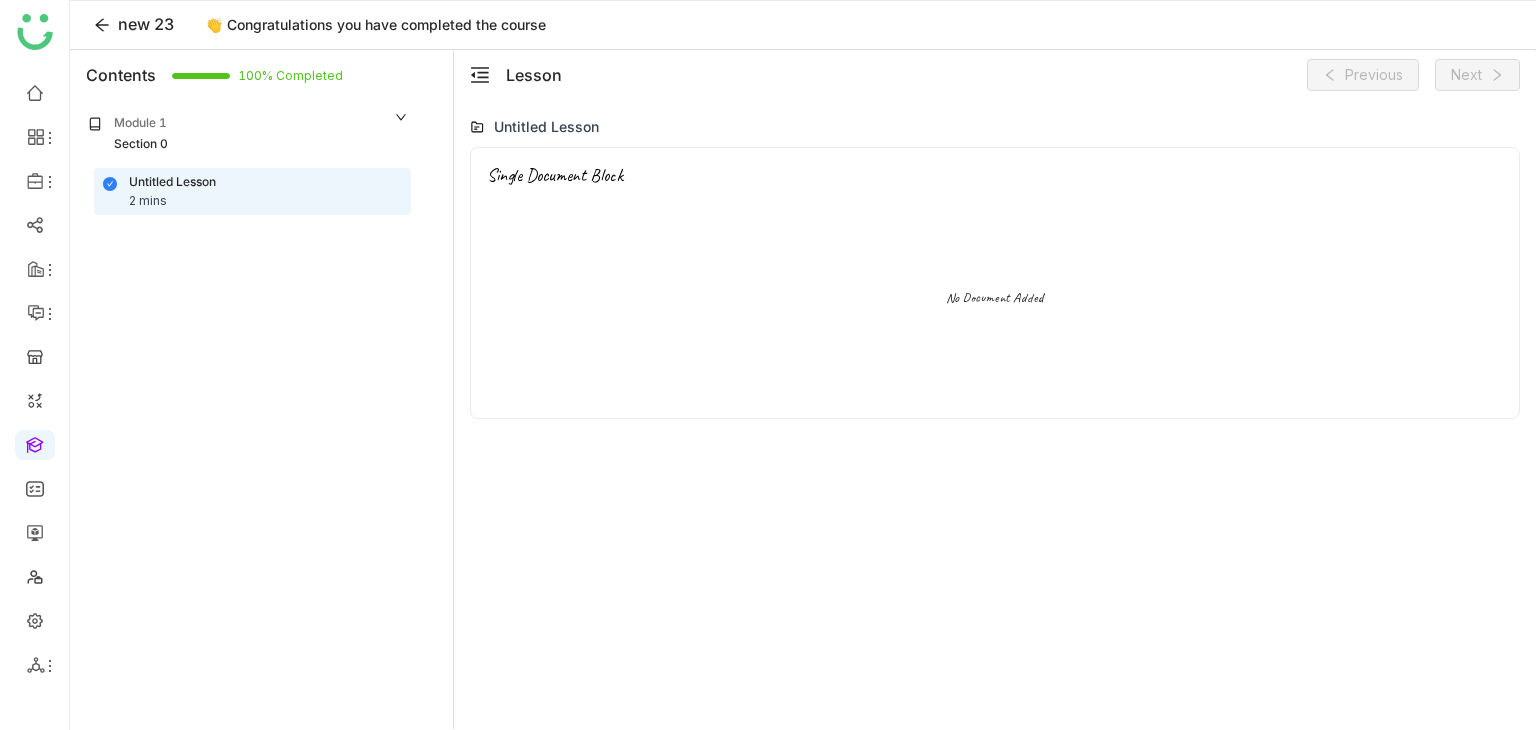 click at bounding box center [35, 443] 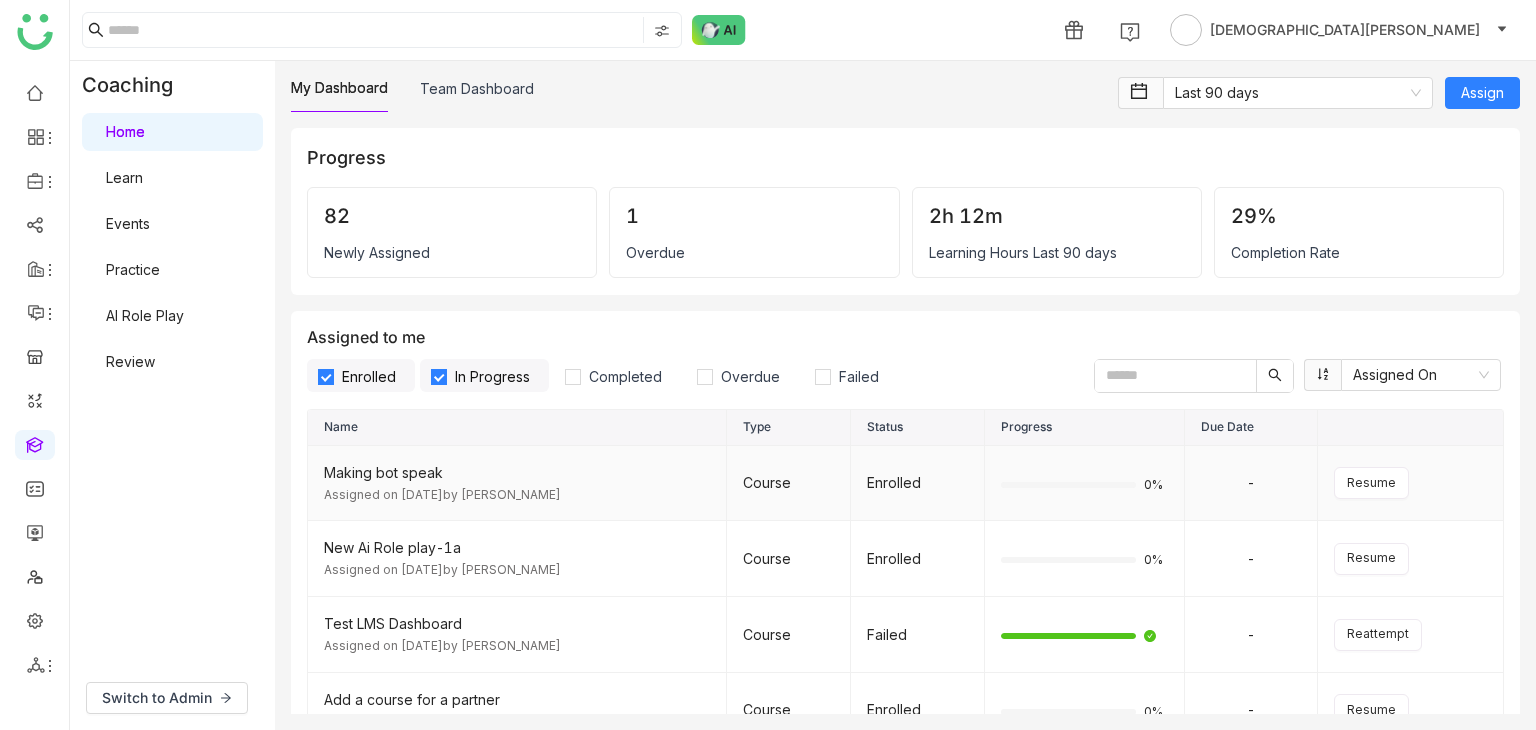 scroll, scrollTop: 500, scrollLeft: 0, axis: vertical 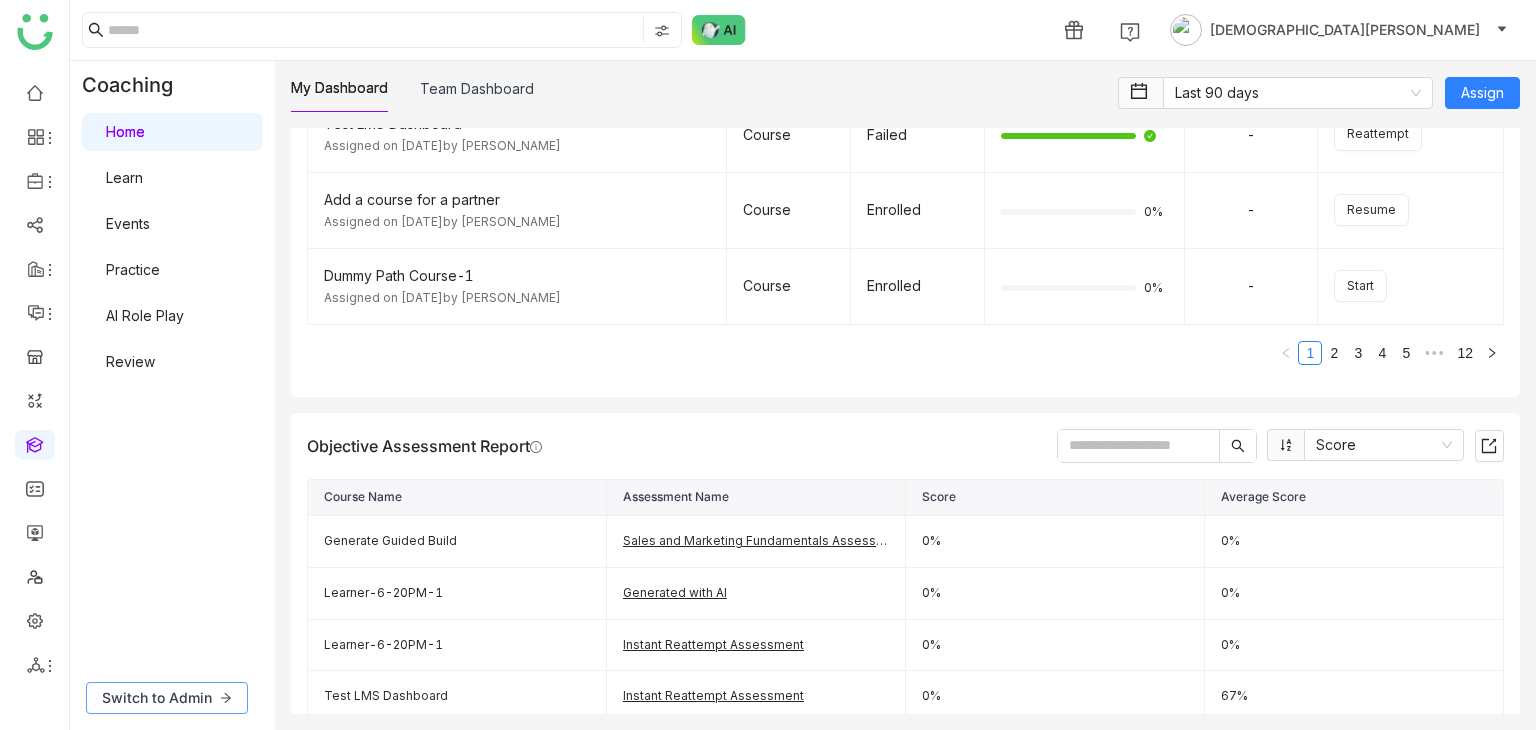 click on "Switch to Admin" 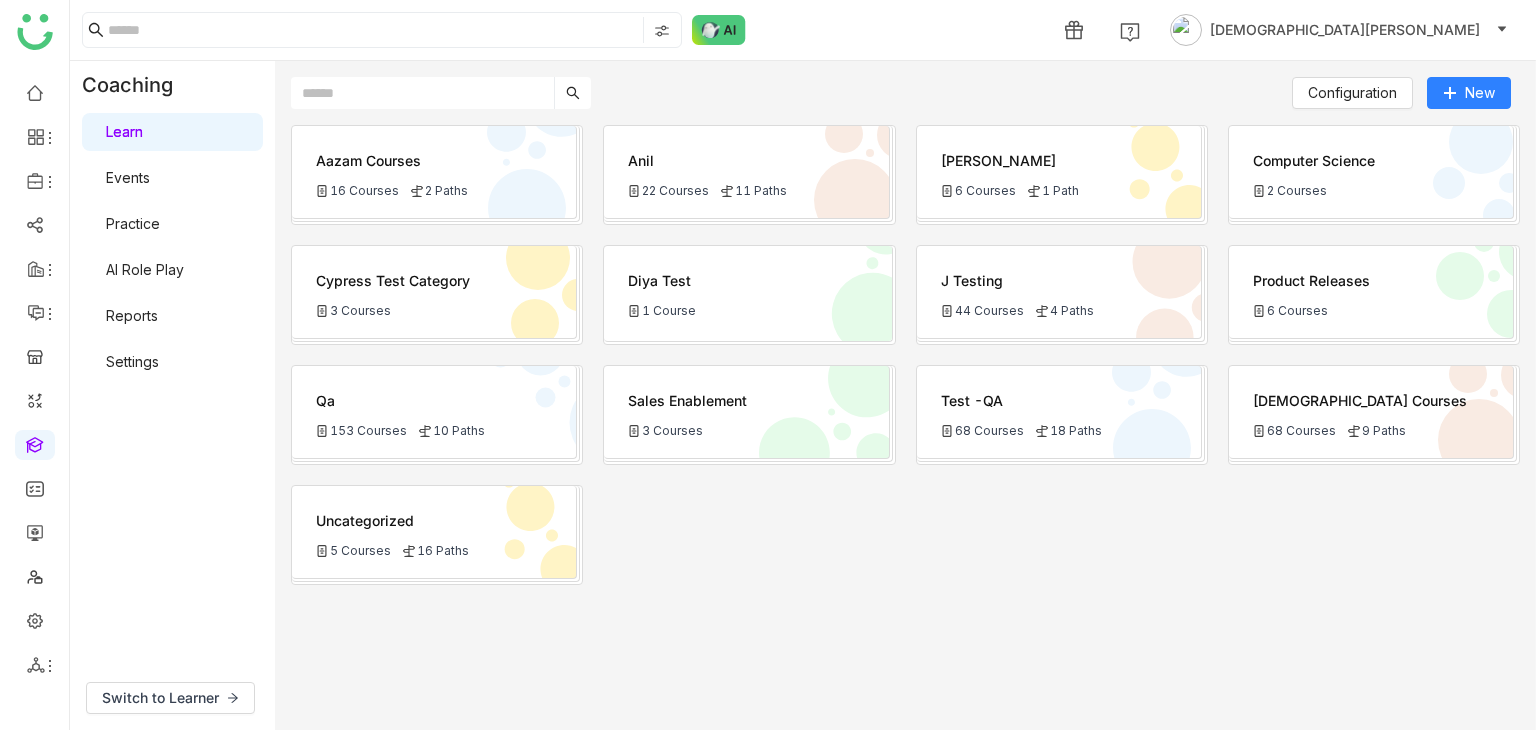 click on "Settings" at bounding box center (132, 361) 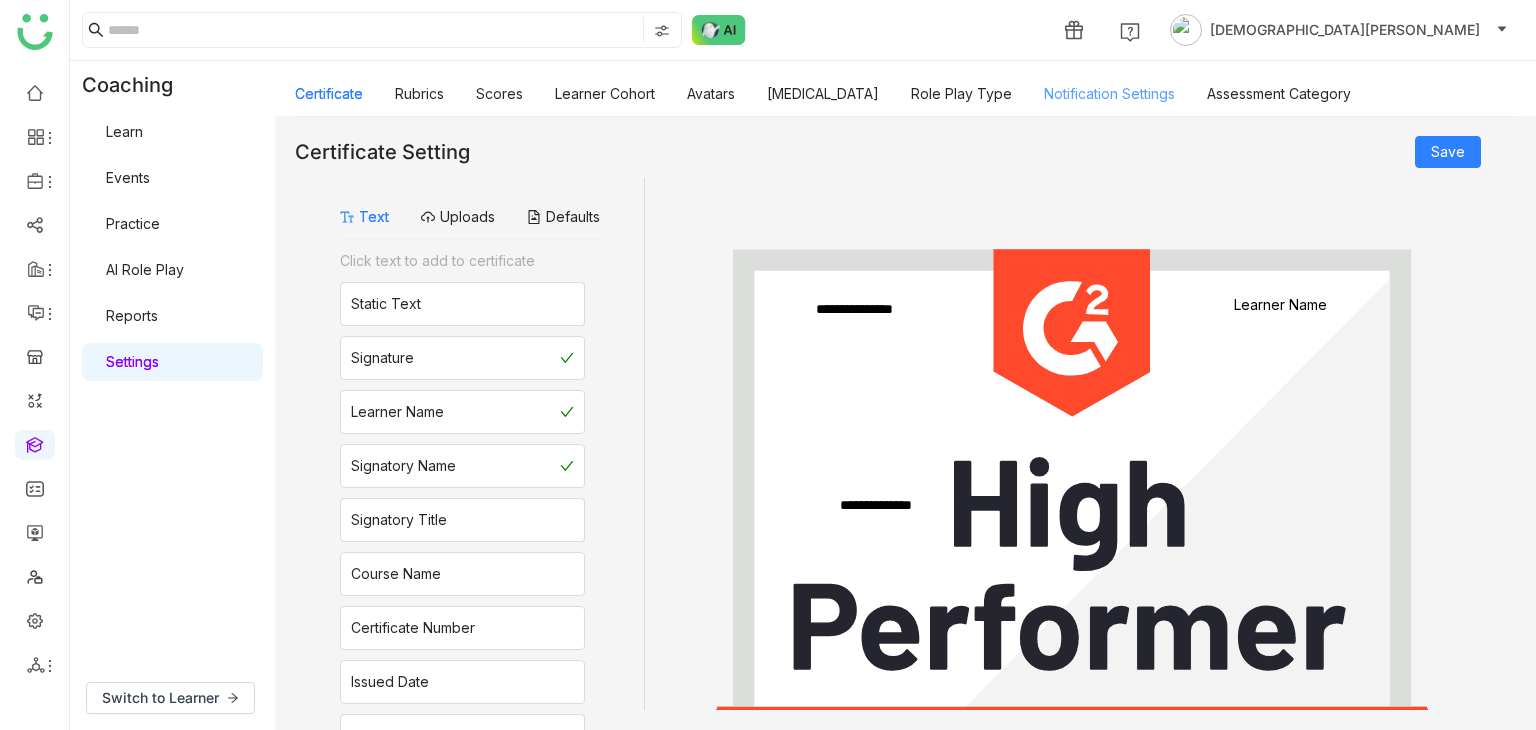 click on "Notification Settings" at bounding box center [1109, 93] 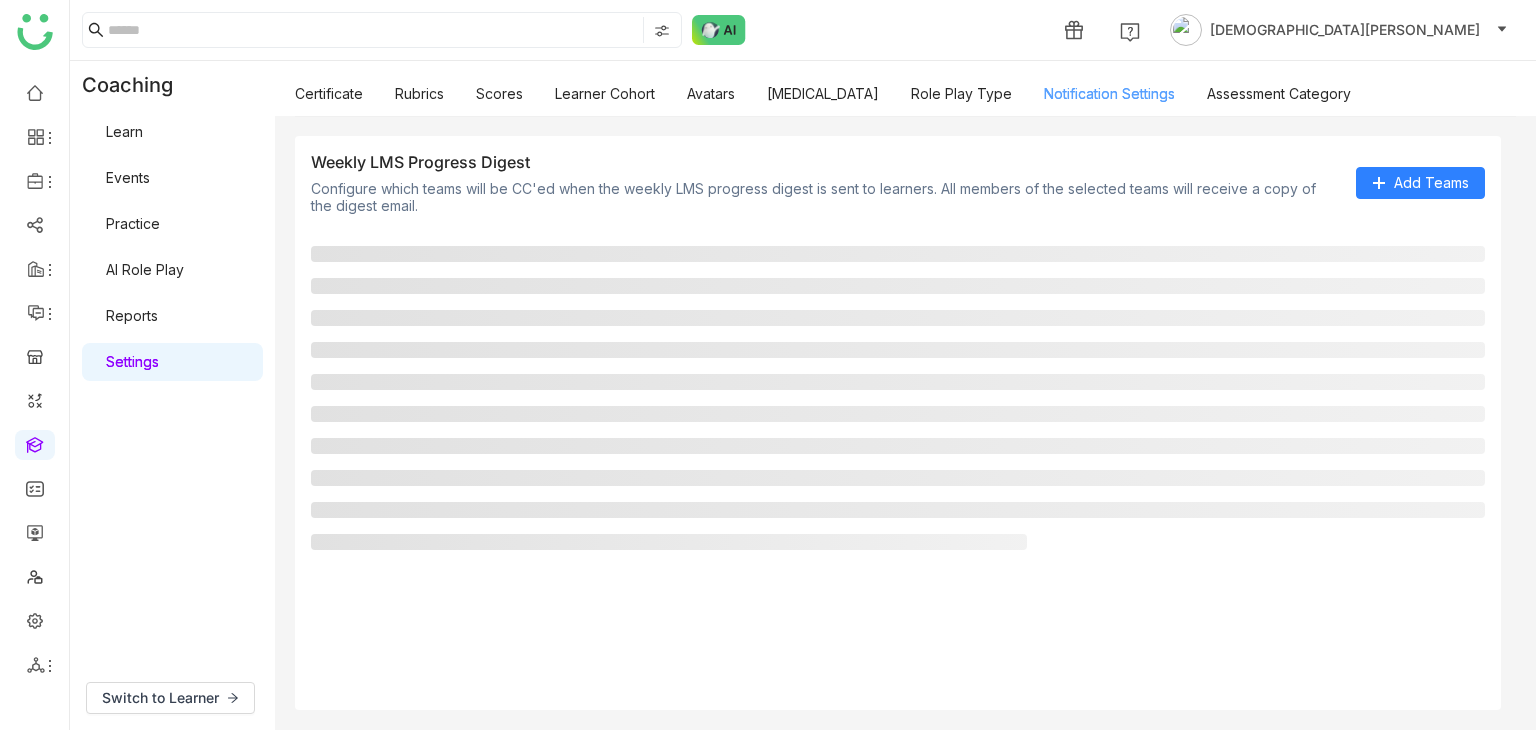 click on "Notification Settings" at bounding box center (1109, 93) 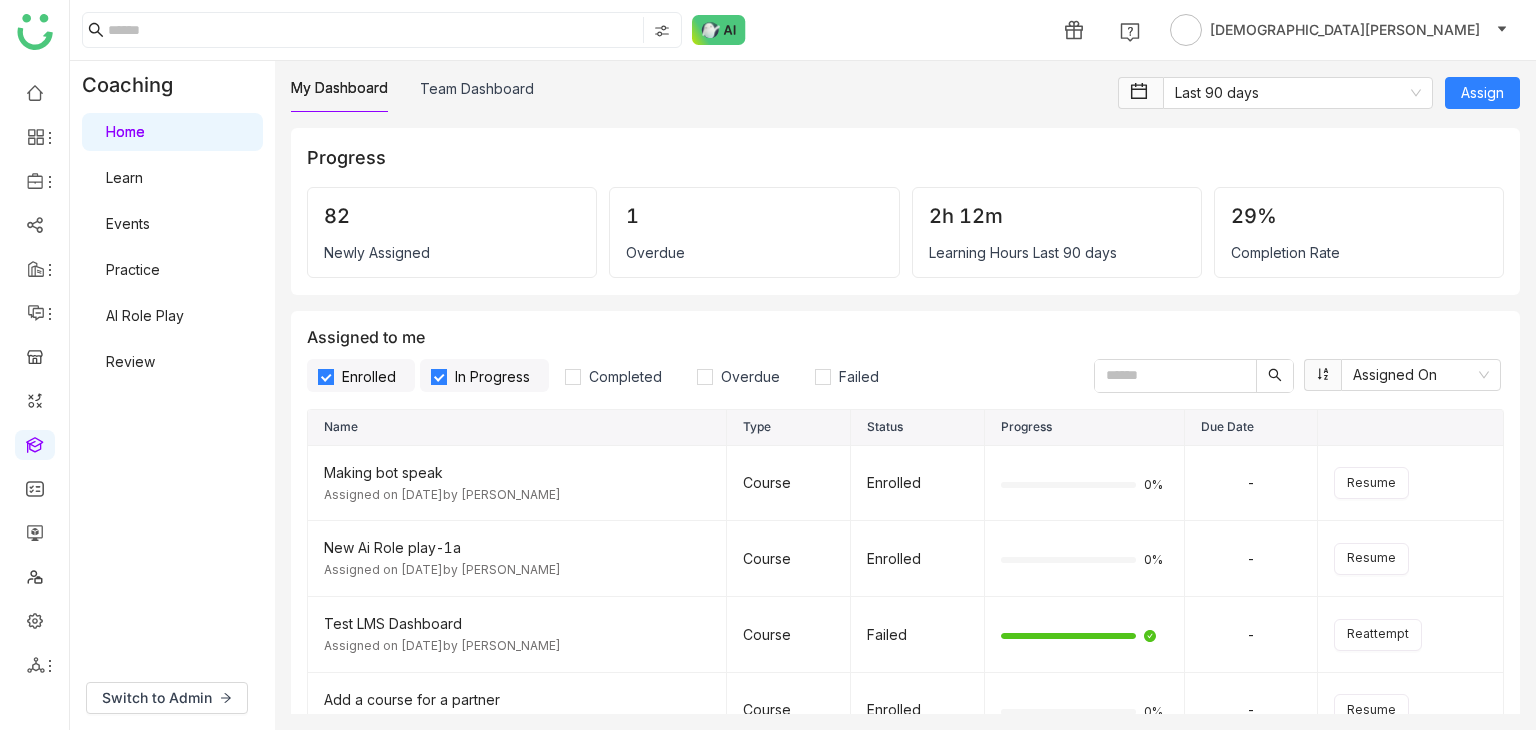 scroll, scrollTop: 0, scrollLeft: 0, axis: both 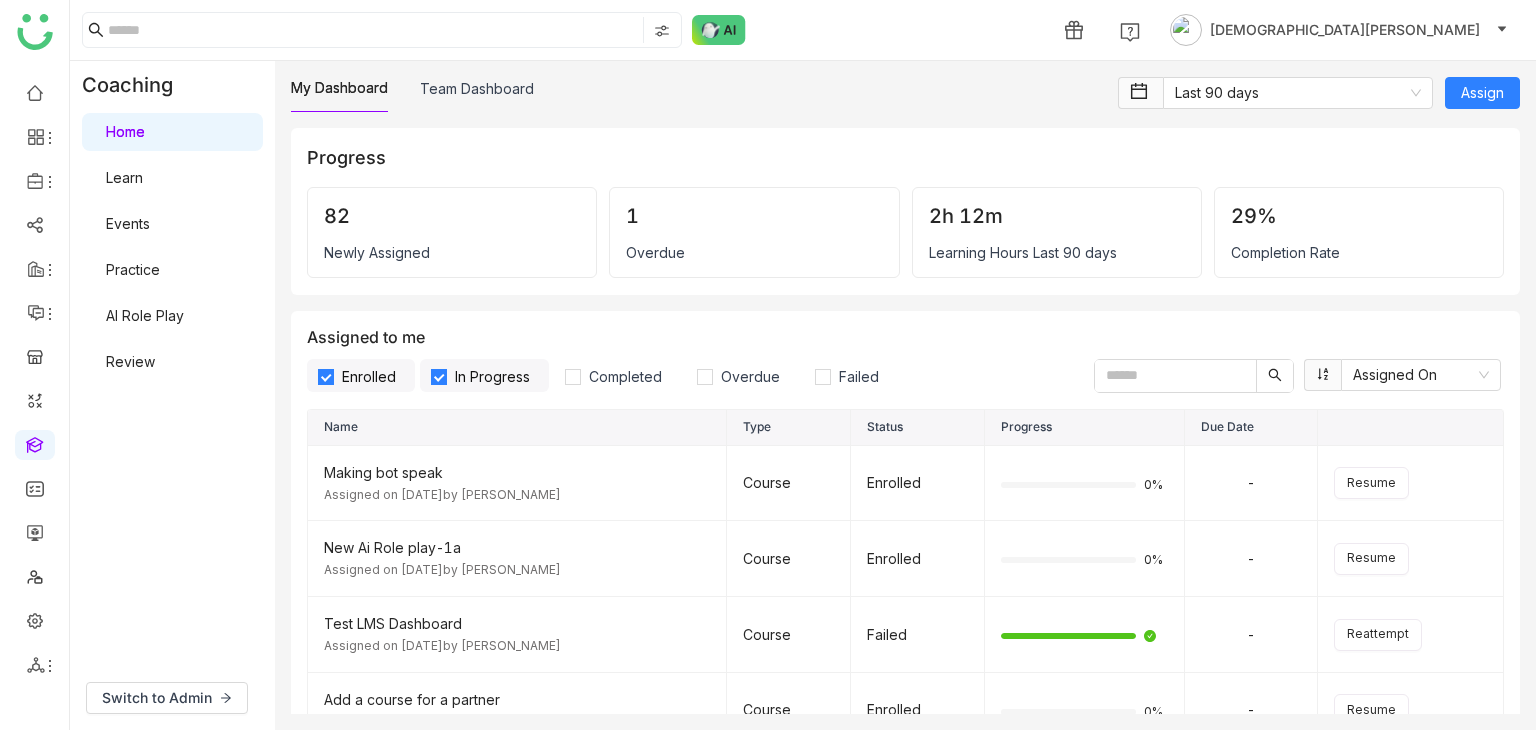click on "1 [DEMOGRAPHIC_DATA][PERSON_NAME]" 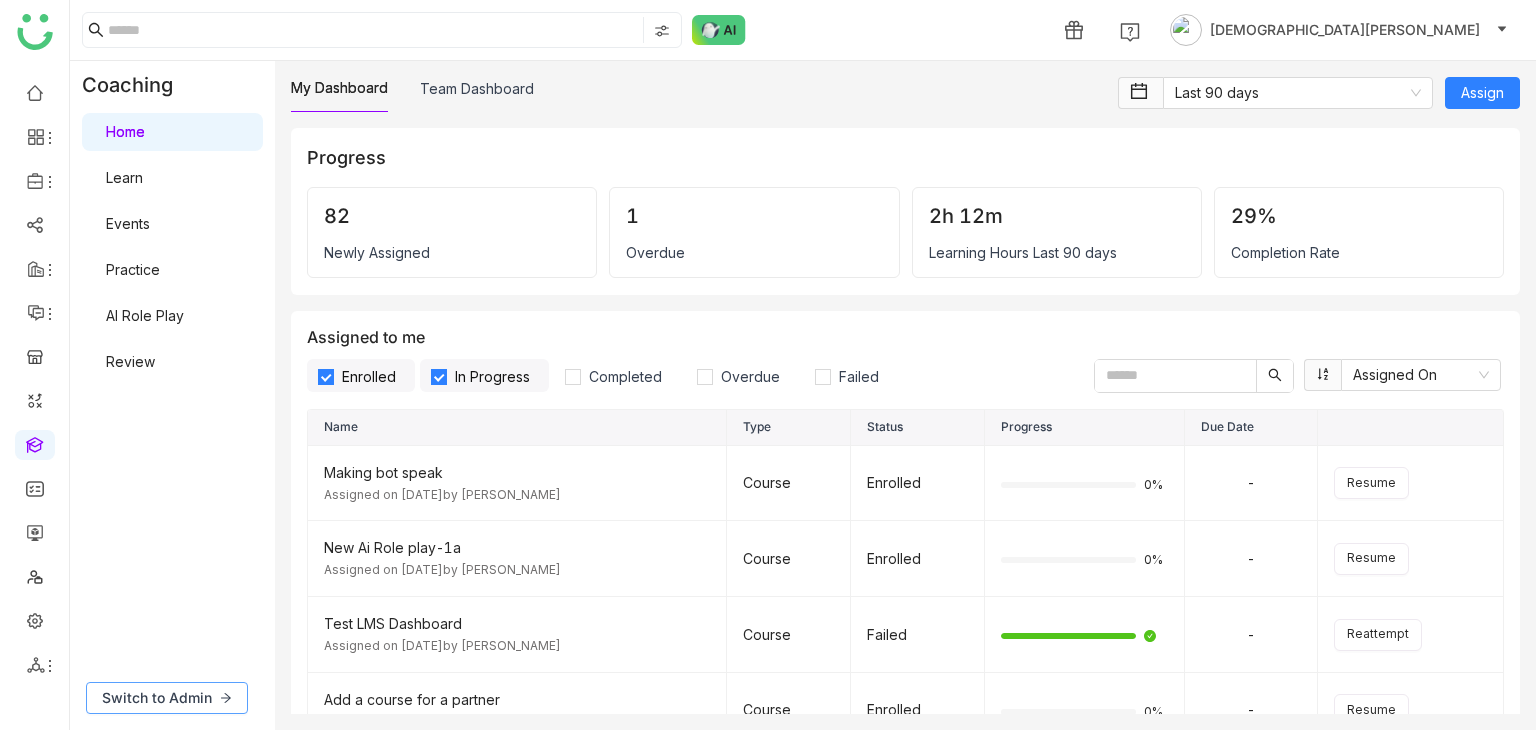click on "Switch to Admin" 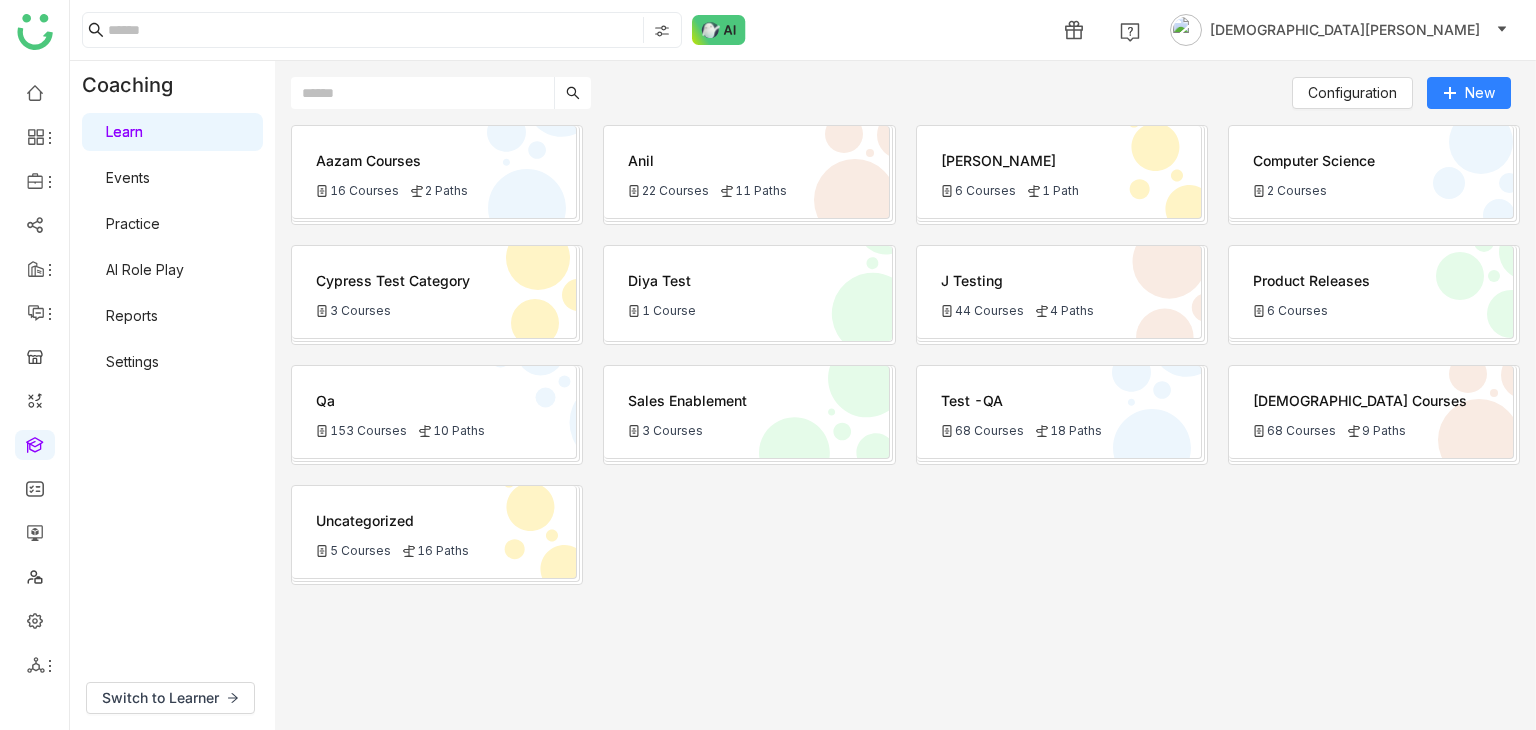 click on "Sales Enablement
3 Courses" 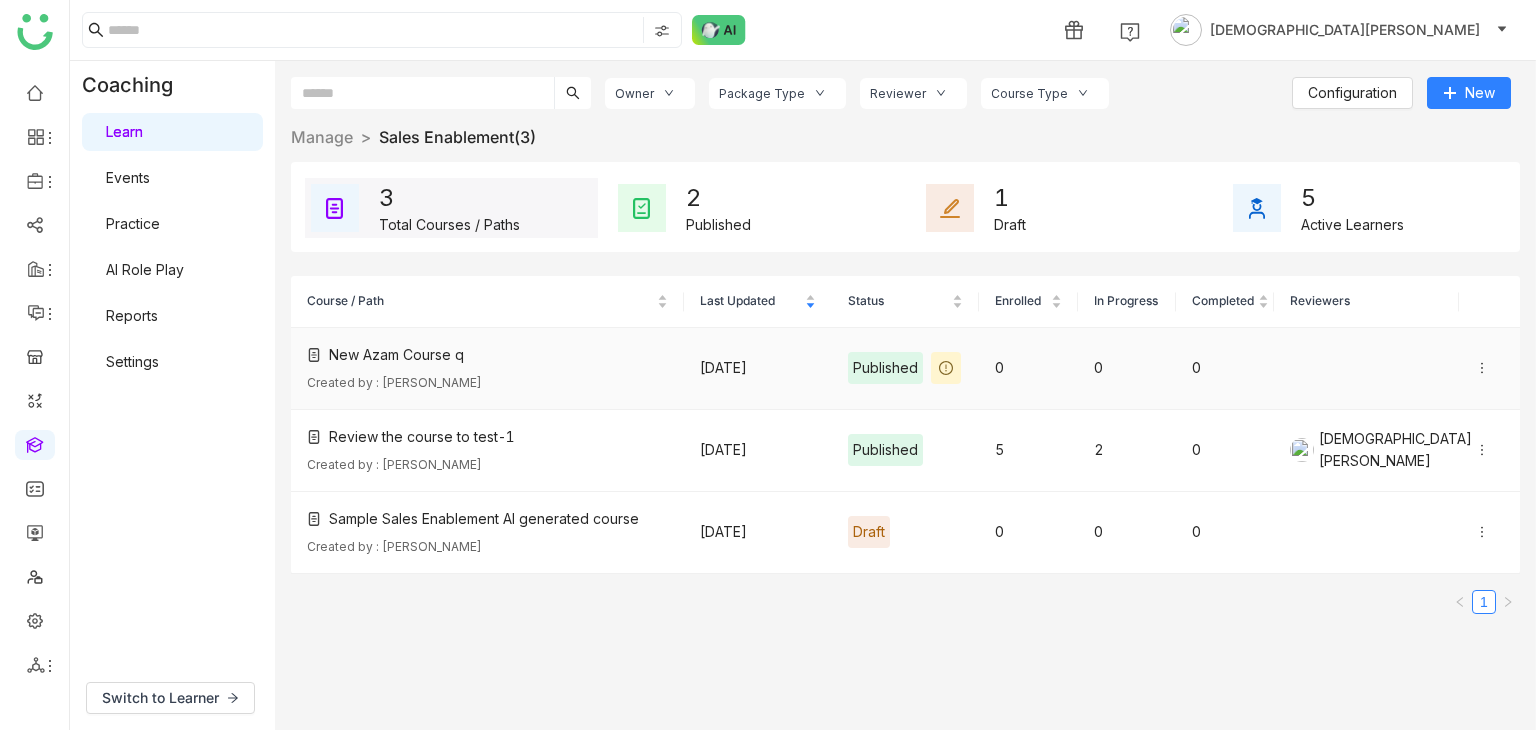 click 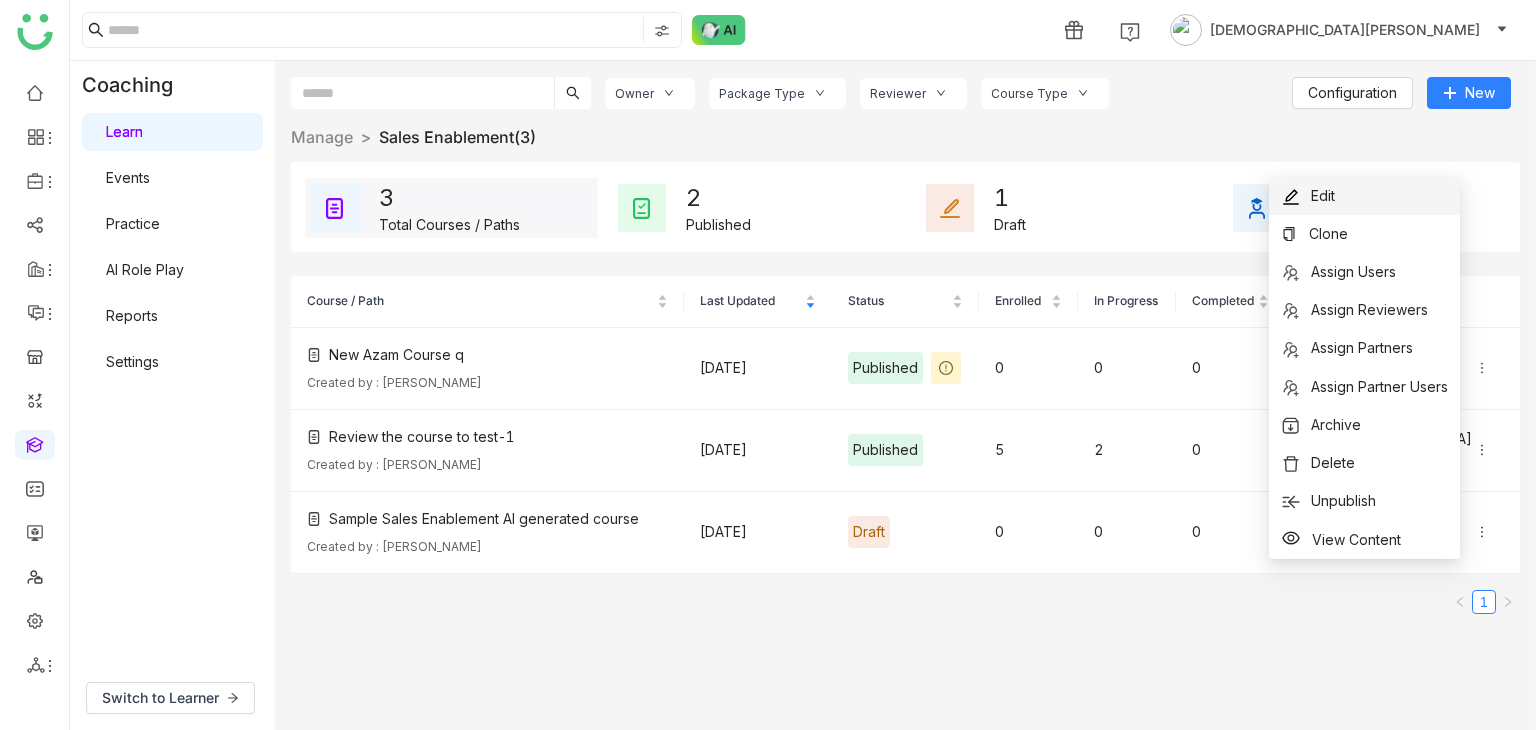 click on "Edit" at bounding box center [1308, 196] 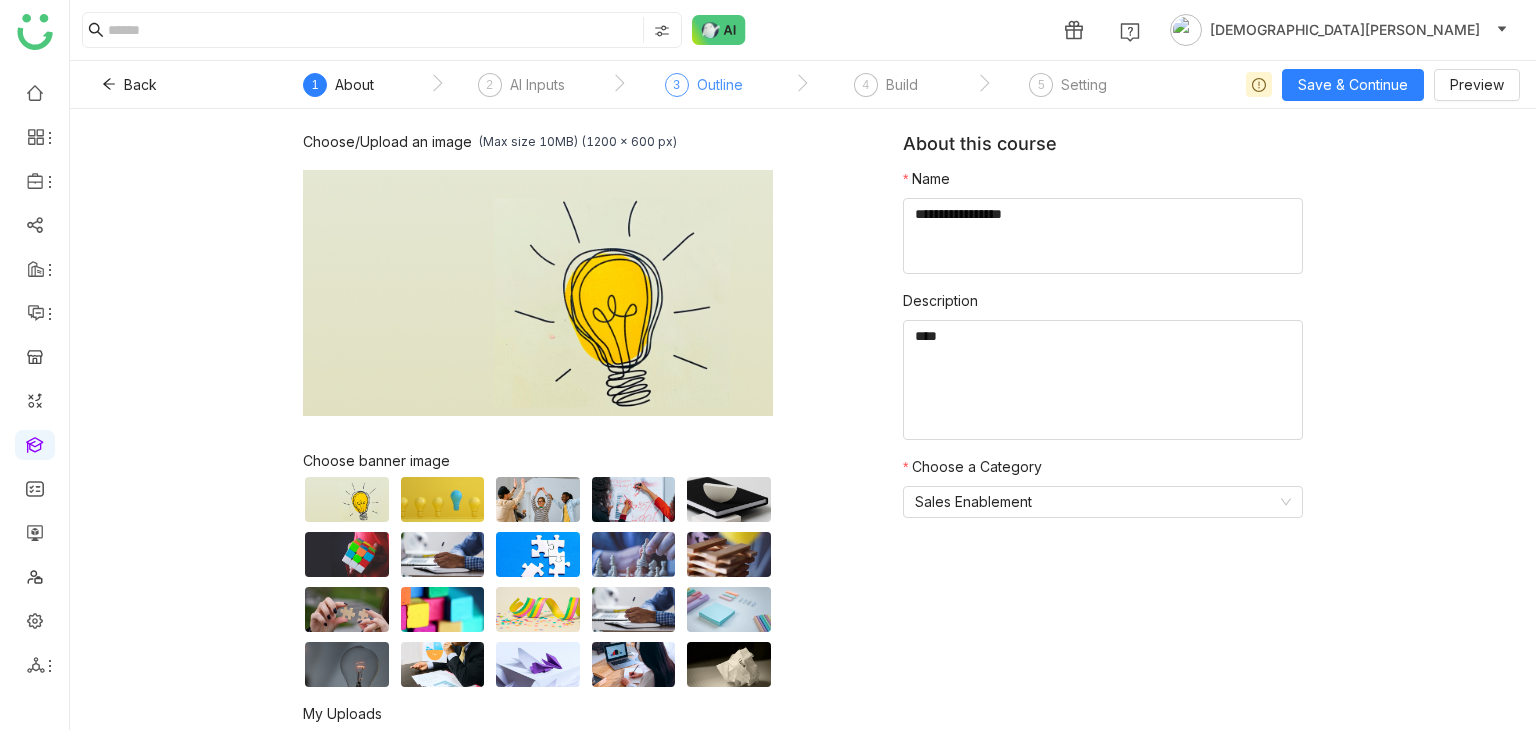 click on "Outline" 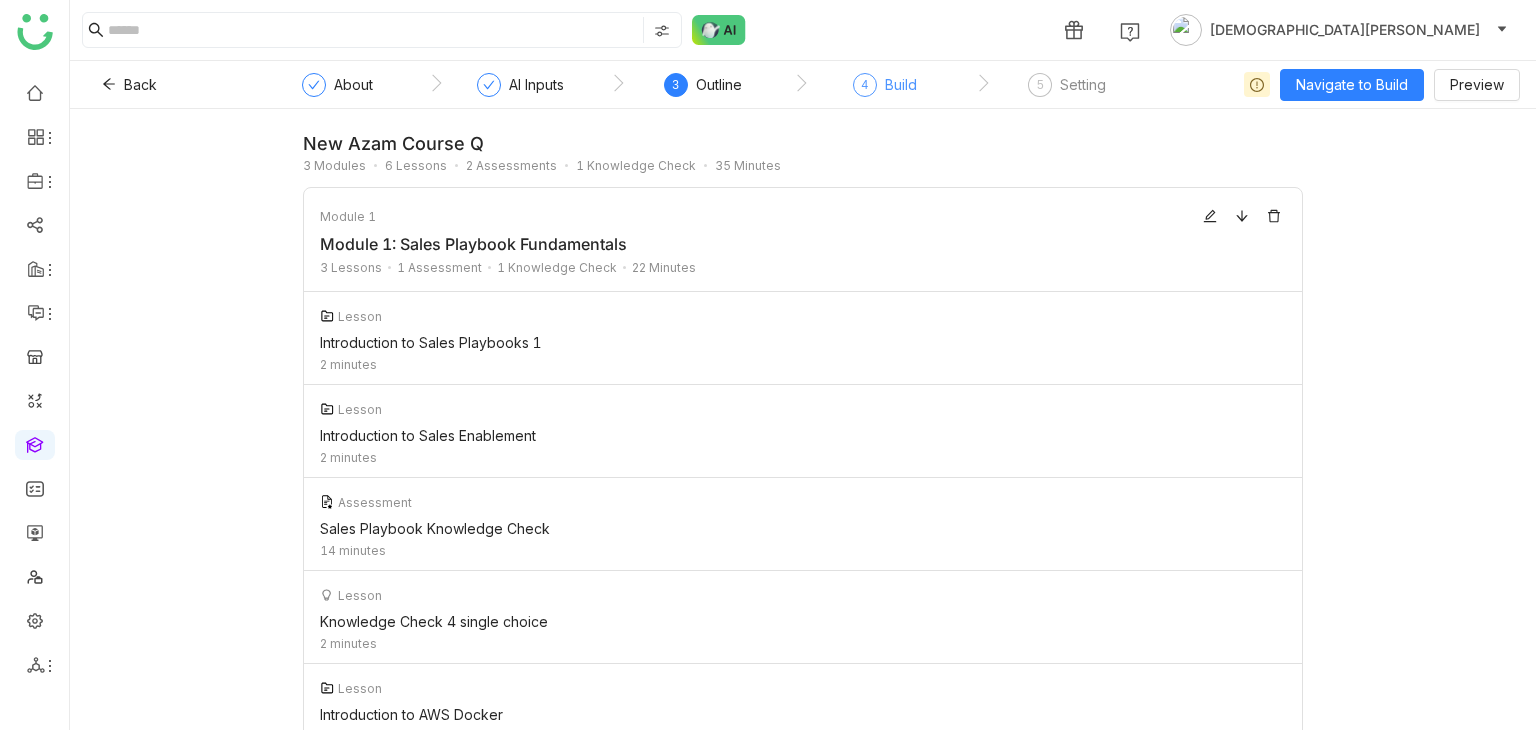 click on "Build" 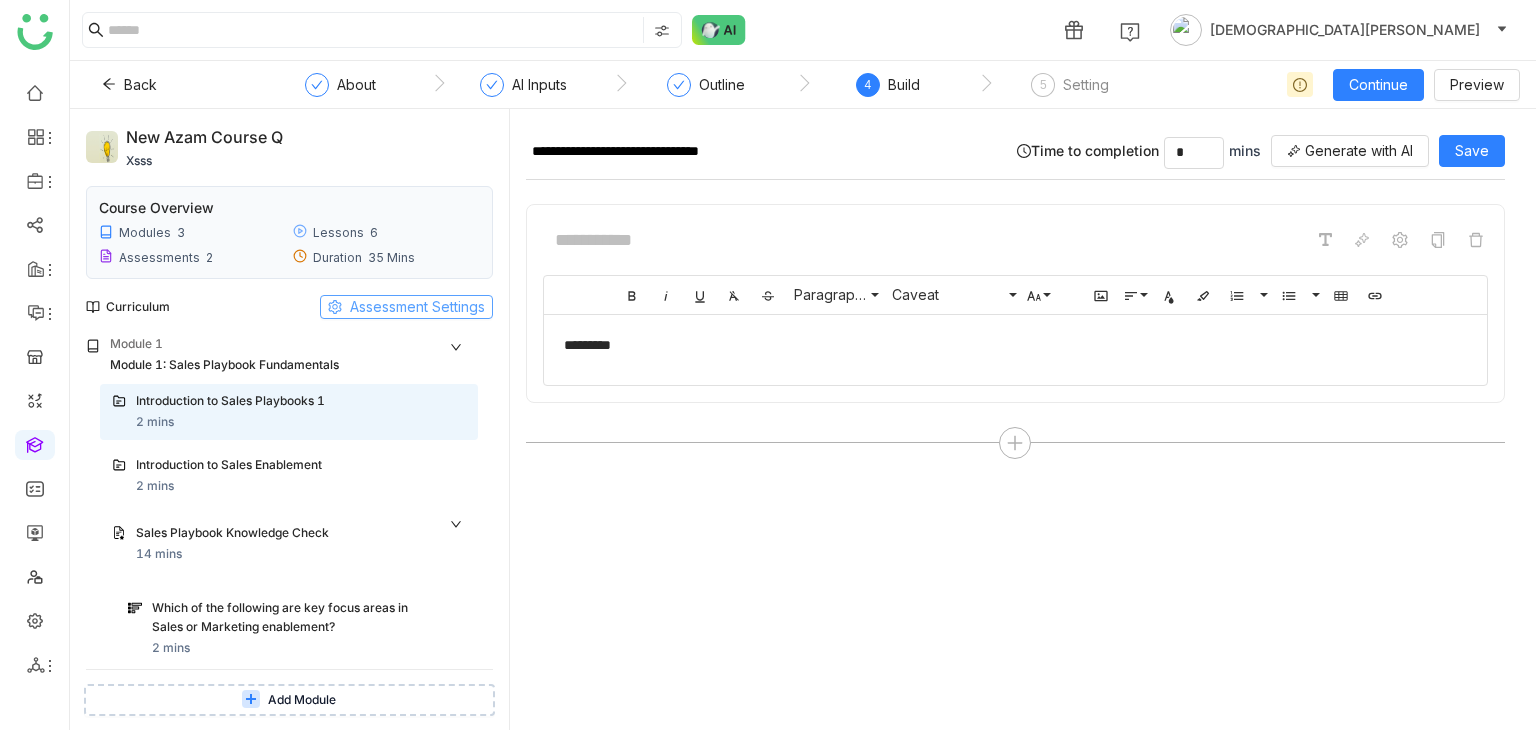 click on "Assessment Settings" 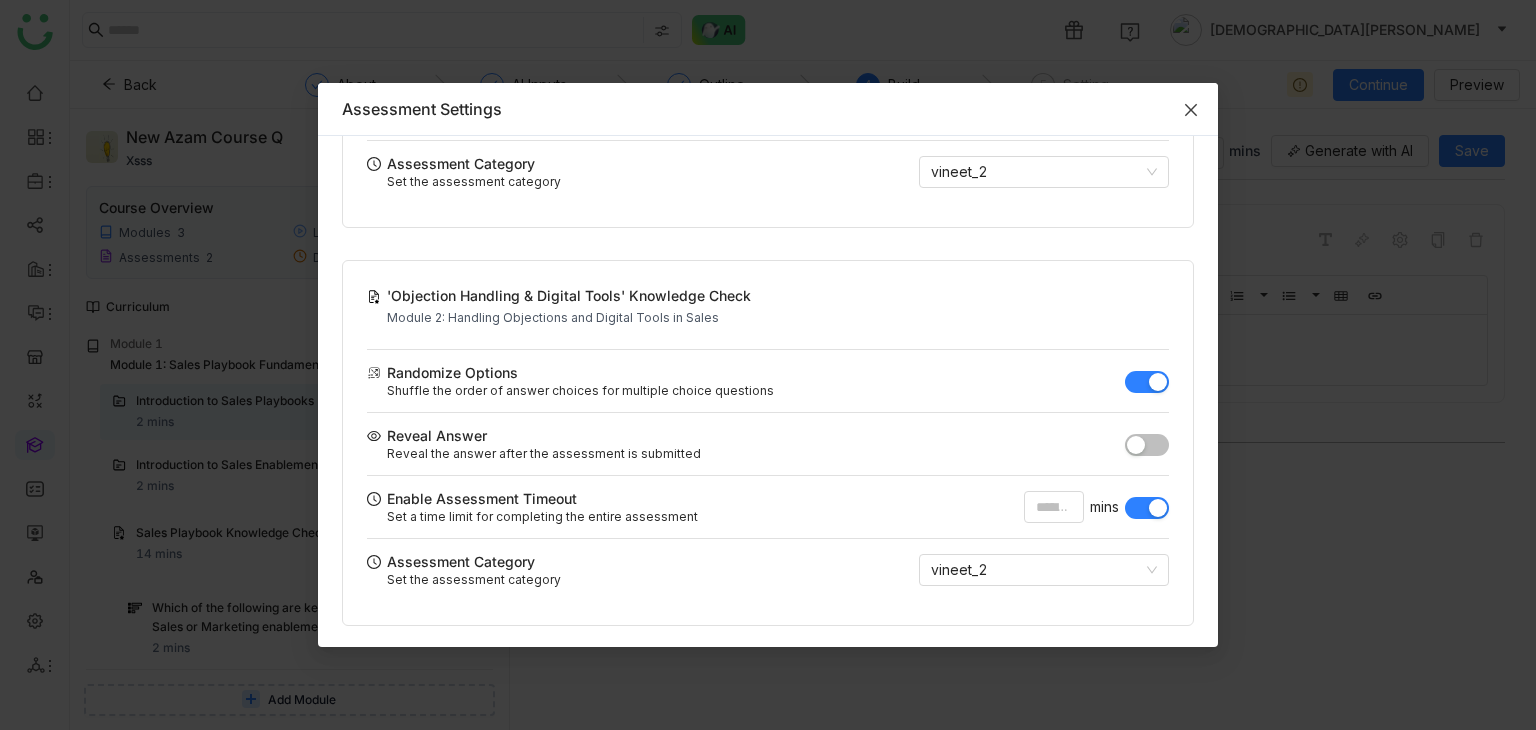 scroll, scrollTop: 0, scrollLeft: 0, axis: both 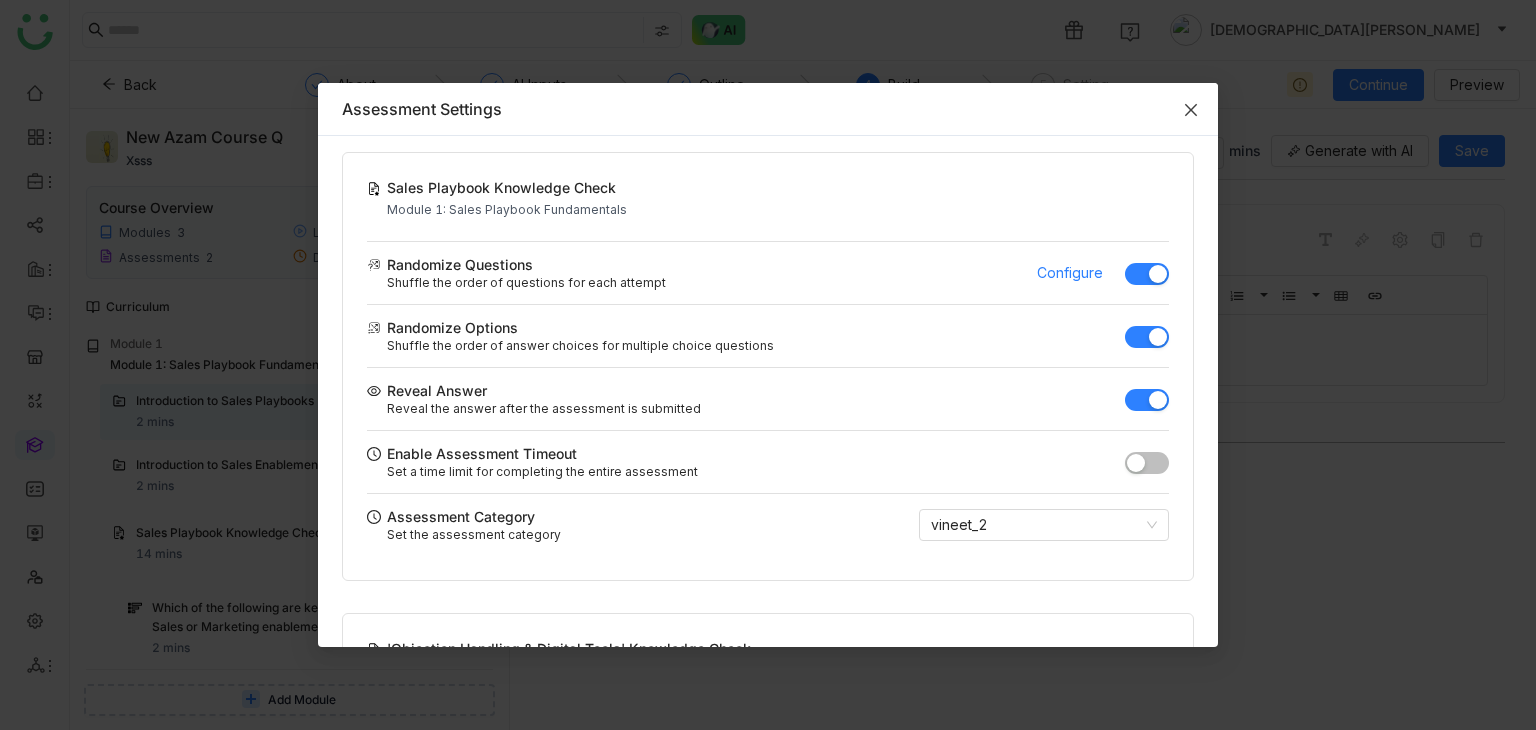 click 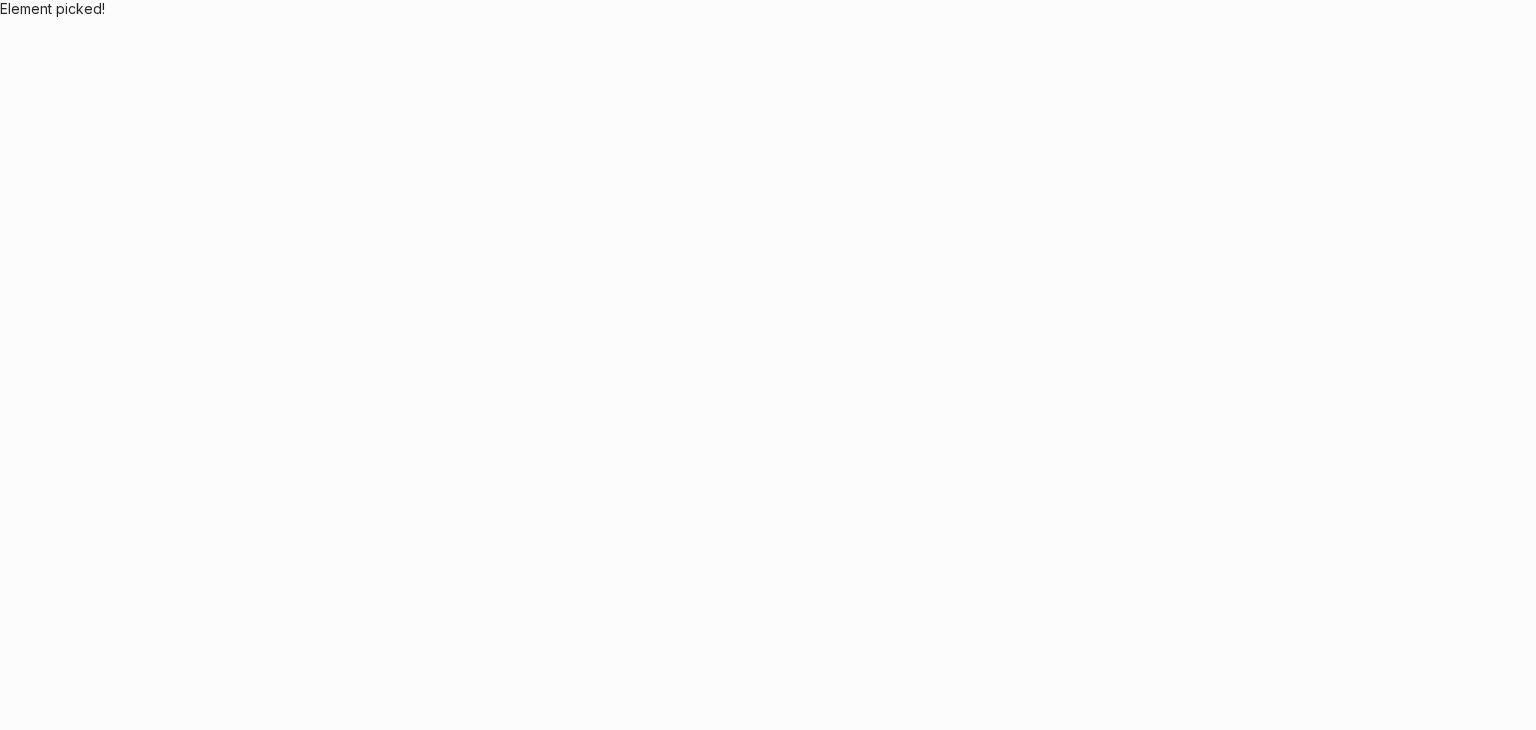 scroll, scrollTop: 0, scrollLeft: 0, axis: both 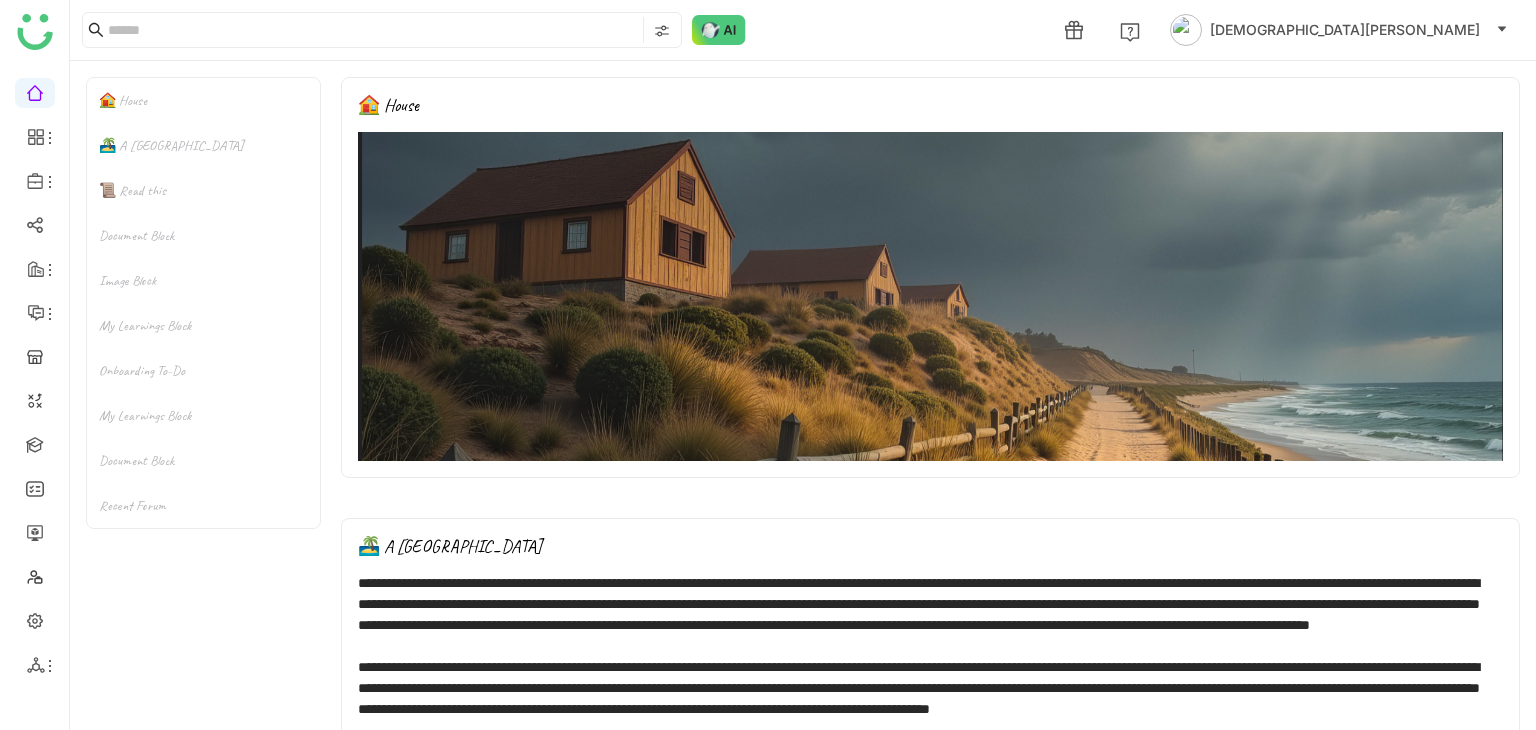 click 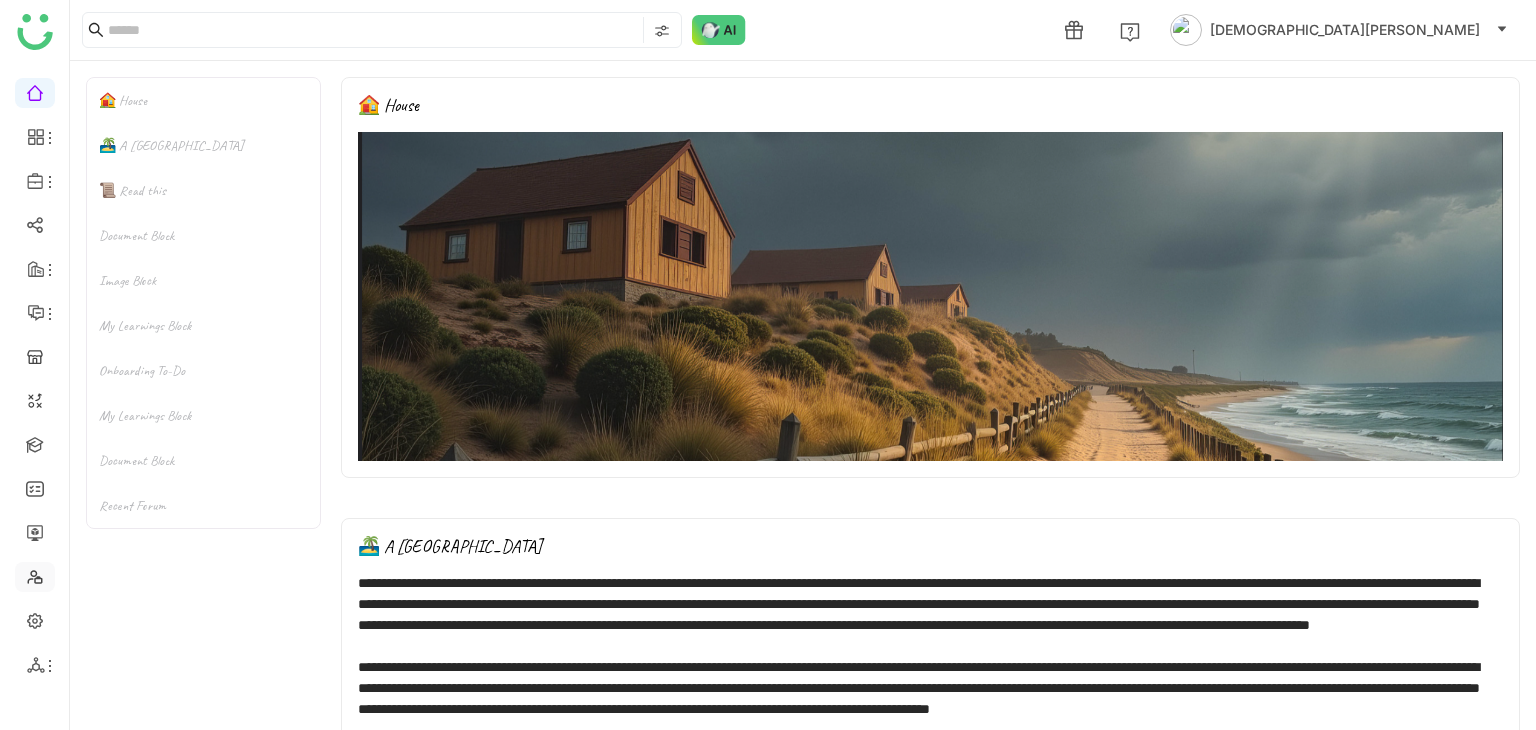 click at bounding box center (35, 575) 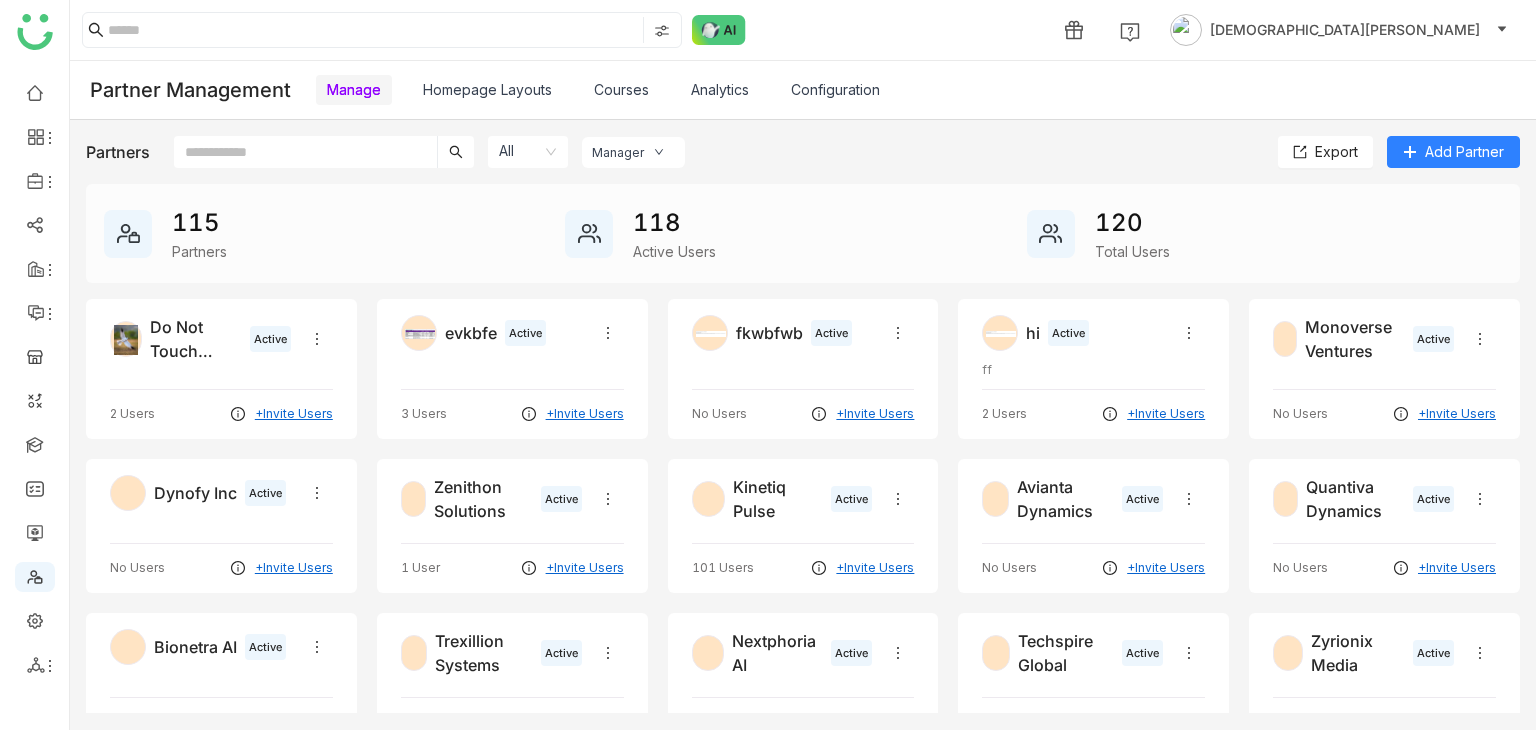 click on "Do Not Touch Partner Active 2 Users +Invite Users" 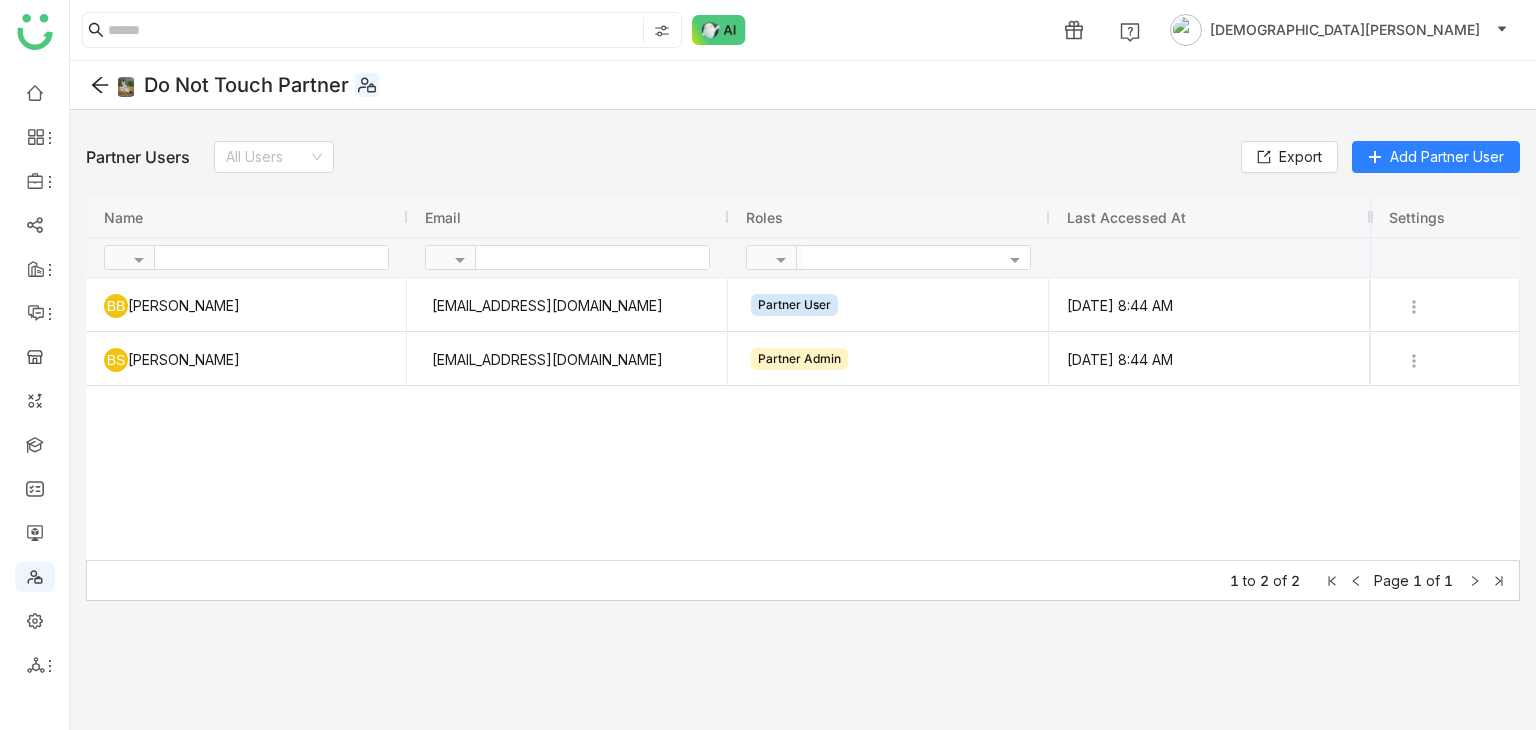 click 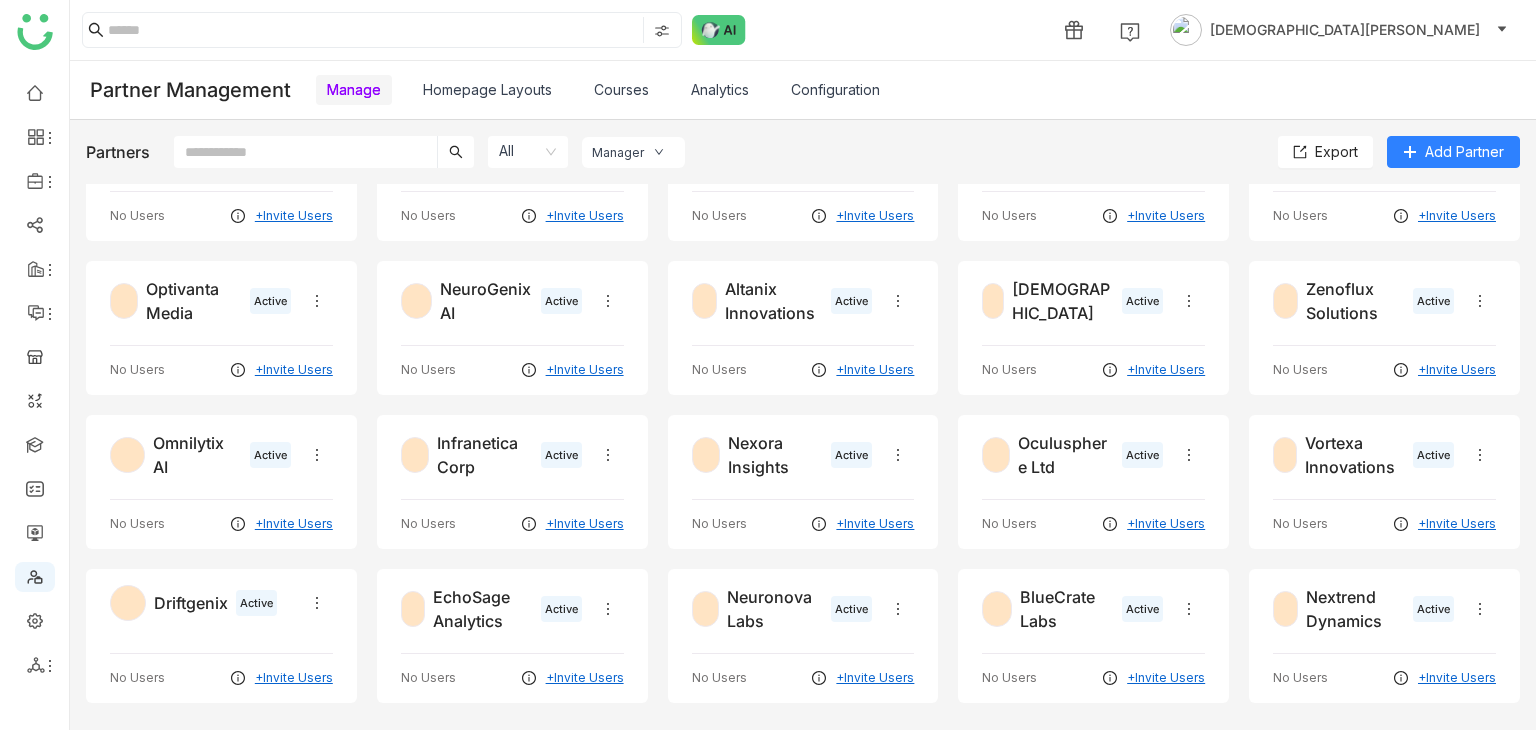 scroll, scrollTop: 2940, scrollLeft: 0, axis: vertical 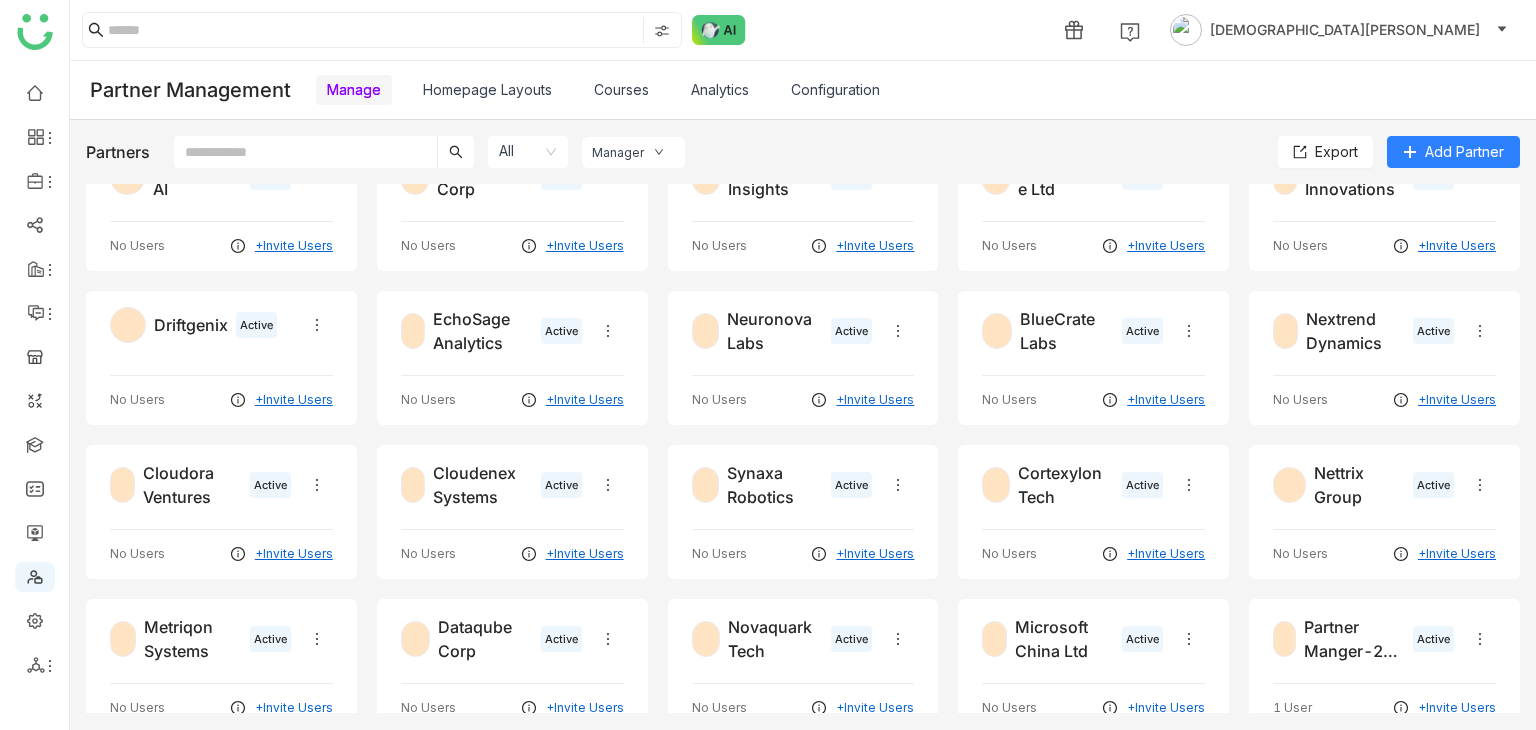 click 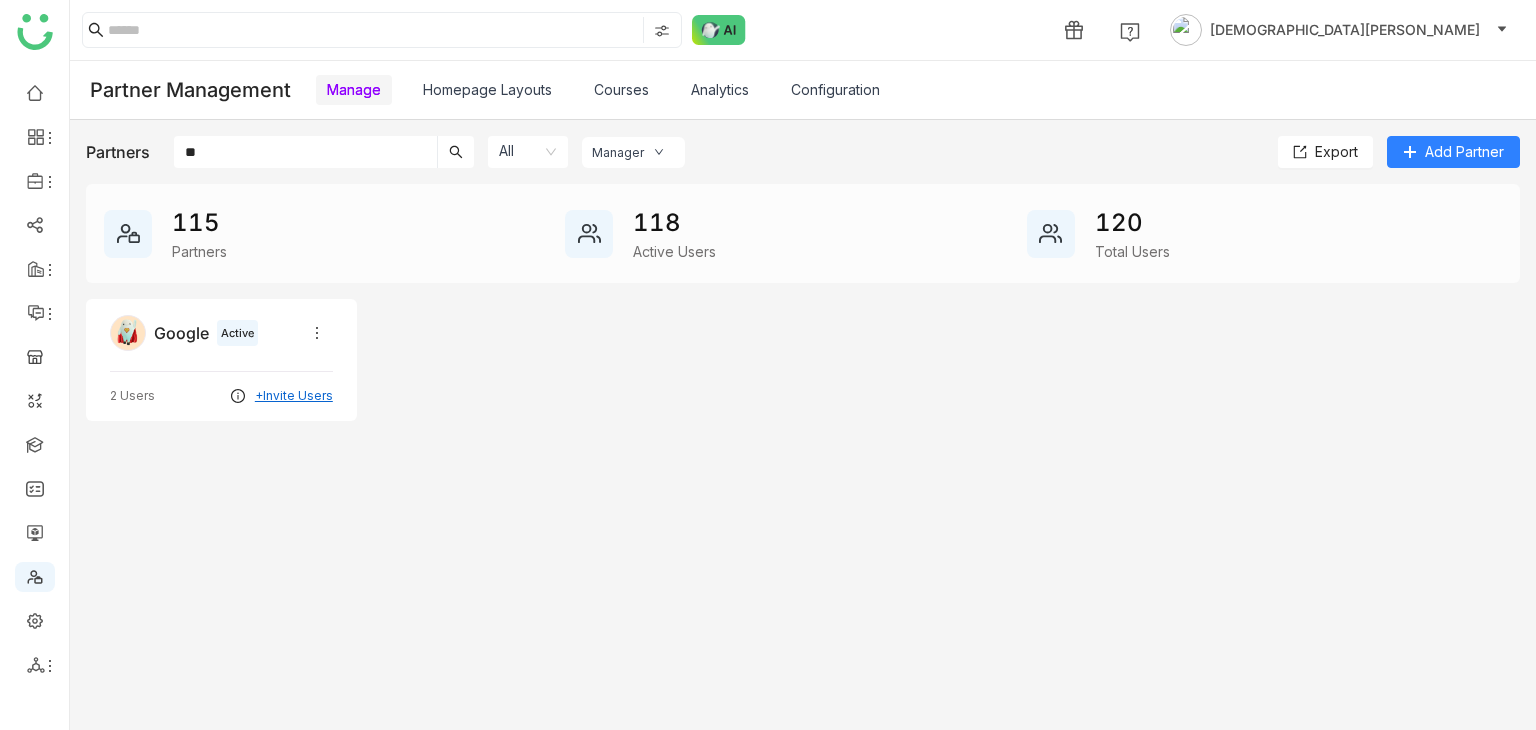 type on "**" 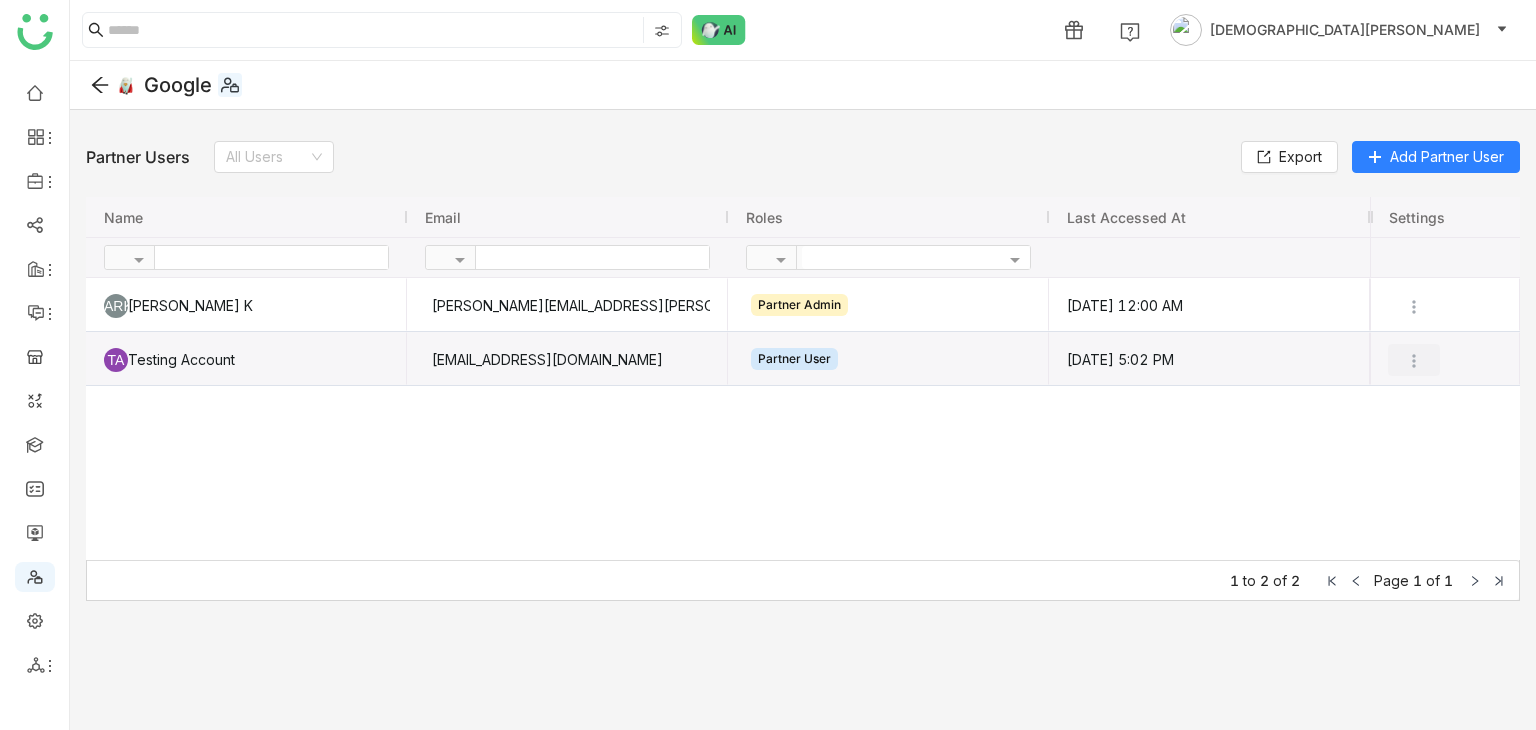 click 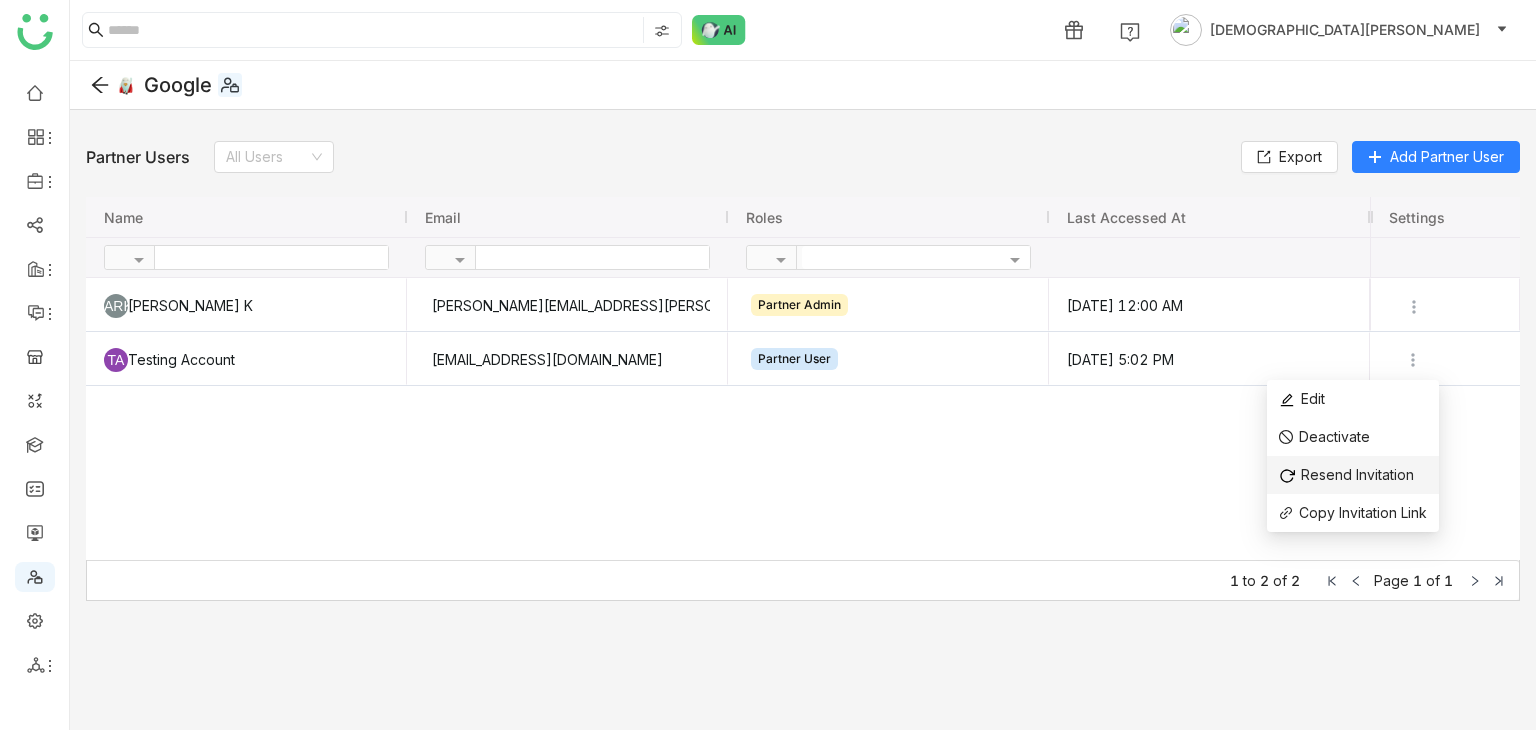 click on "Resend Invitation" at bounding box center [1357, 474] 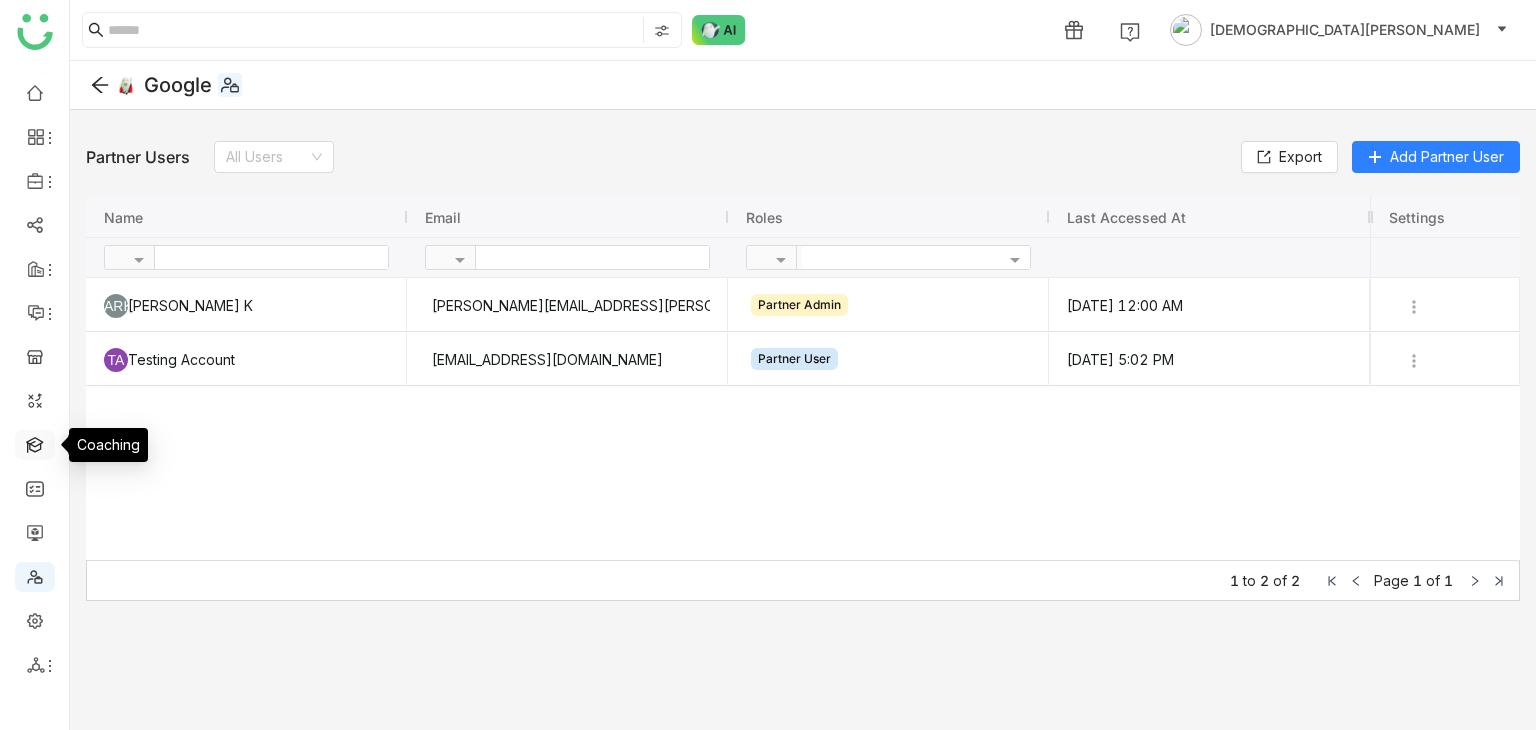 click at bounding box center [35, 443] 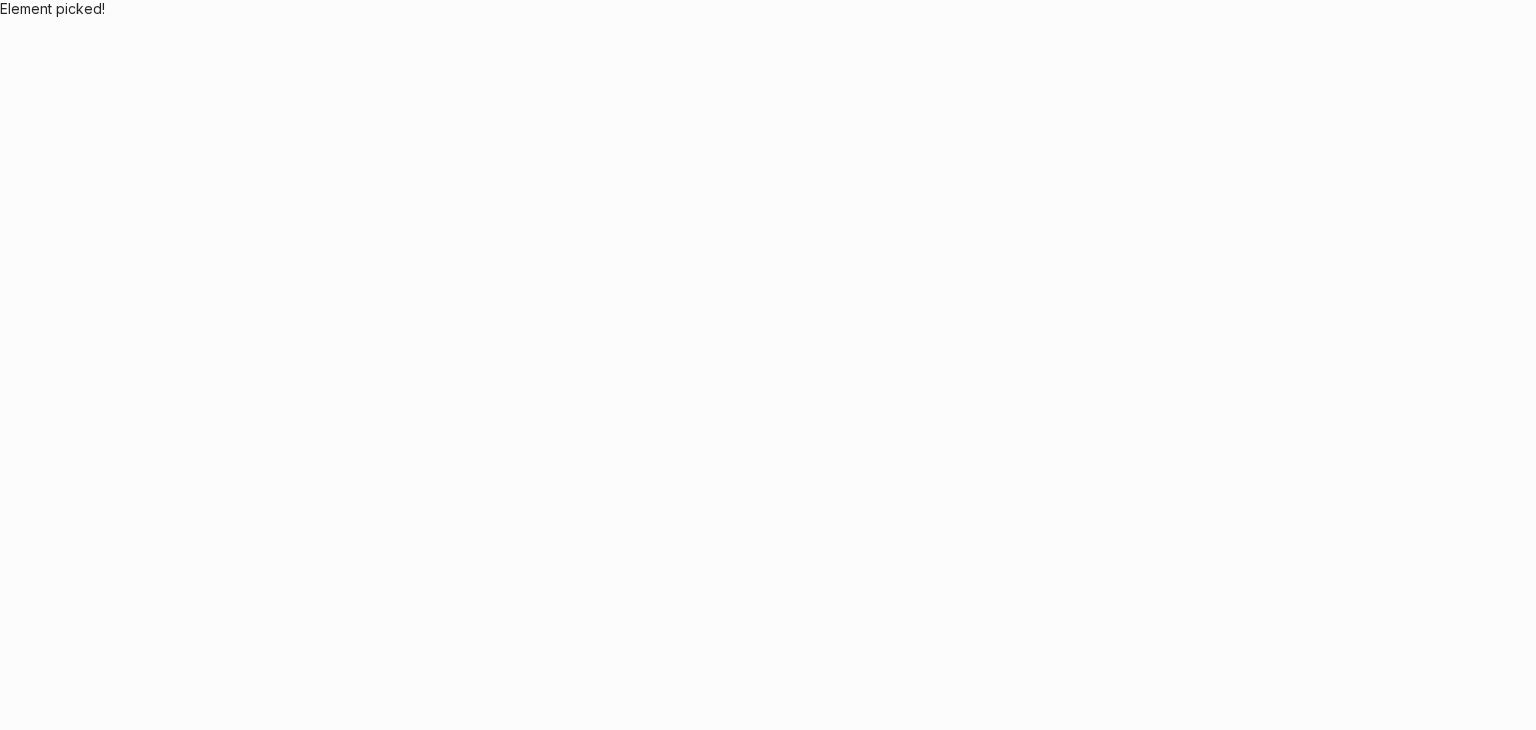 scroll, scrollTop: 0, scrollLeft: 0, axis: both 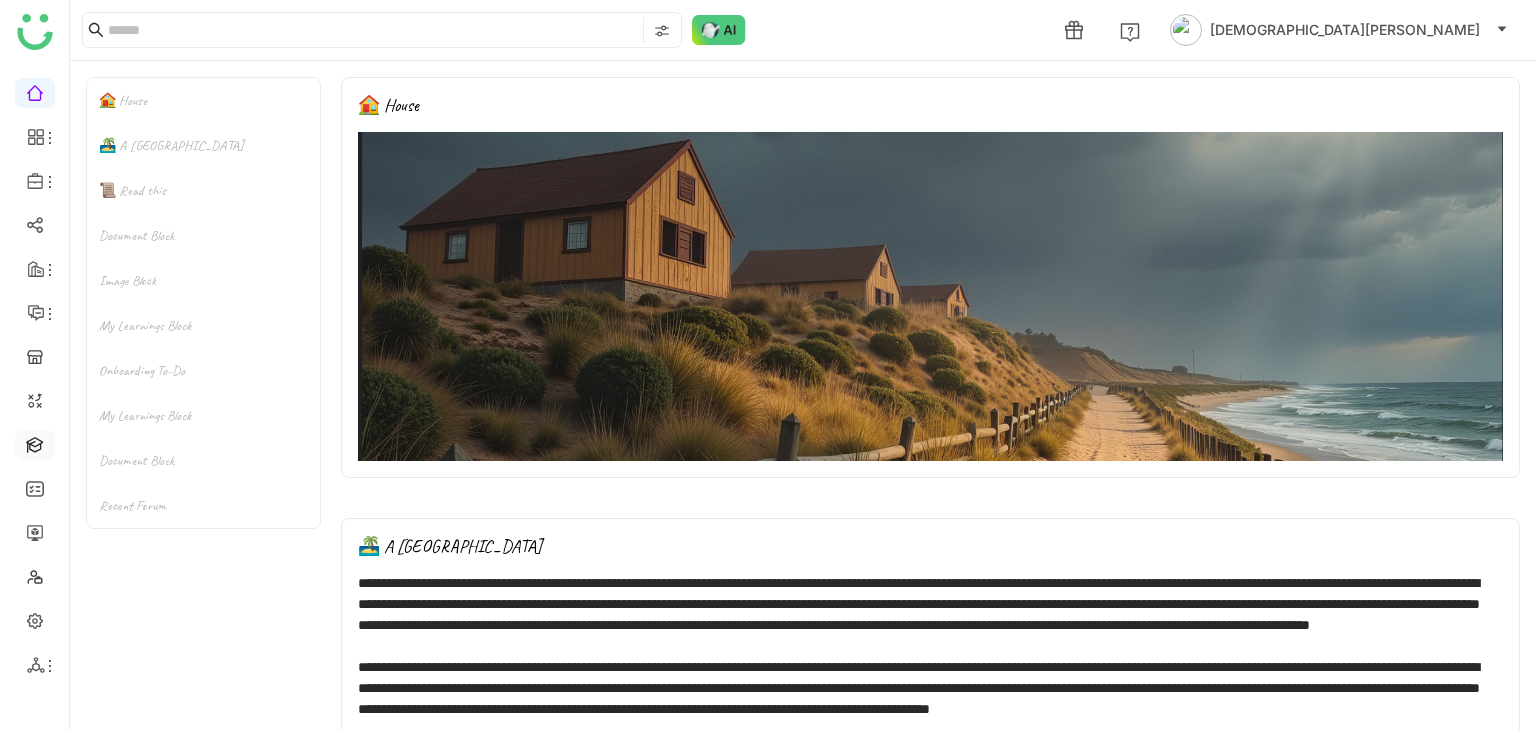 click at bounding box center [35, 443] 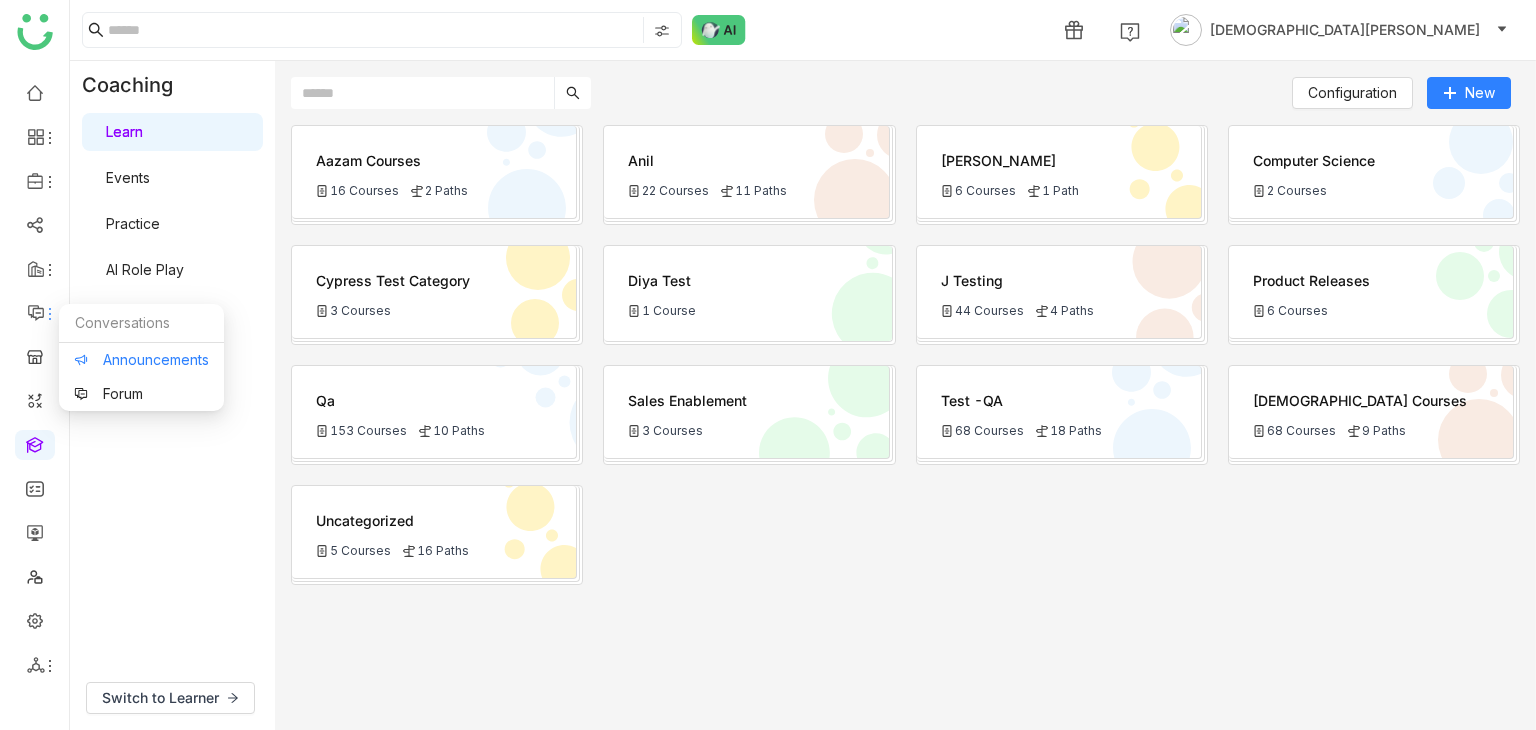 click on "Announcements" at bounding box center [141, 360] 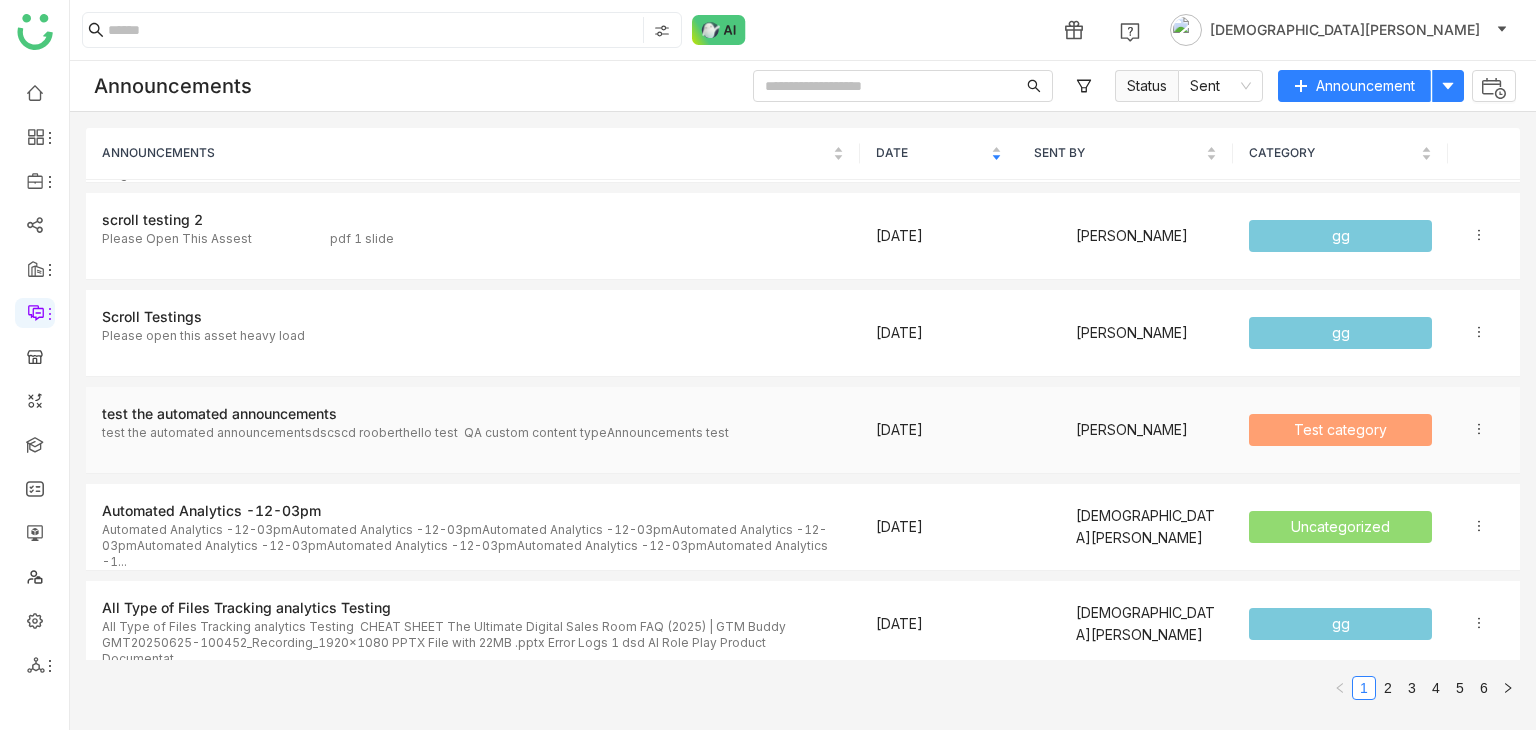 scroll, scrollTop: 800, scrollLeft: 0, axis: vertical 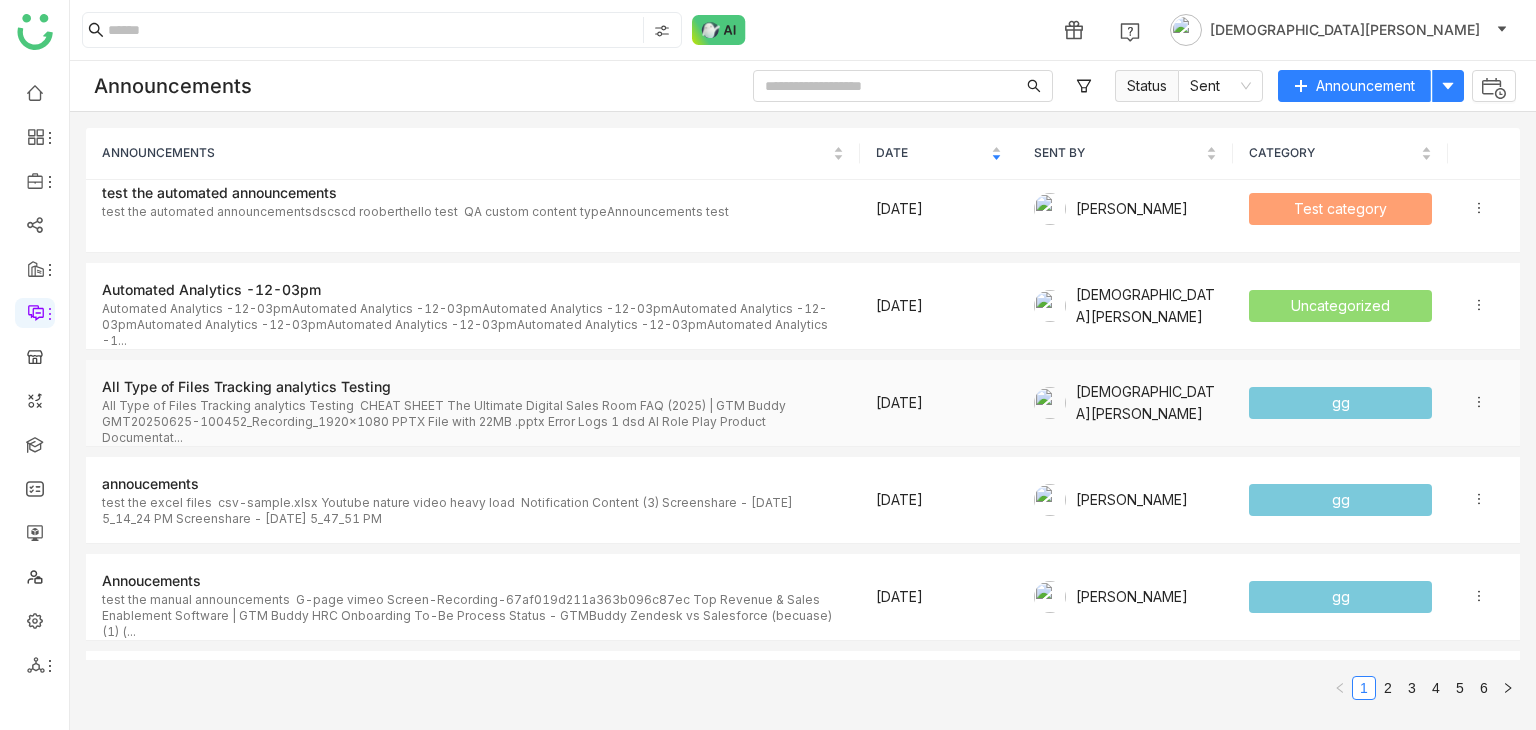 click on "All Type of Files Tracking analytics Testing" 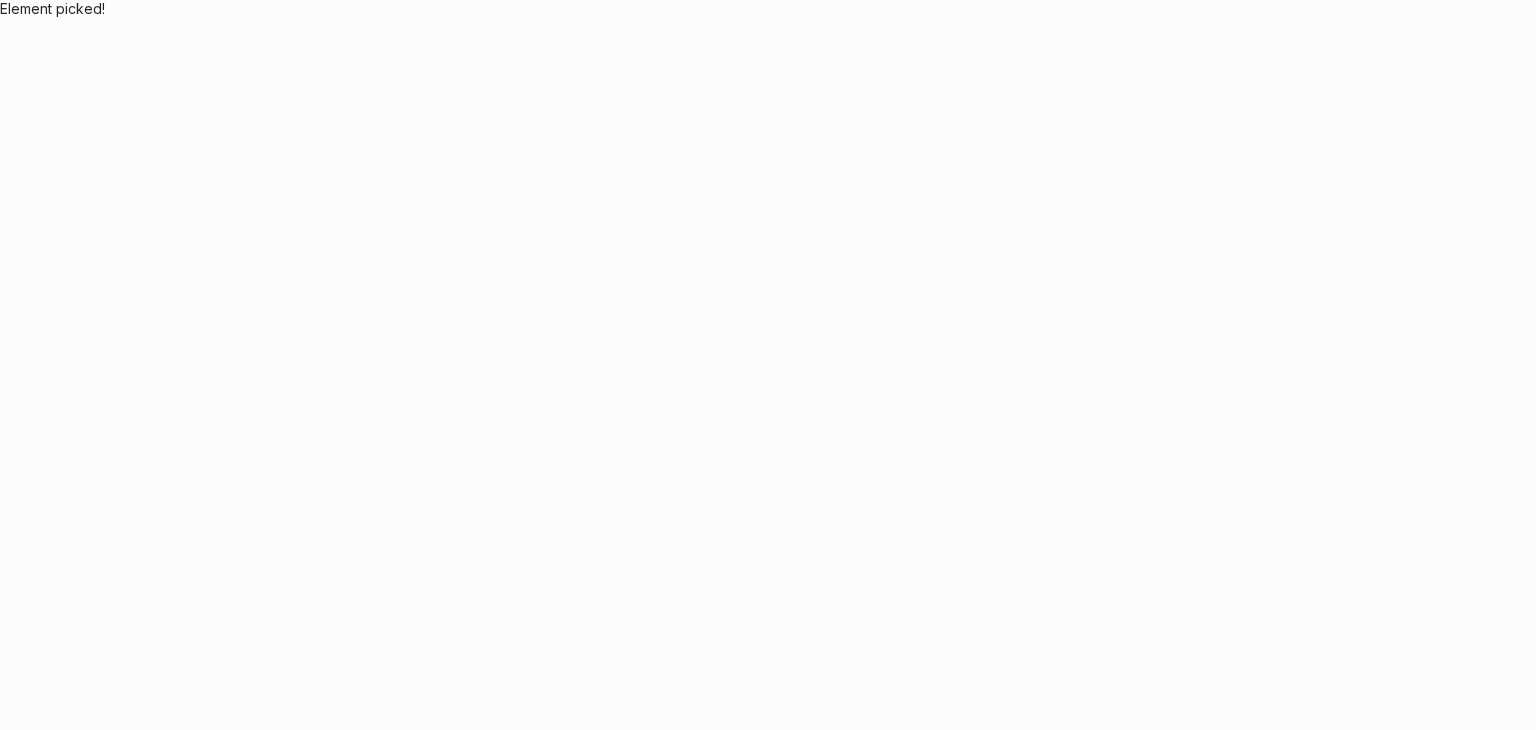 scroll, scrollTop: 0, scrollLeft: 0, axis: both 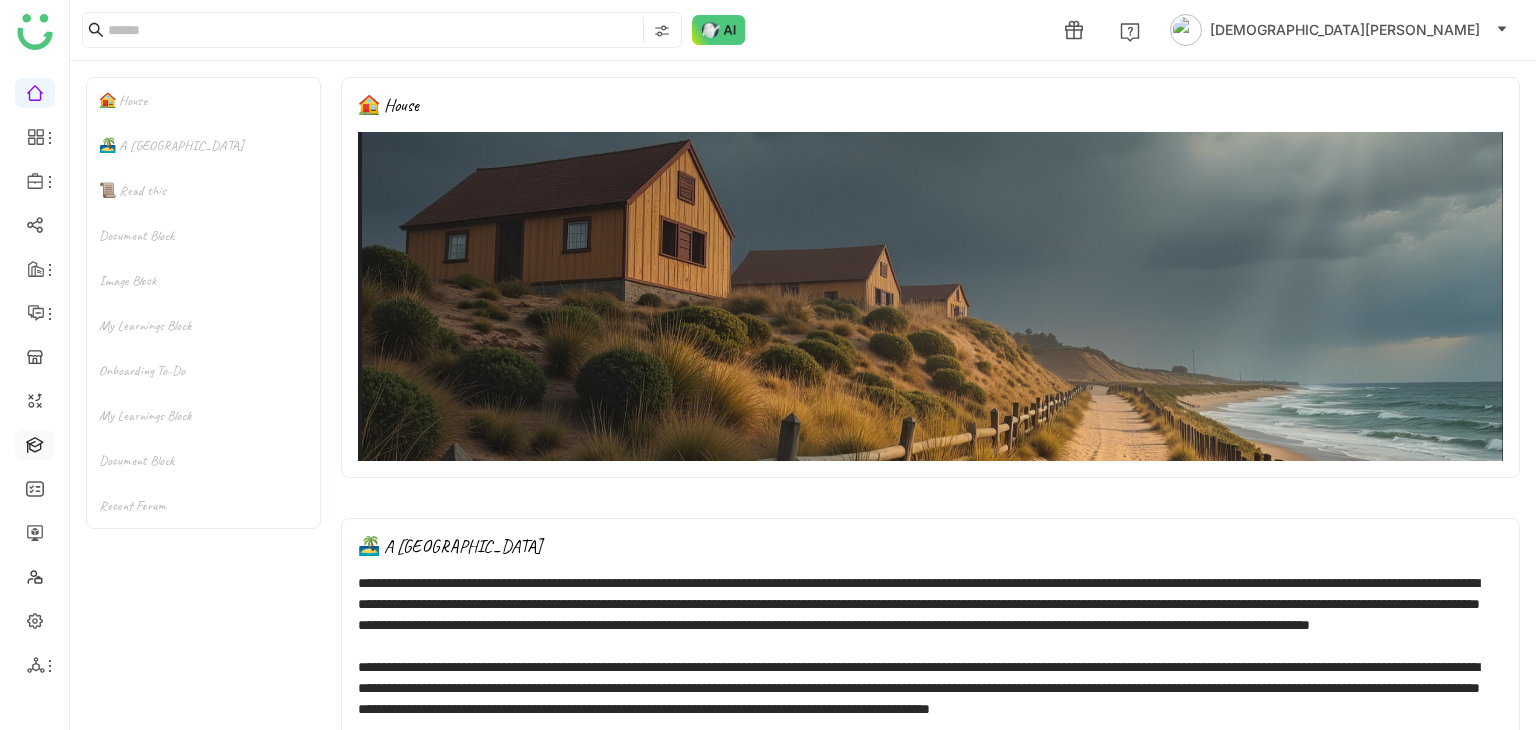 click at bounding box center (35, 443) 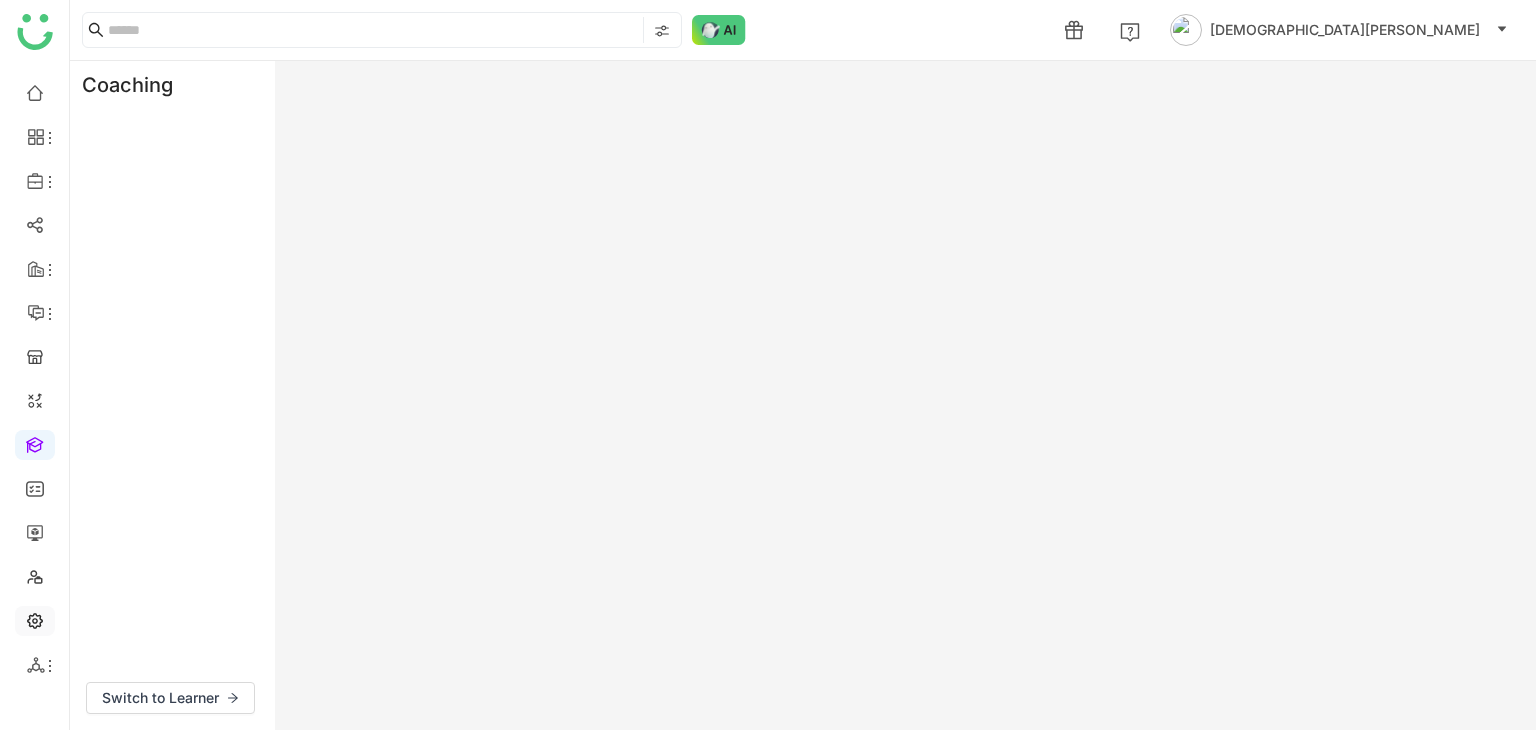 click at bounding box center (35, 619) 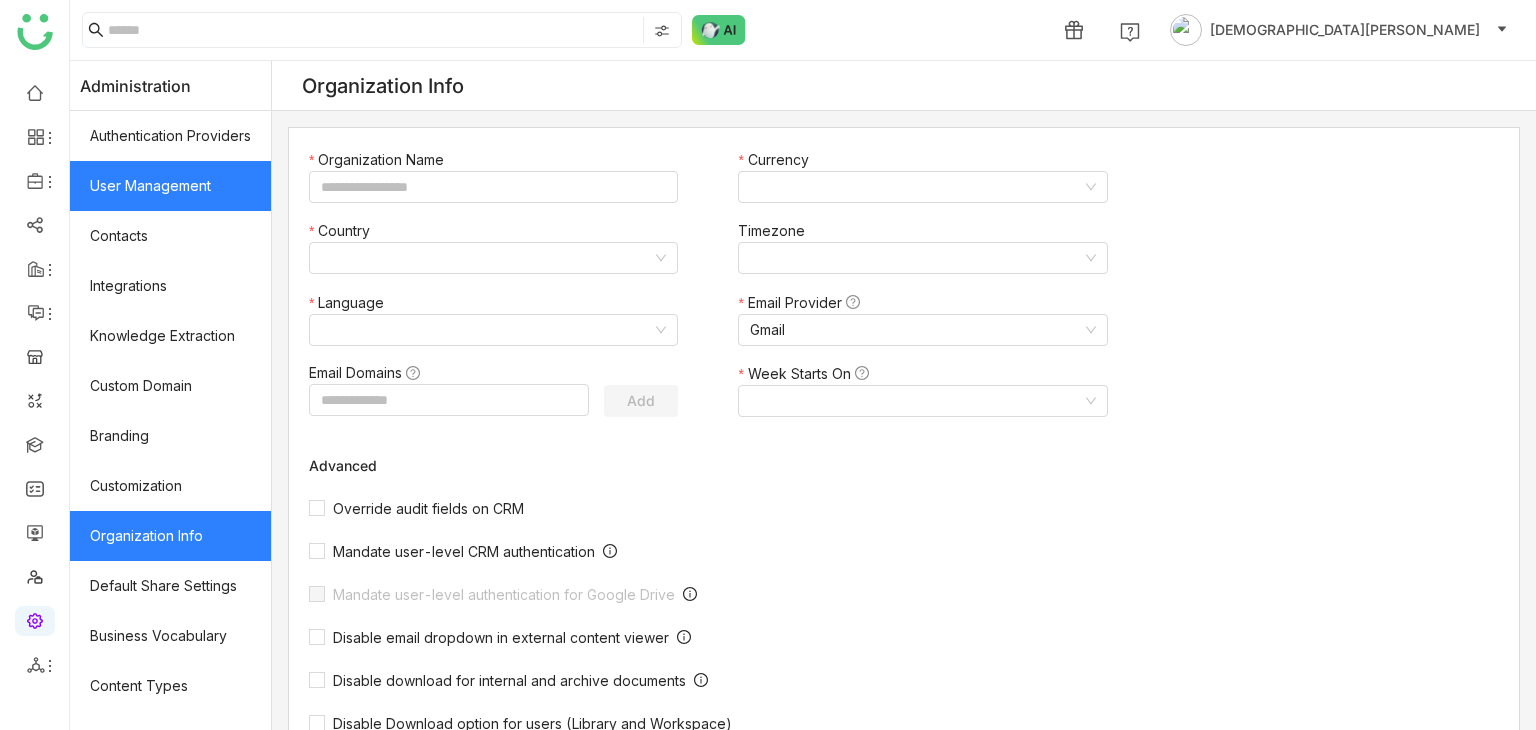 click on "User Management" 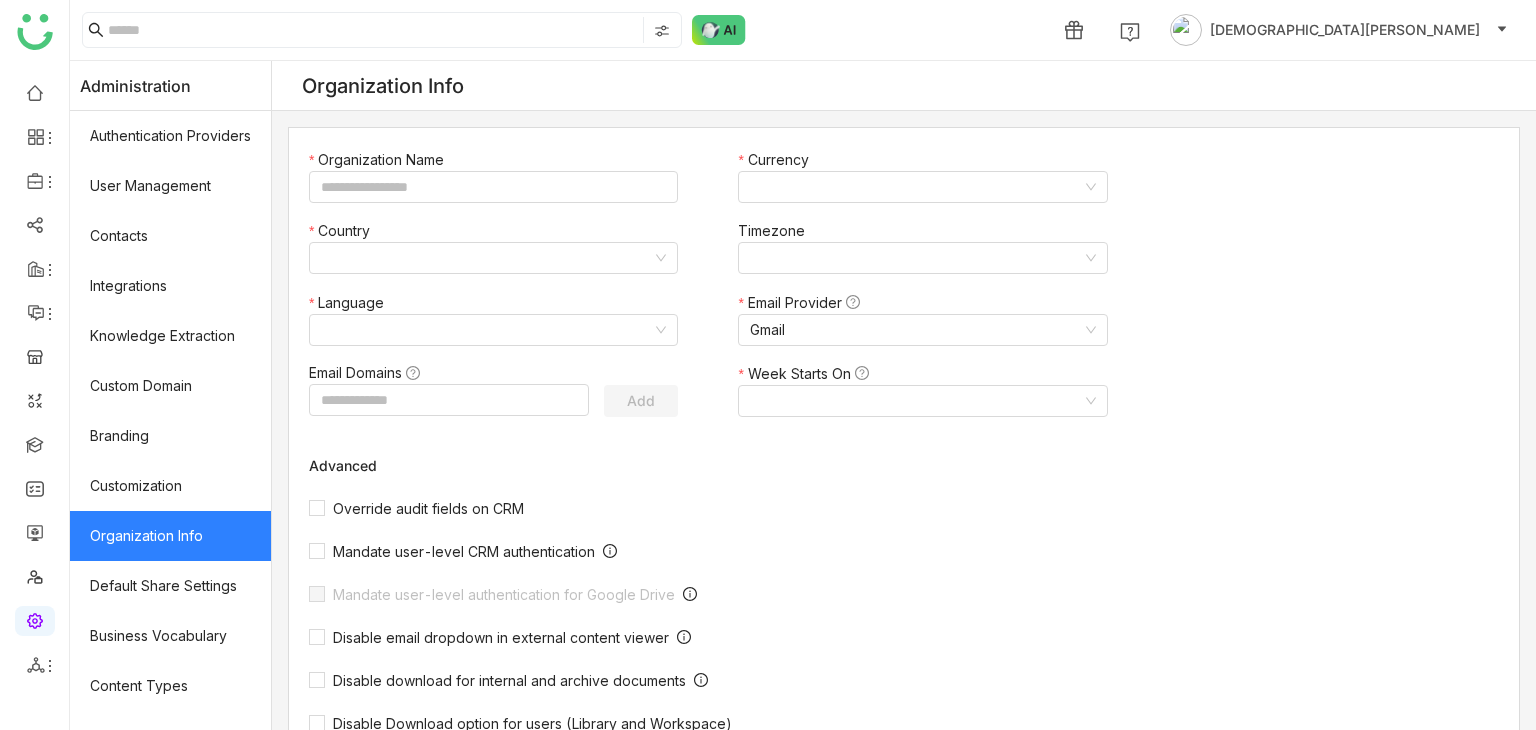 type on "*******" 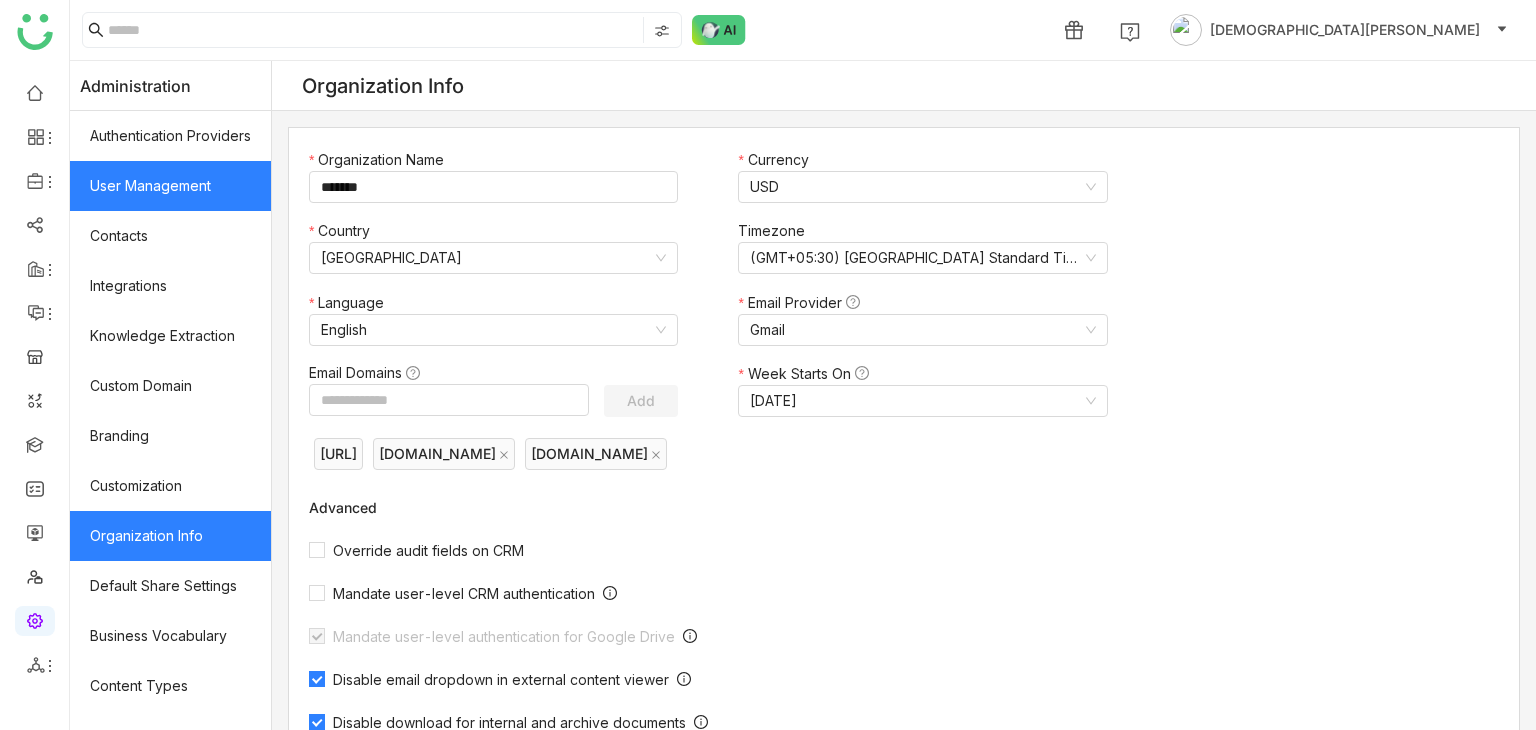 click on "User Management" 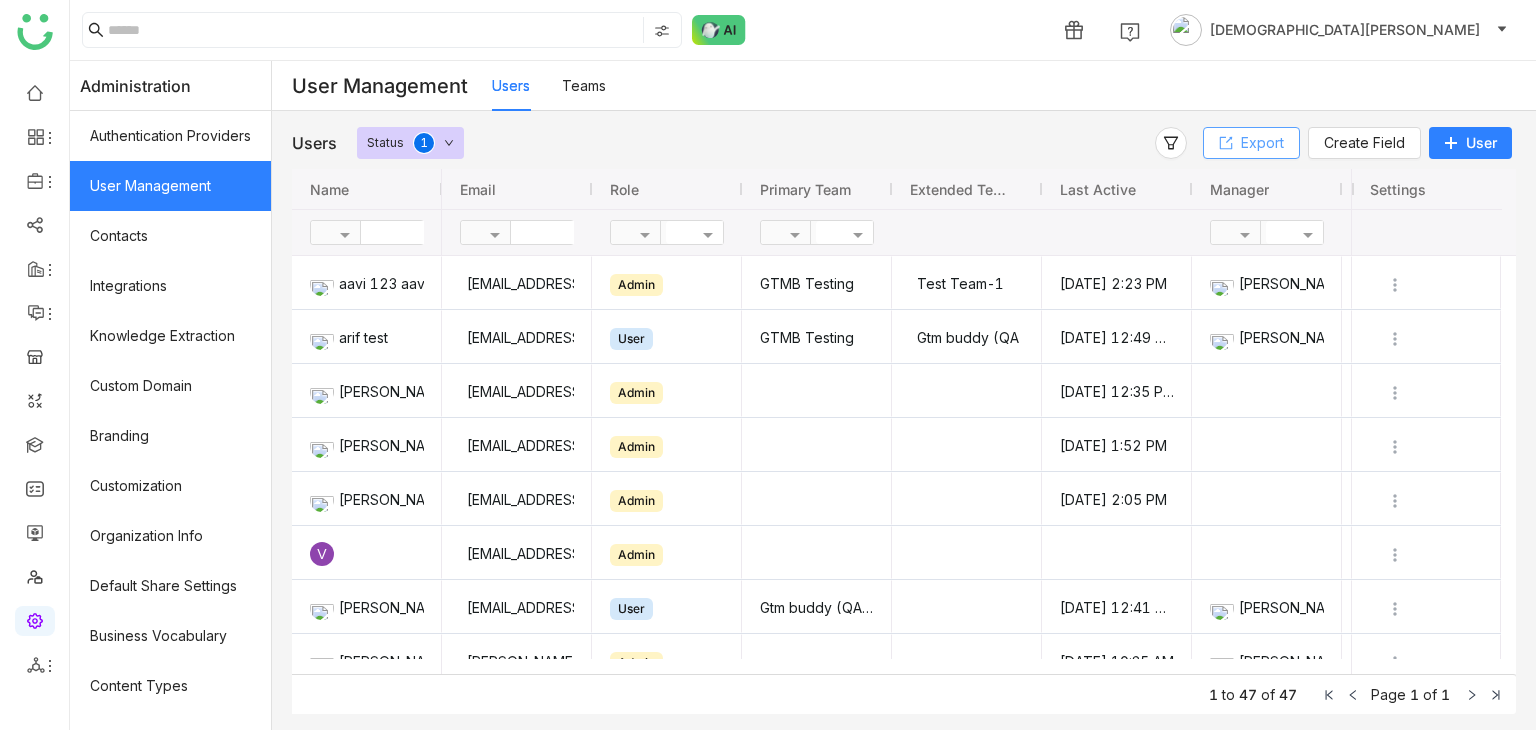 click 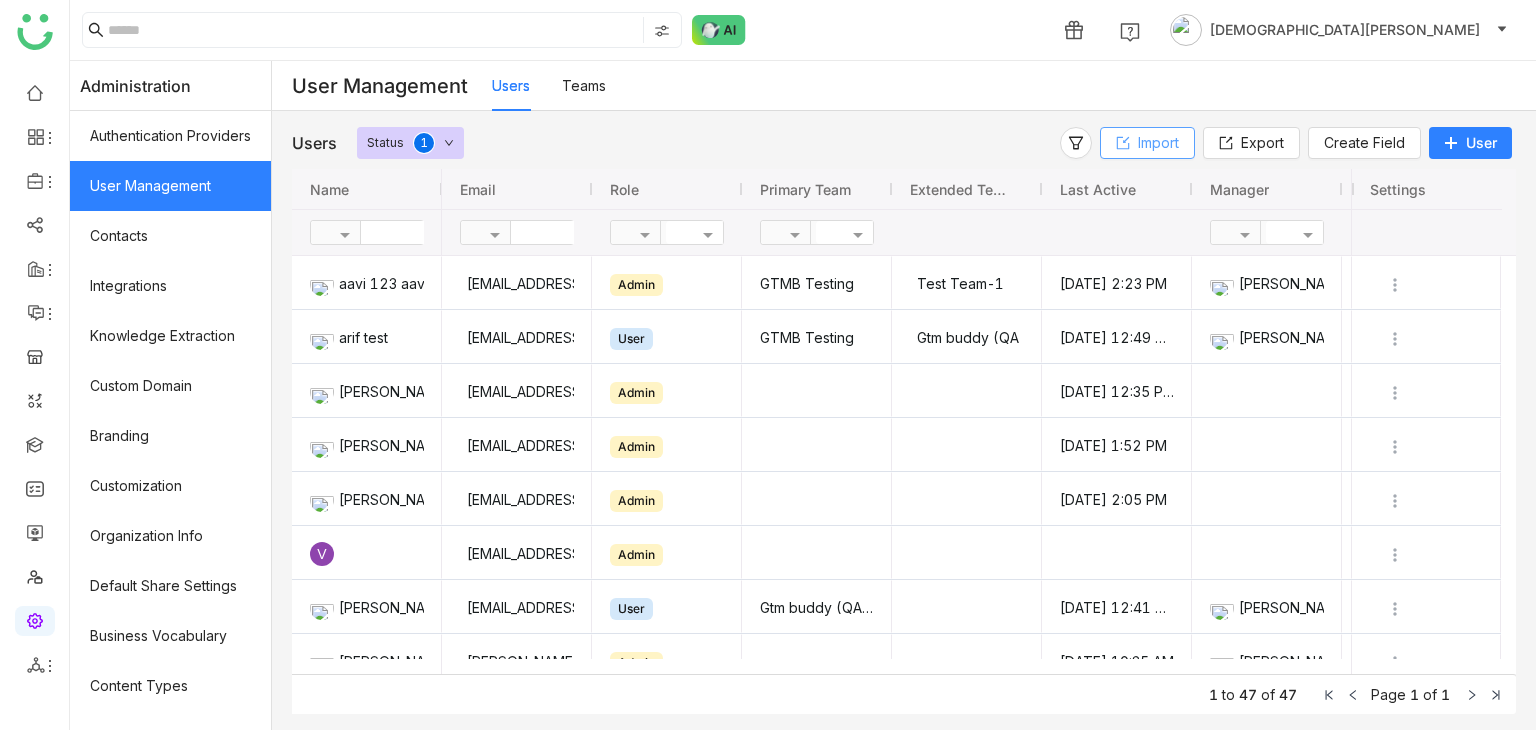 click on "Import" 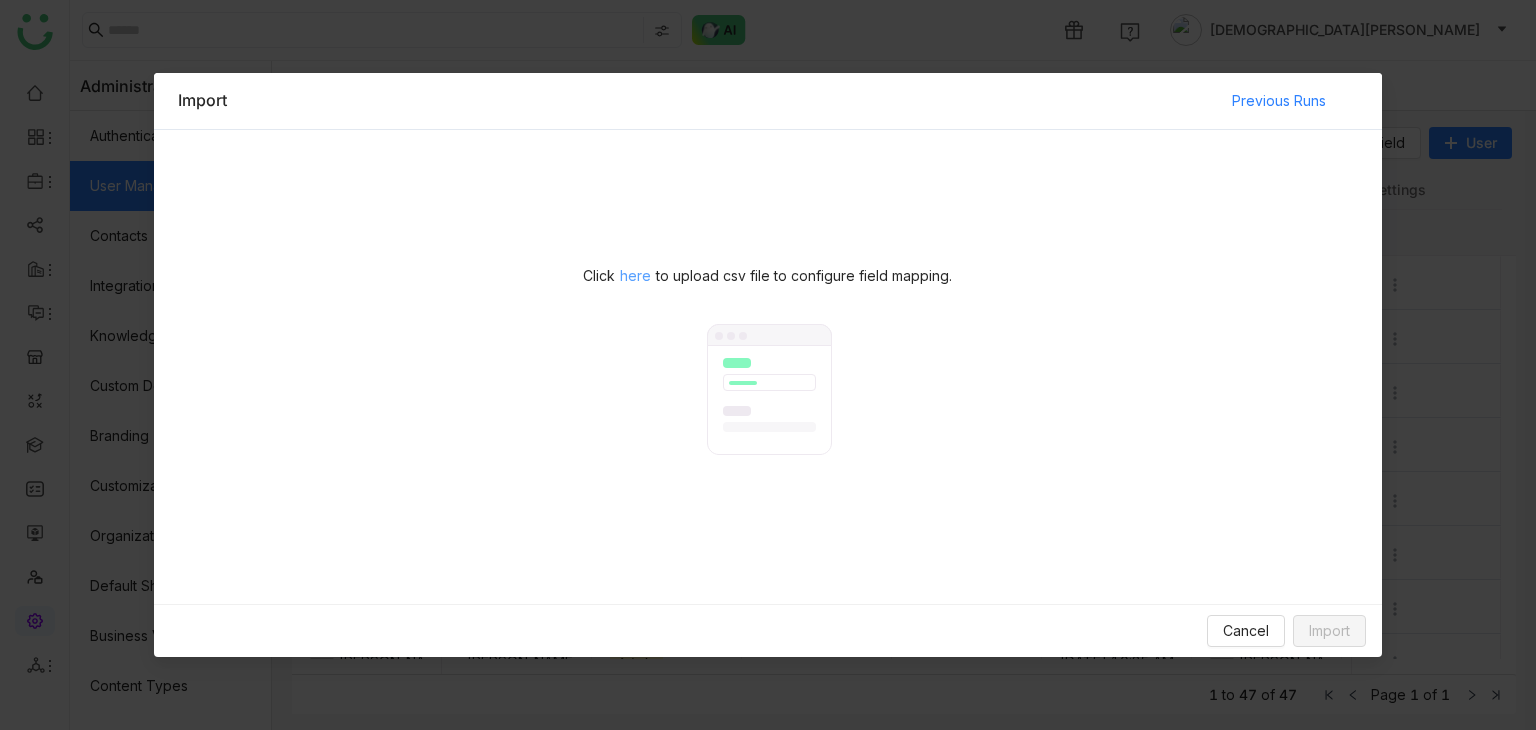 click on "here" at bounding box center [635, 276] 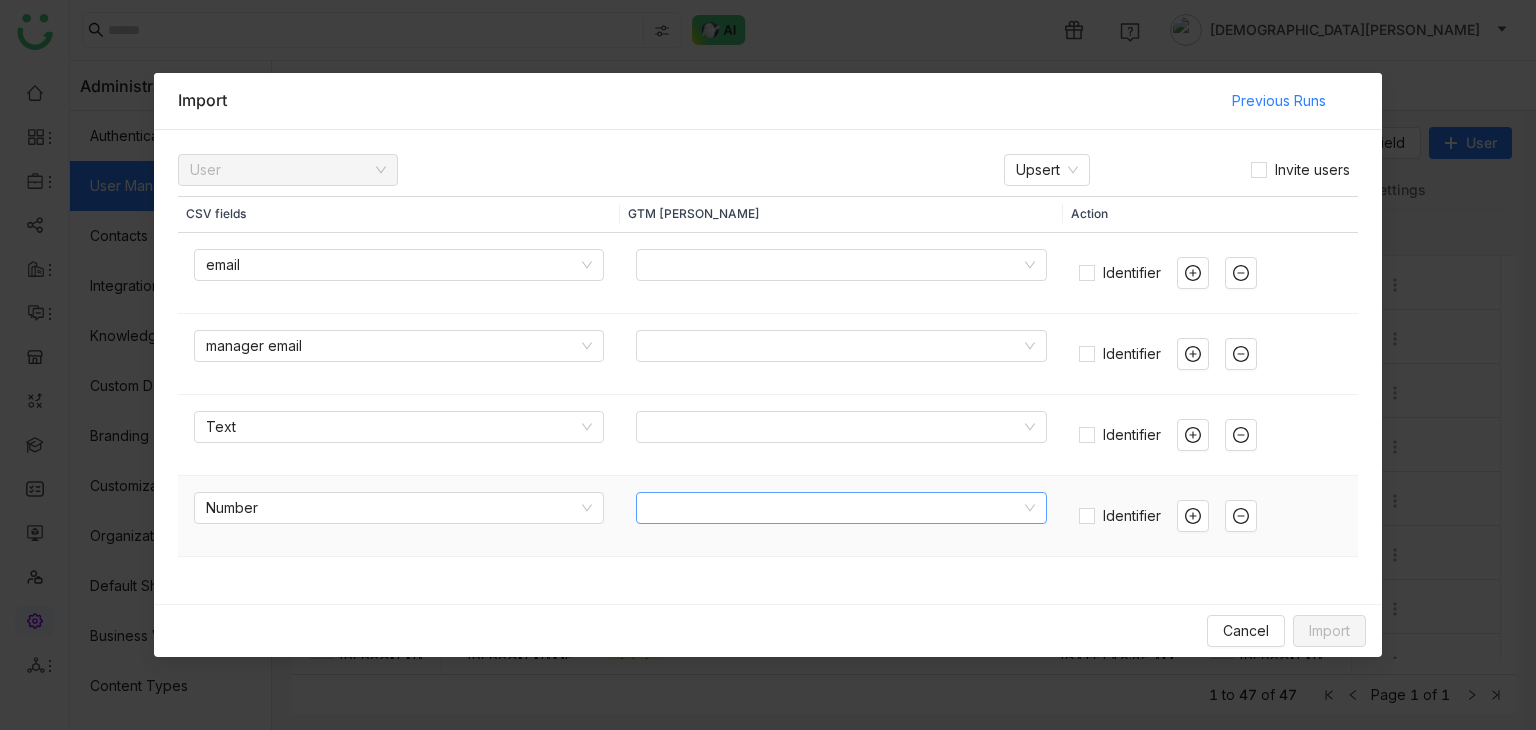 click at bounding box center (834, 508) 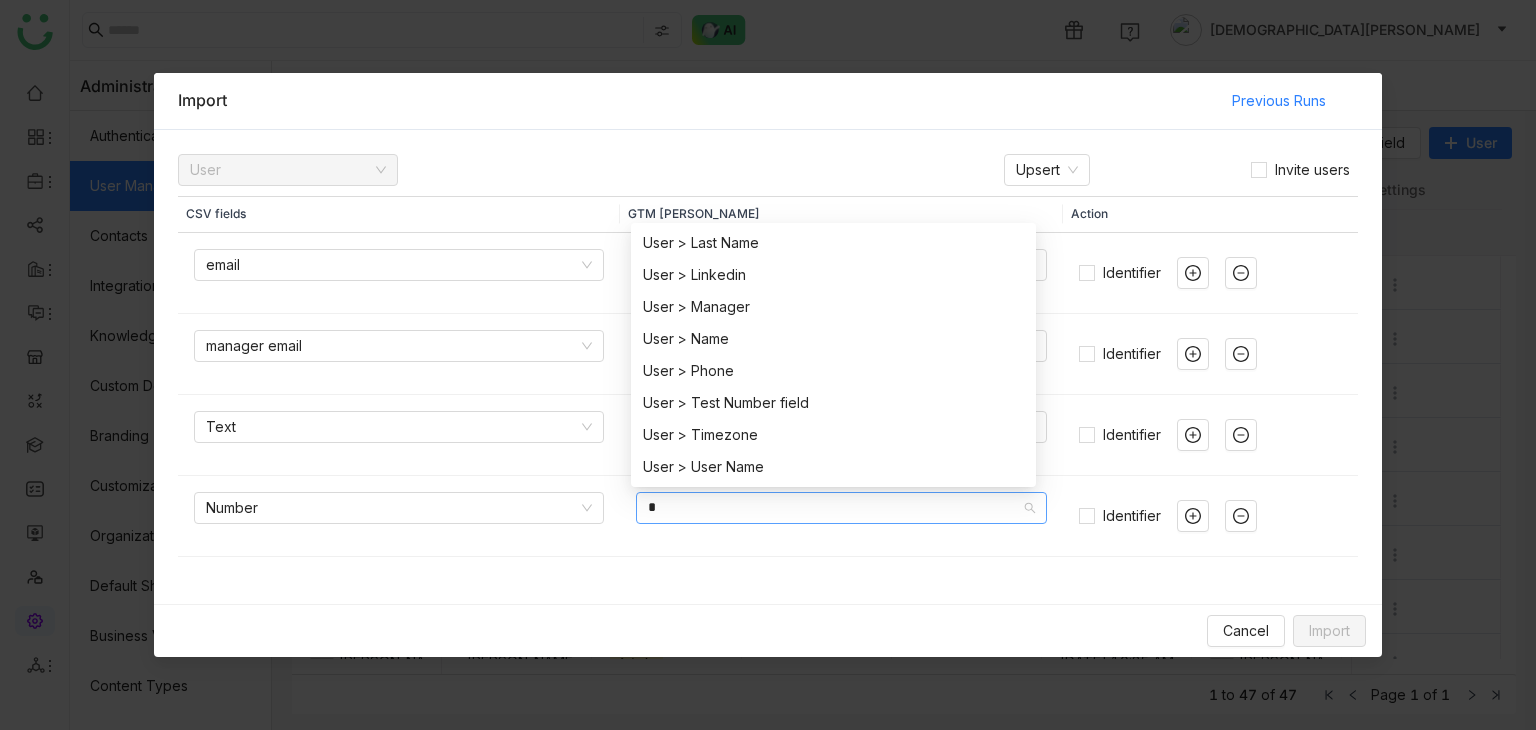 scroll, scrollTop: 0, scrollLeft: 0, axis: both 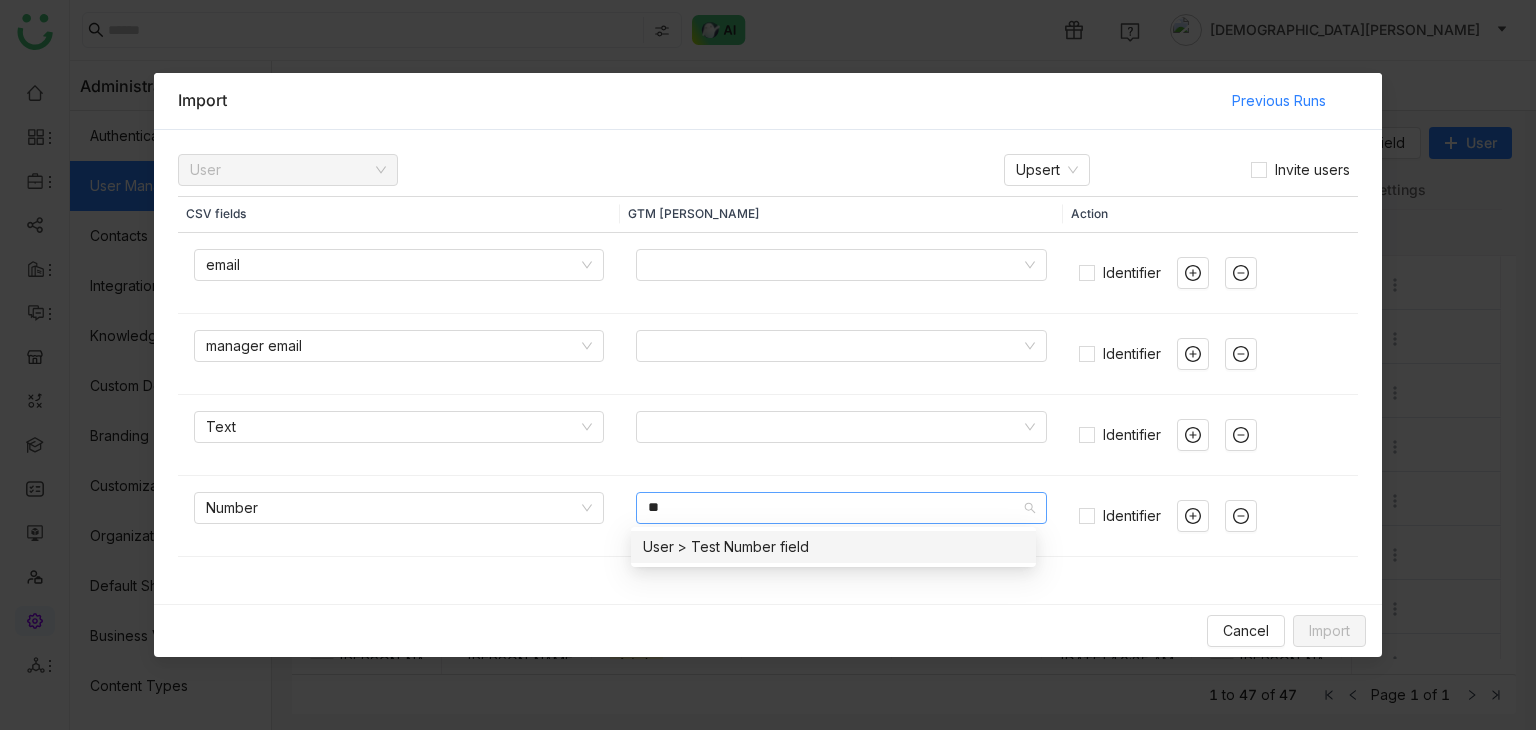 type on "**" 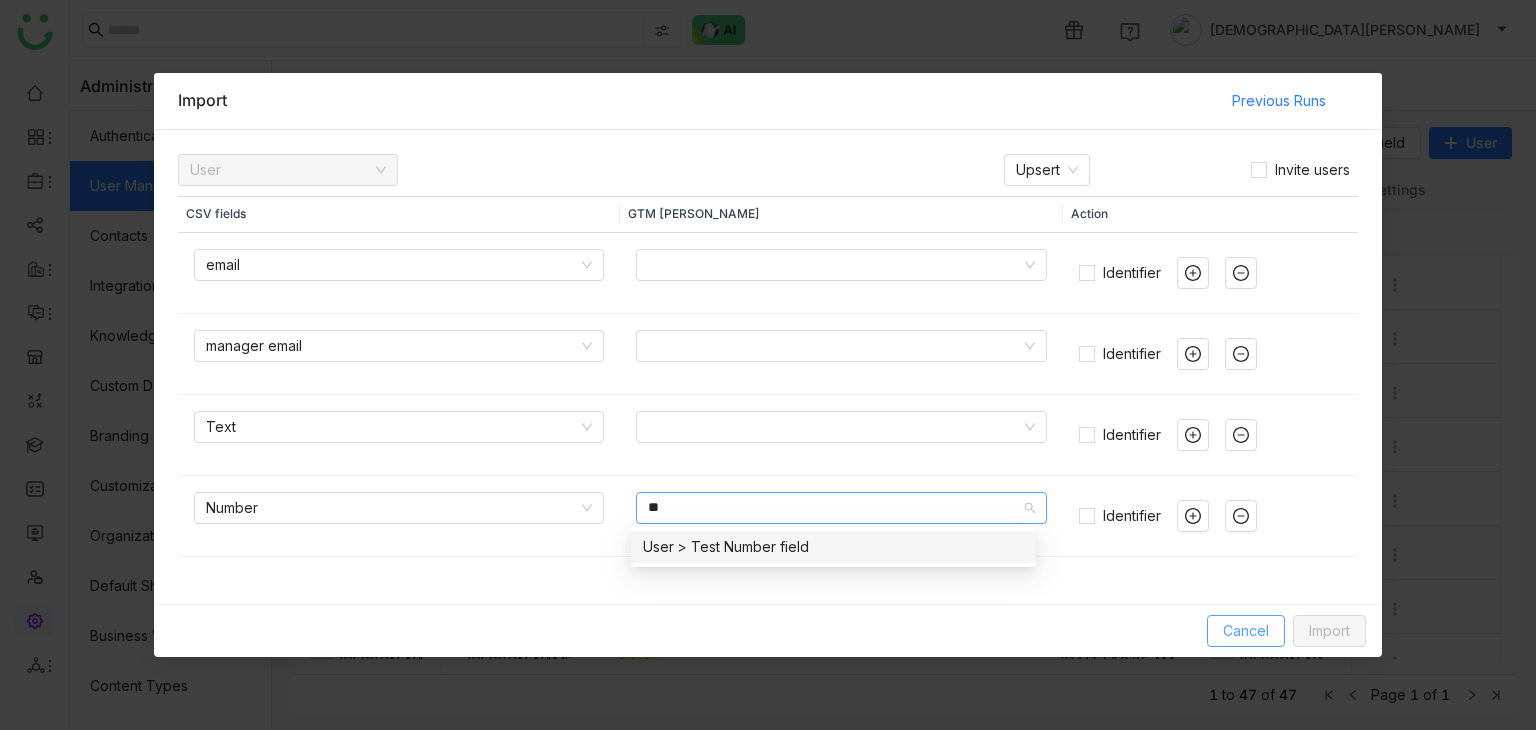 click on "Cancel" at bounding box center [1246, 631] 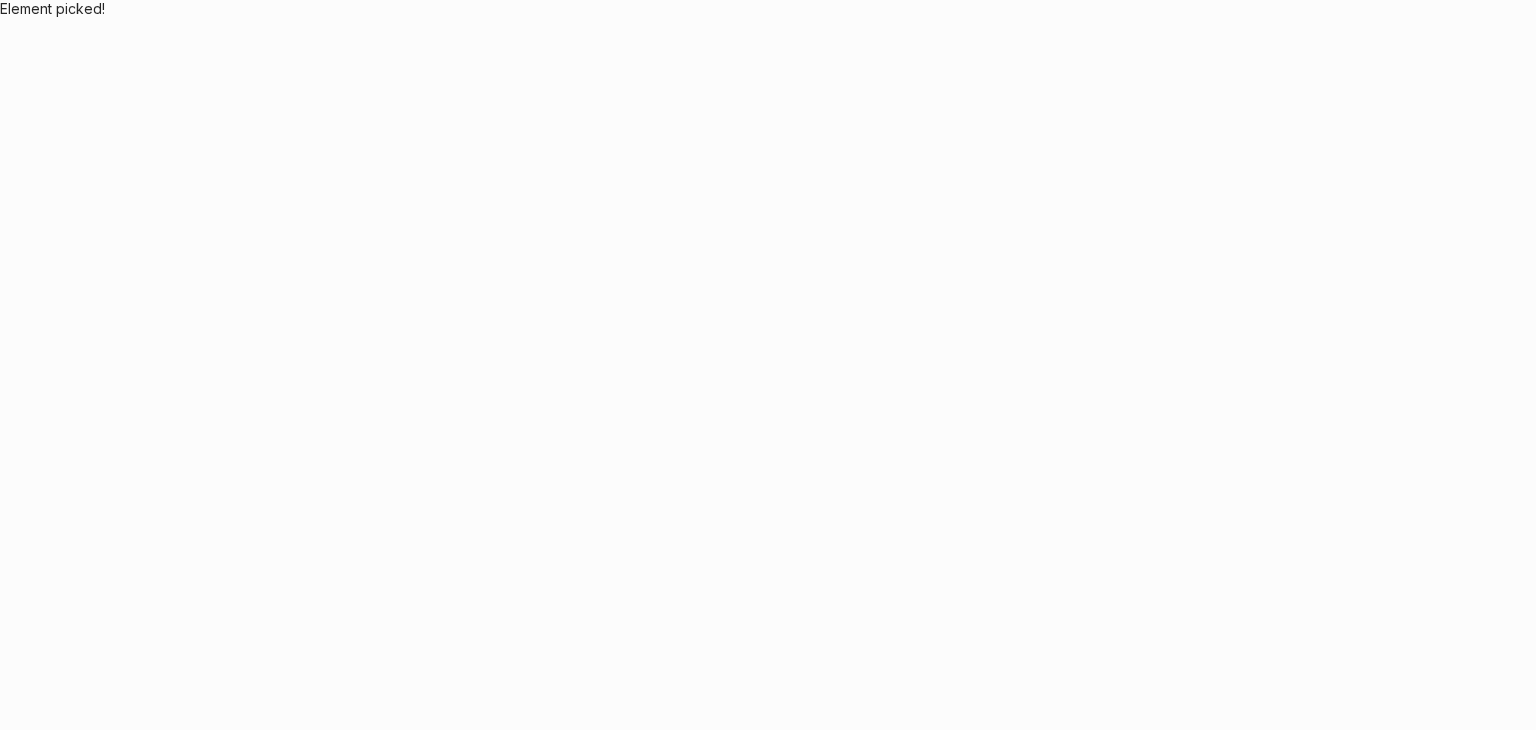 scroll, scrollTop: 0, scrollLeft: 0, axis: both 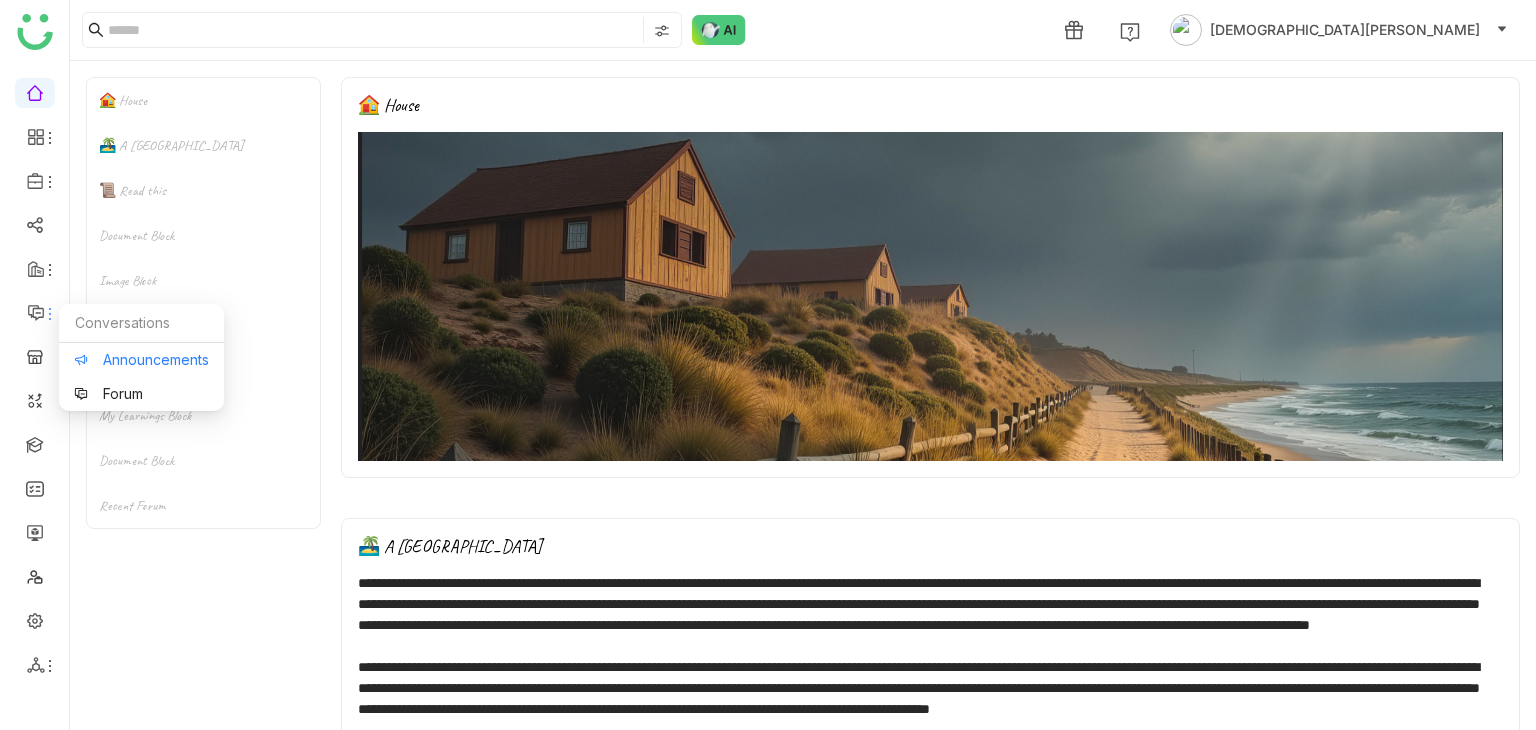 click on "Announcements" at bounding box center (141, 360) 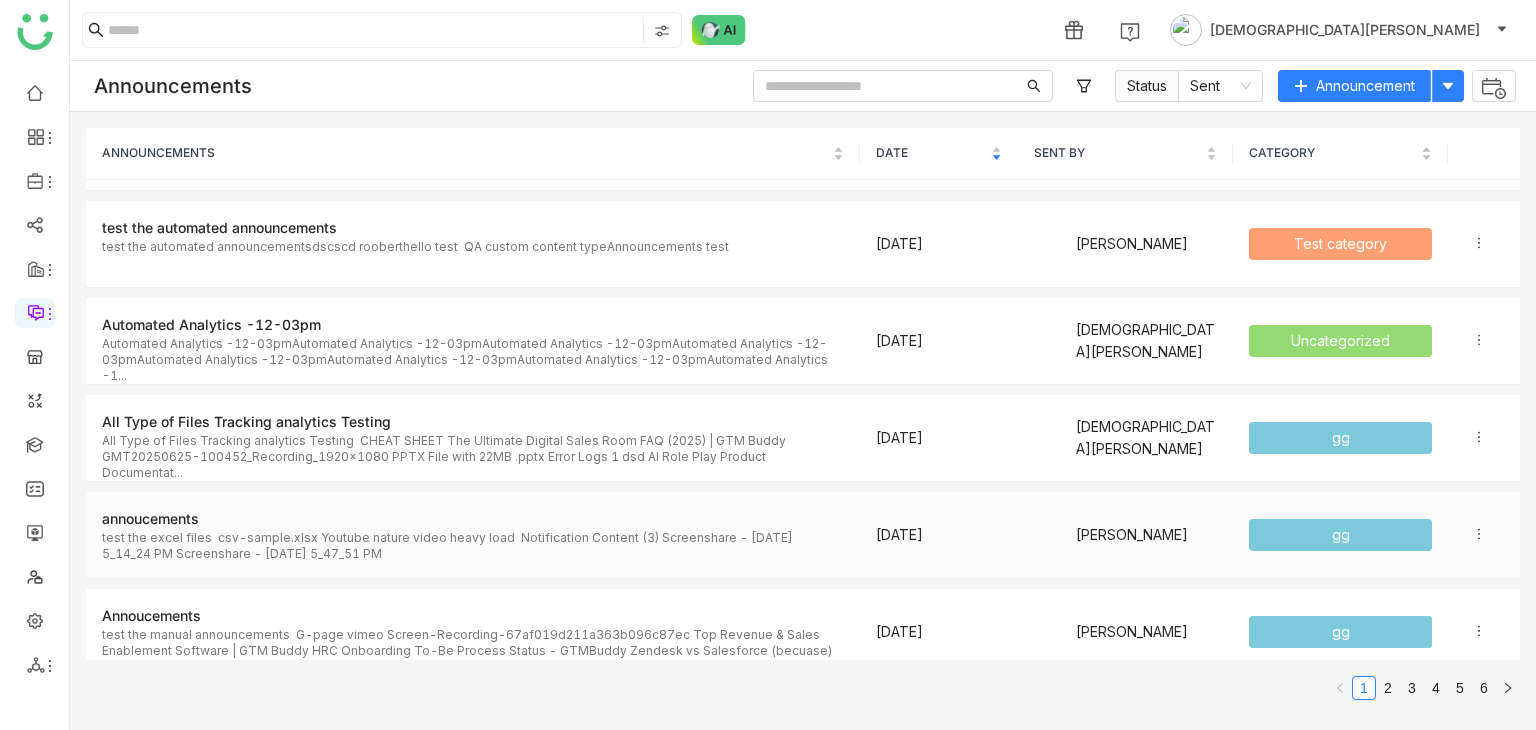 scroll, scrollTop: 800, scrollLeft: 0, axis: vertical 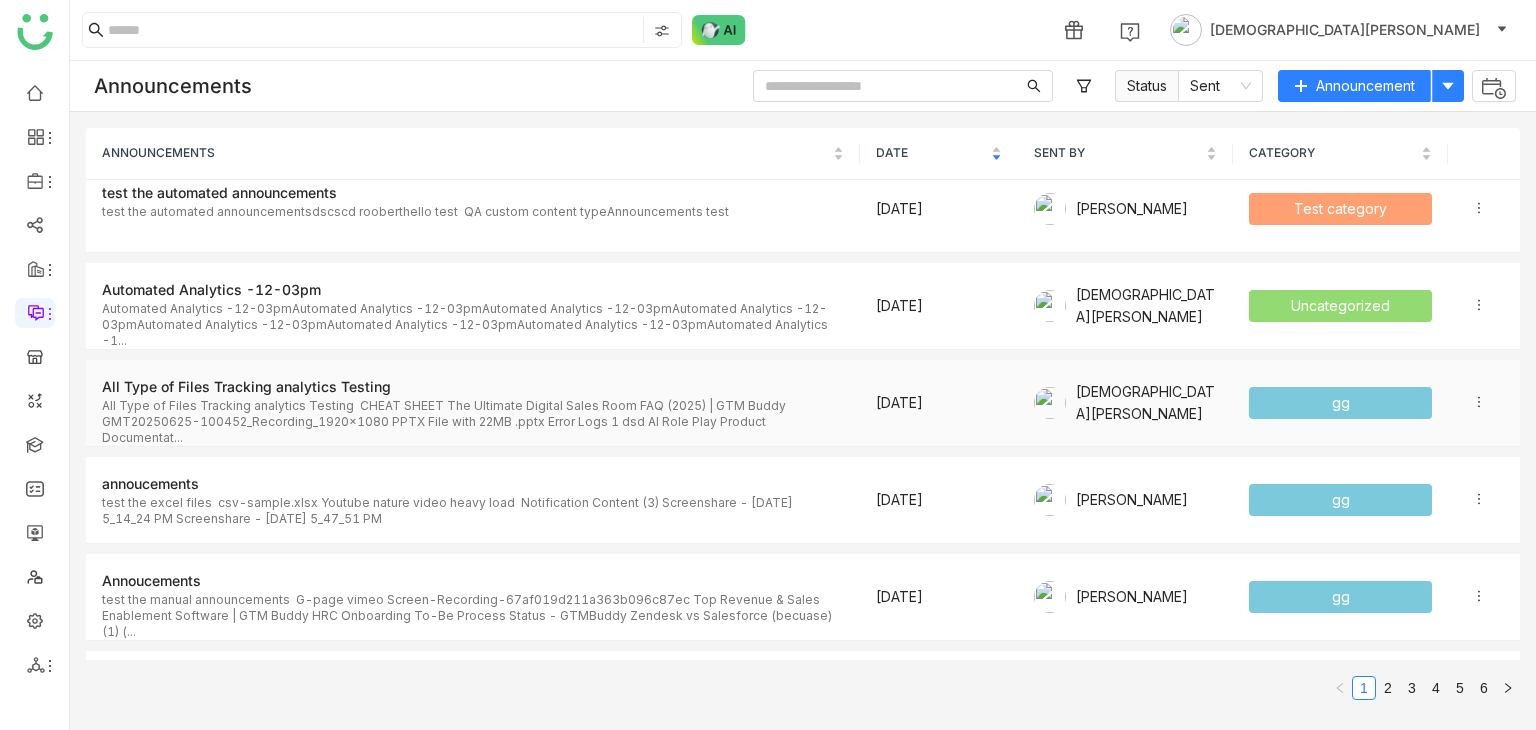 click on "All Type of Files Tracking analytics Testing  CHEAT SHEET
The Ultimate Digital Sales Room FAQ (2025) | GTM Buddy
GMT20250625-100452_Recording_1920x1080
PPTX File with 22MB .pptx
Error Logs 1
dsd
AI Role Play Product Documentat..." 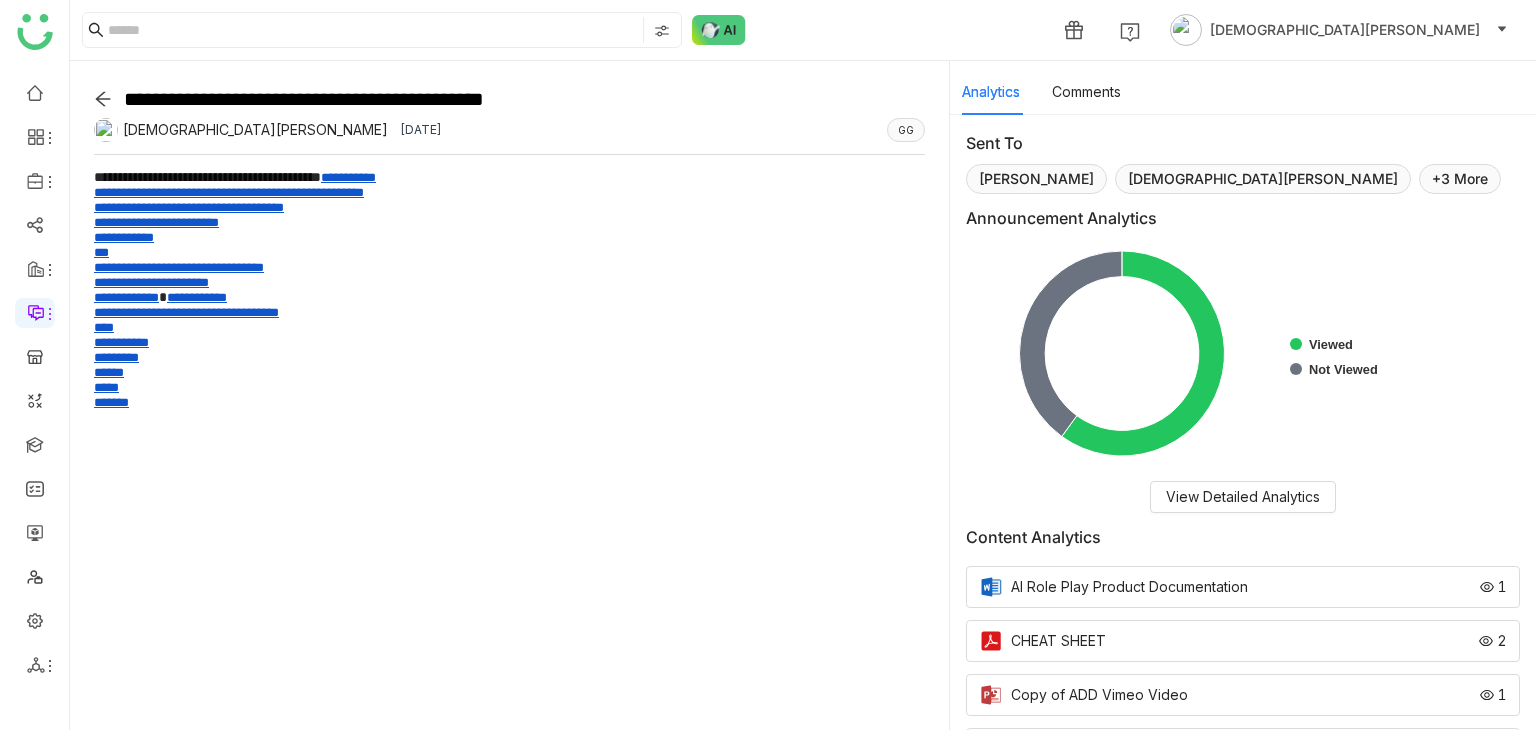 click on "*******" 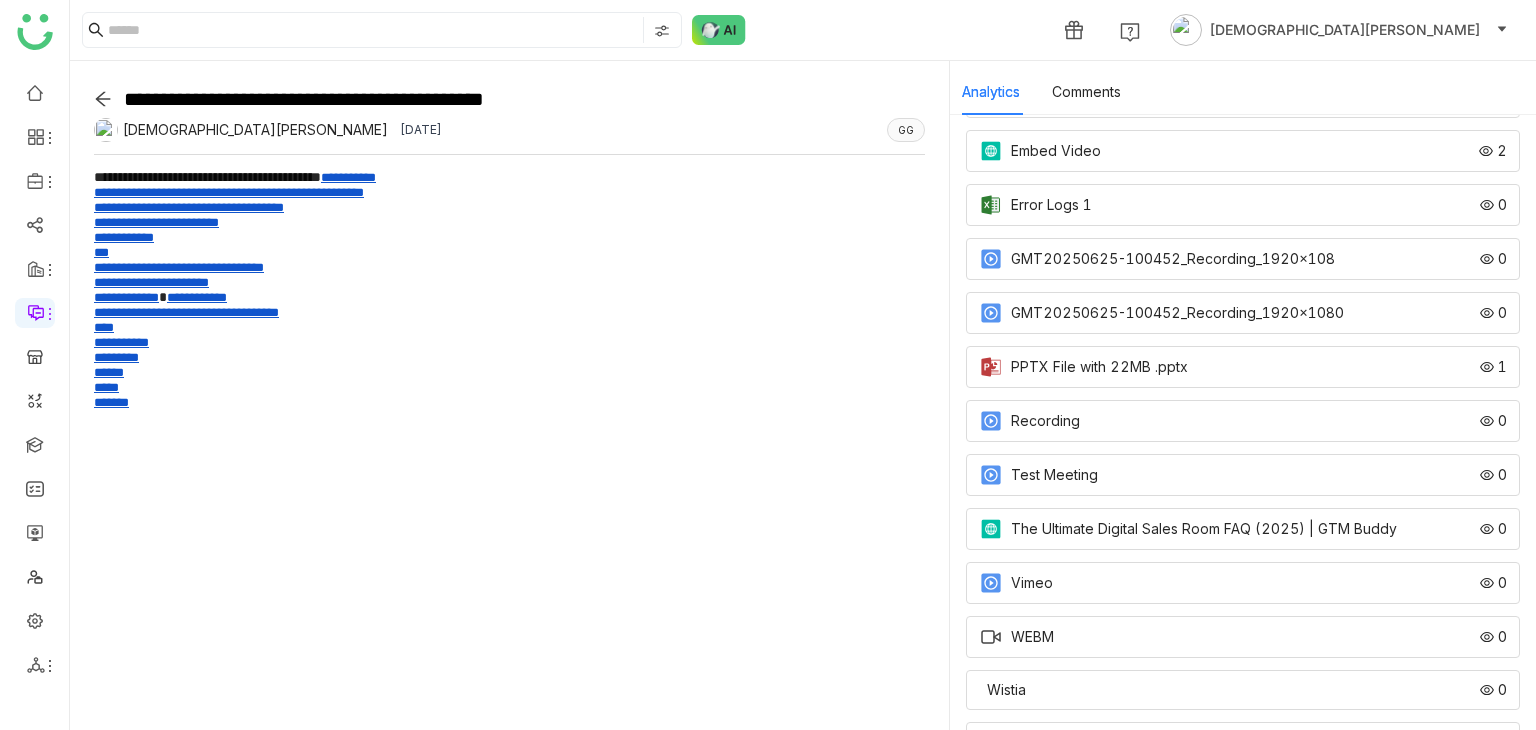 scroll, scrollTop: 775, scrollLeft: 0, axis: vertical 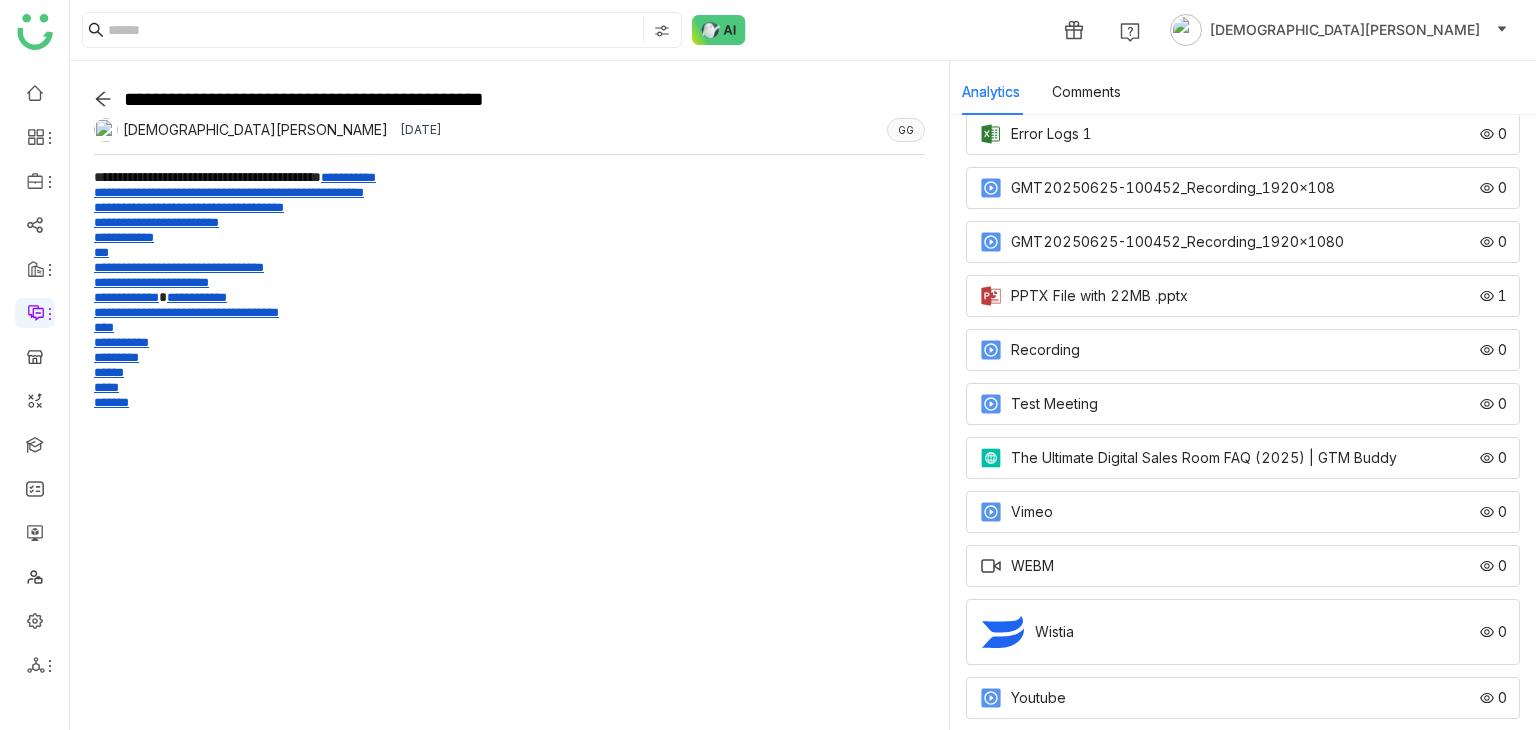 click on "*********" 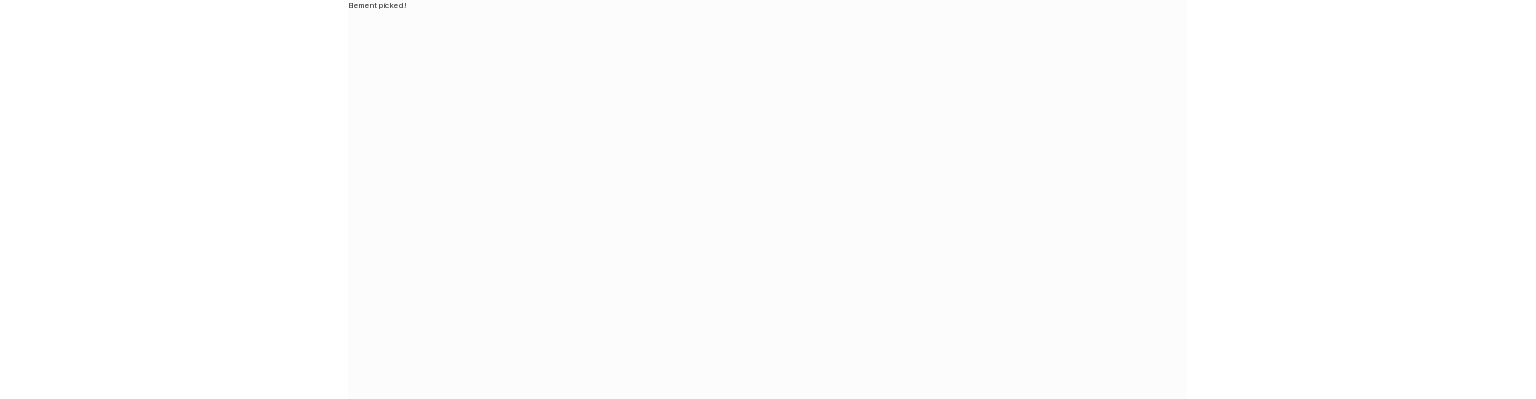 scroll, scrollTop: 0, scrollLeft: 0, axis: both 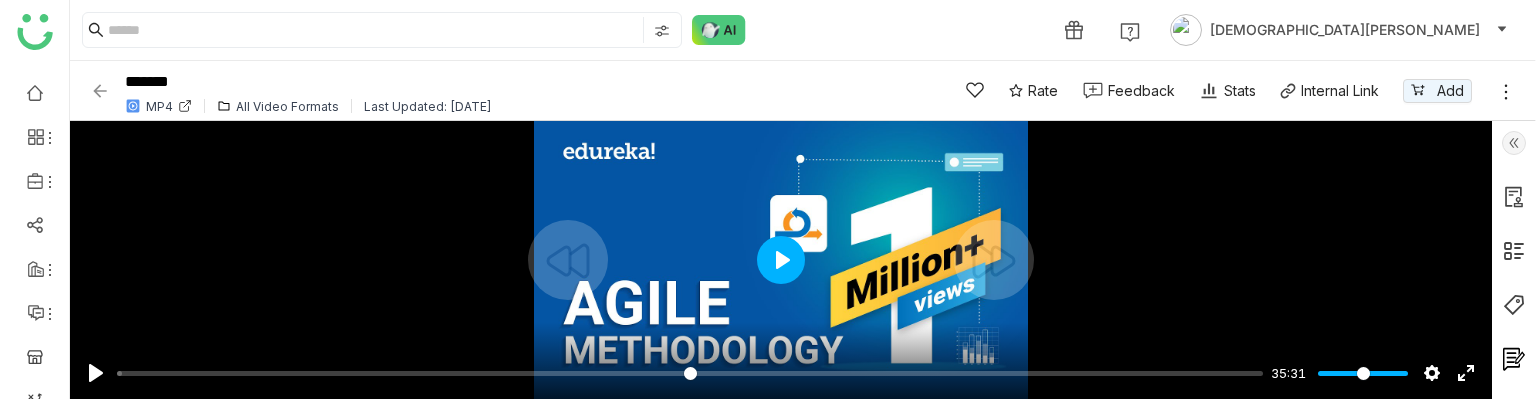 click on "Play" 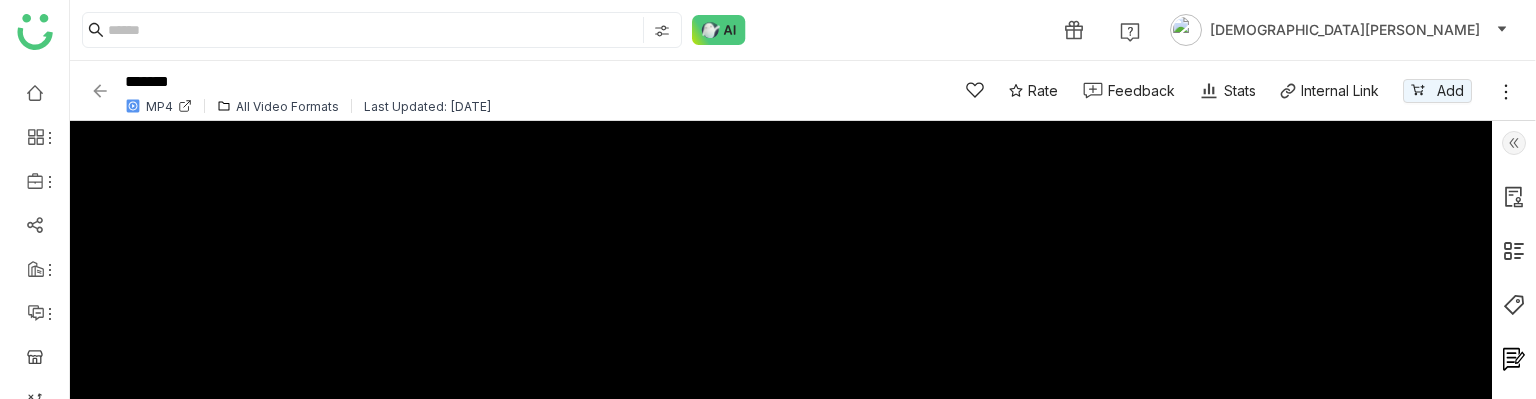 type on "****" 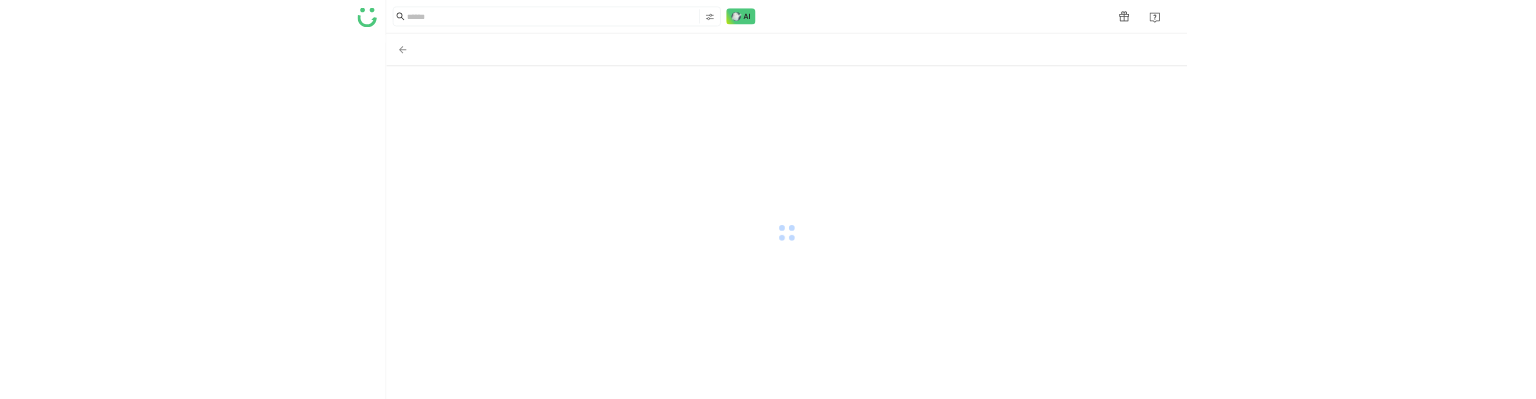 scroll, scrollTop: 0, scrollLeft: 0, axis: both 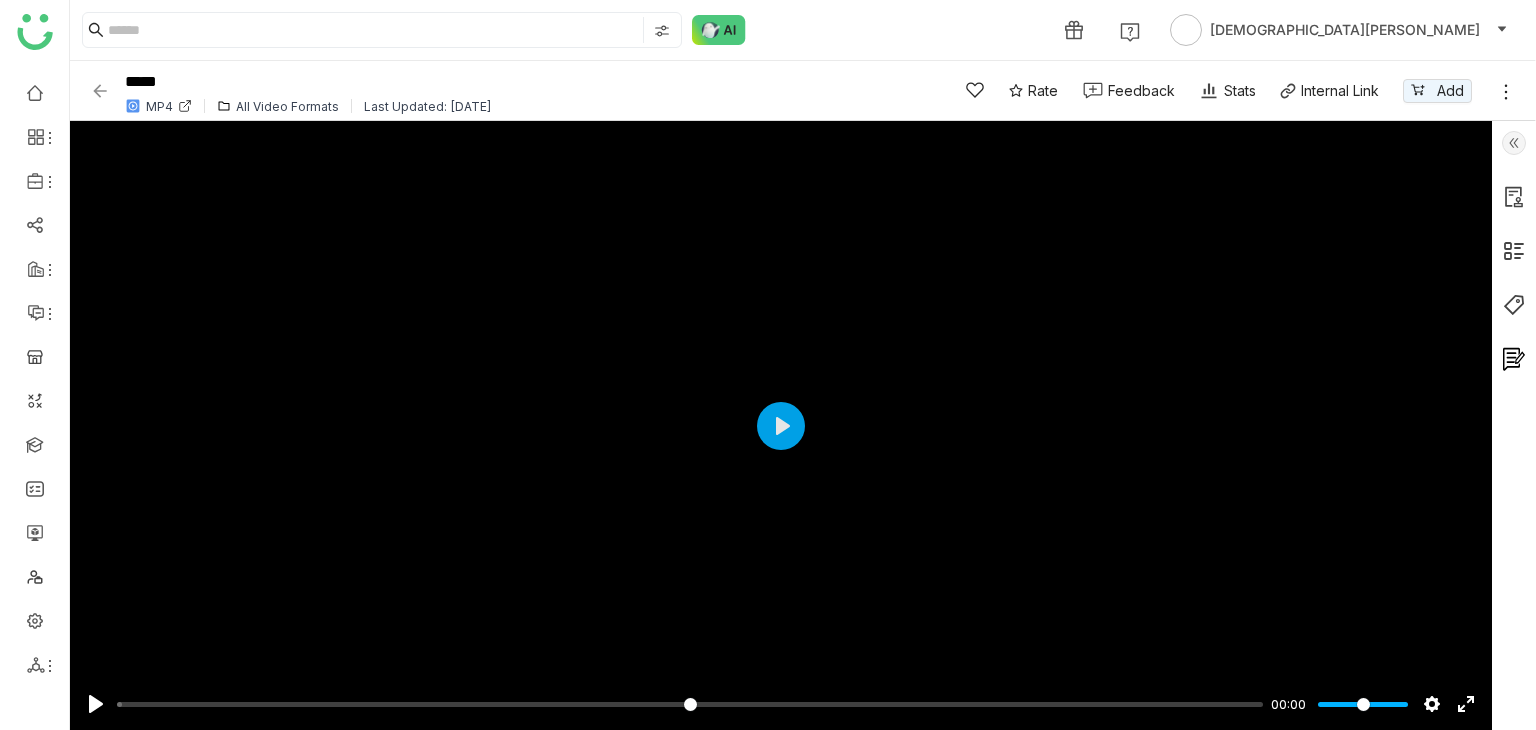 type on "*" 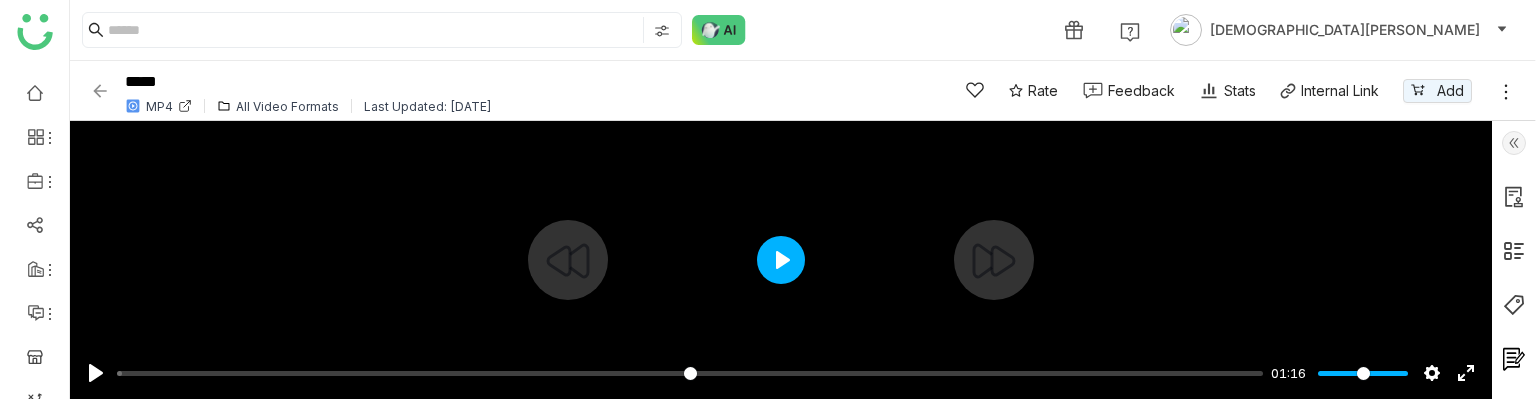 click on "Play" 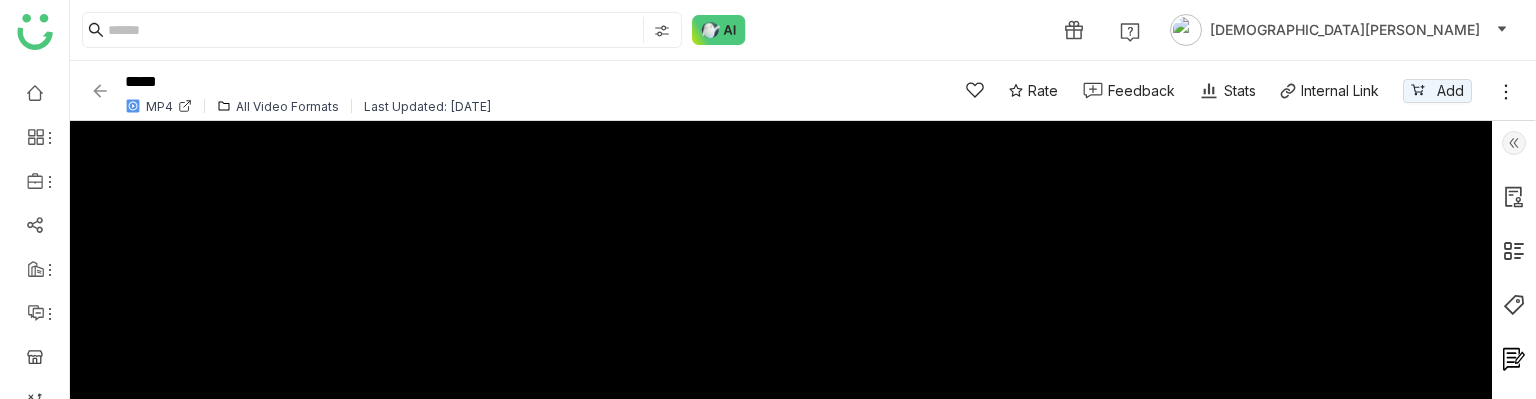 type on "*****" 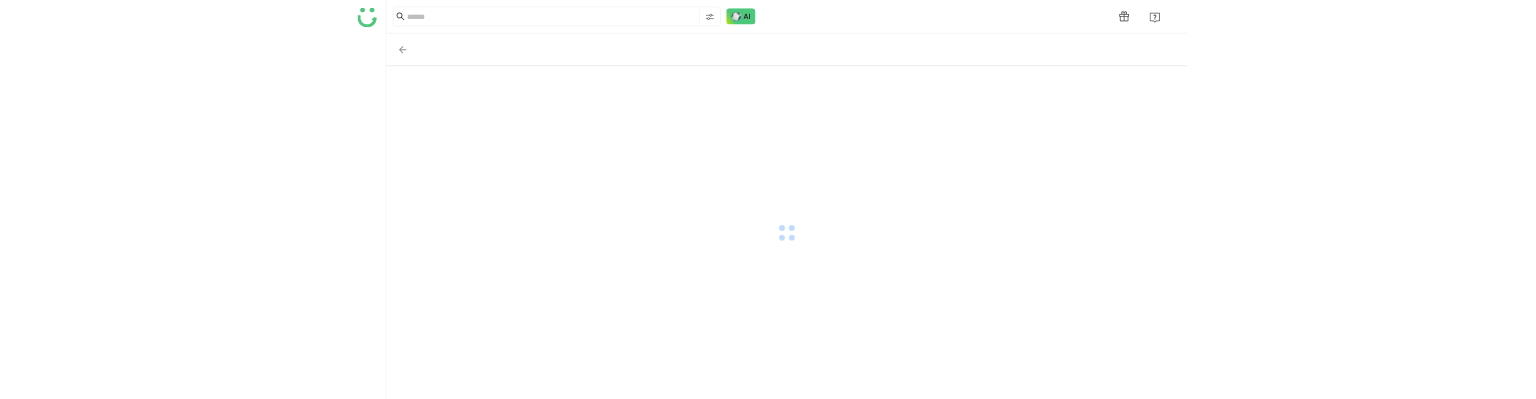 scroll, scrollTop: 0, scrollLeft: 0, axis: both 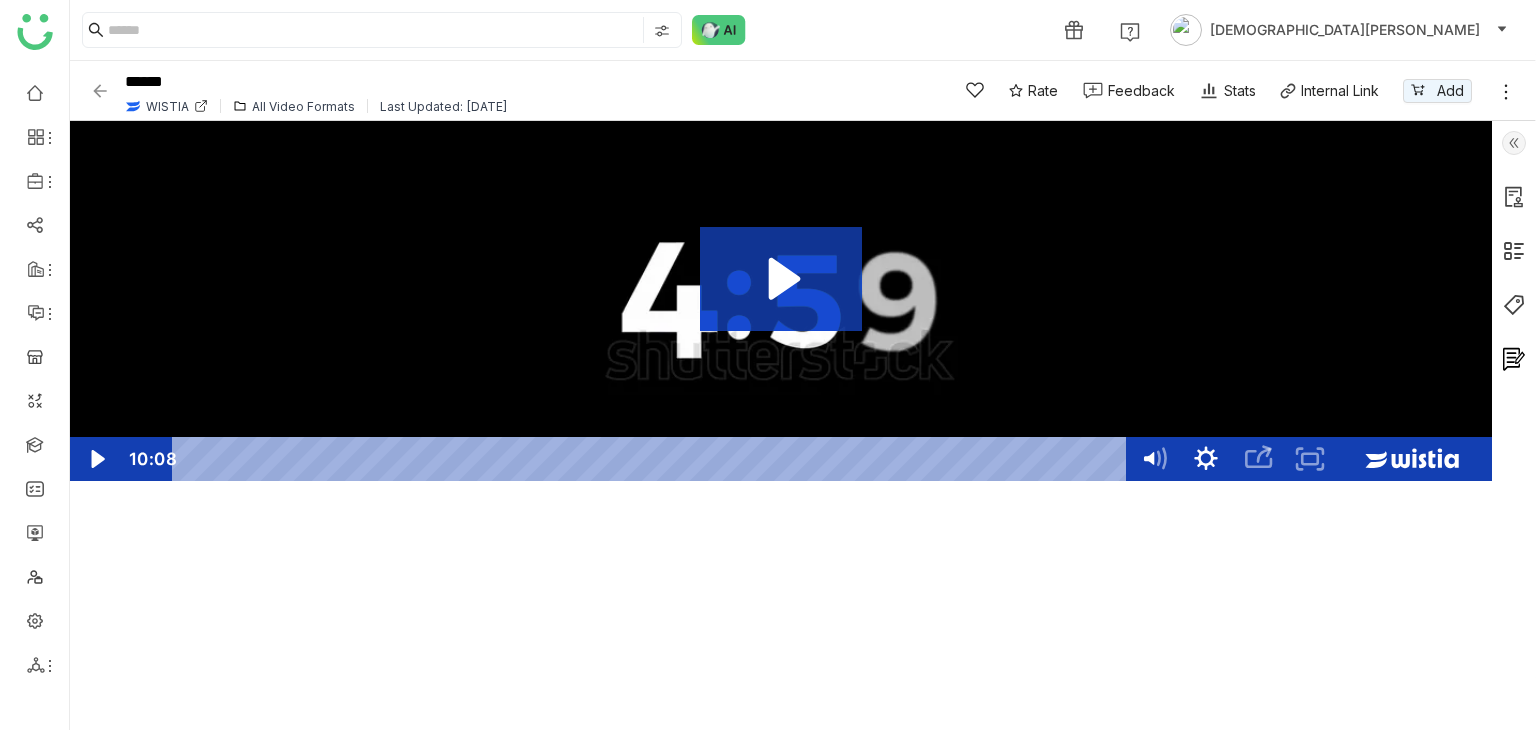 click 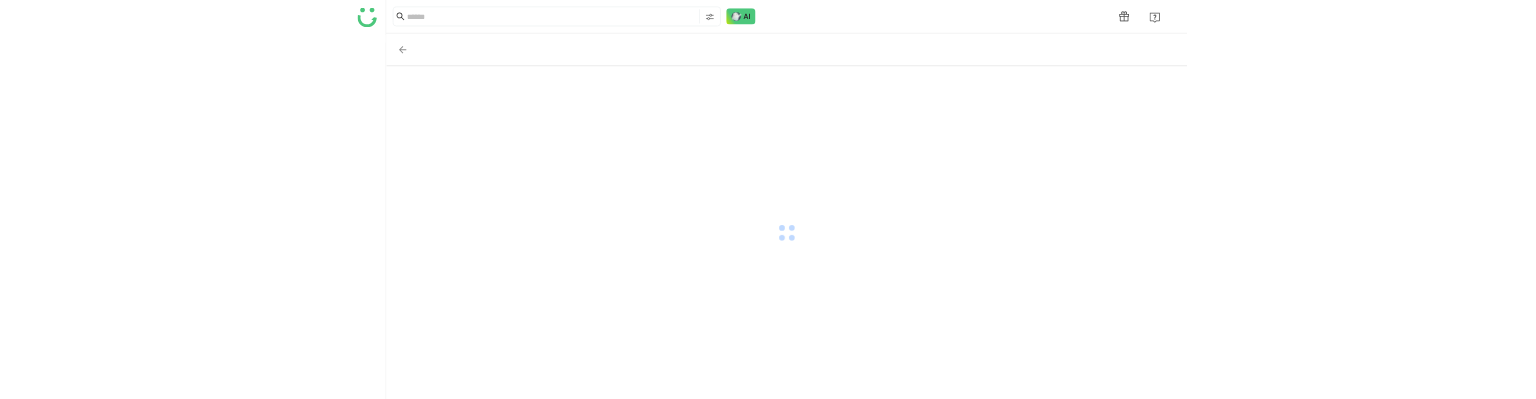 scroll, scrollTop: 0, scrollLeft: 0, axis: both 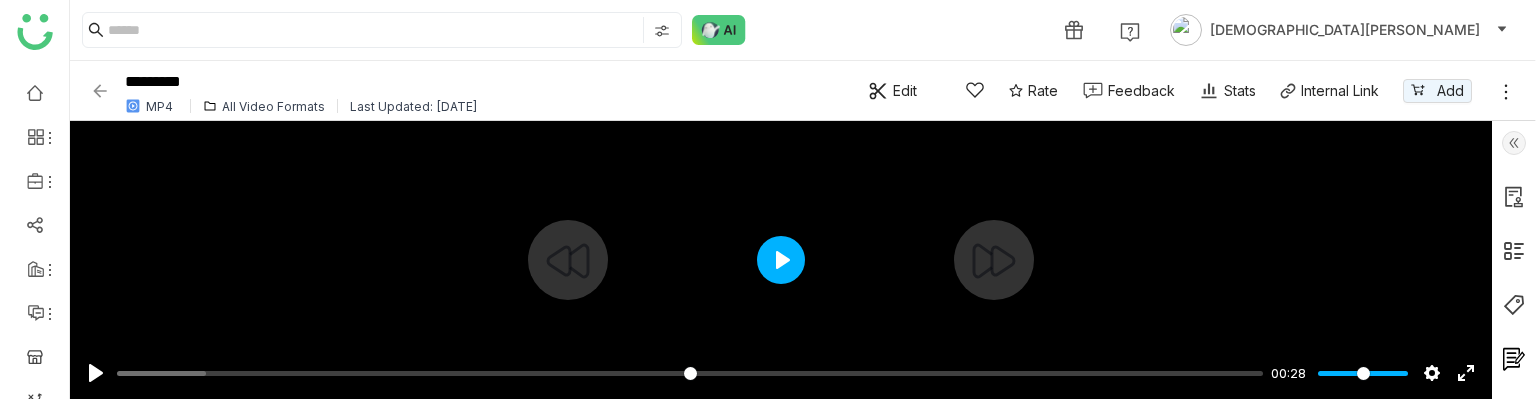 click on "Play" 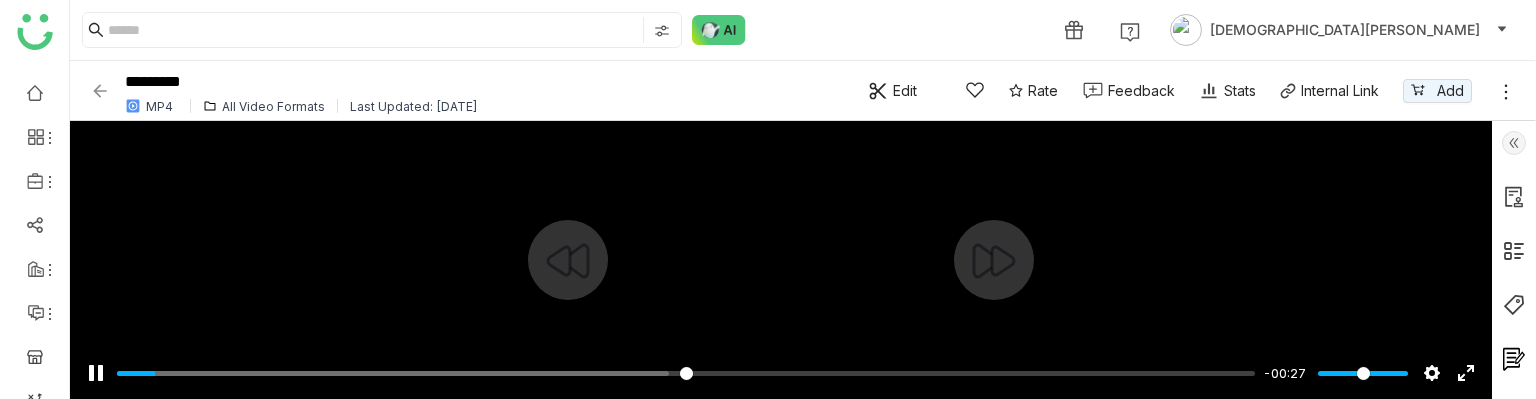 click 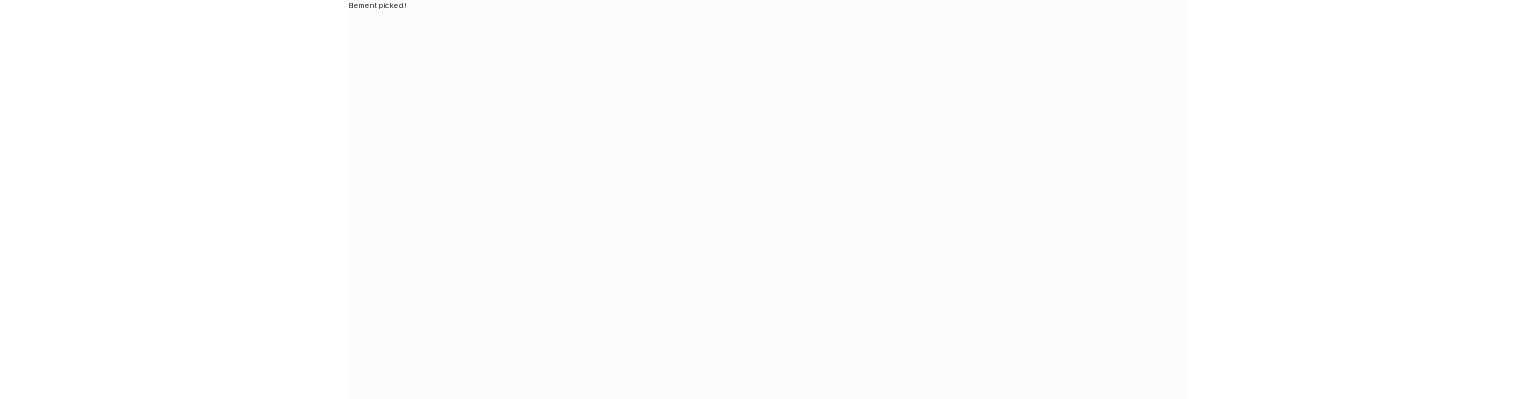 scroll, scrollTop: 0, scrollLeft: 0, axis: both 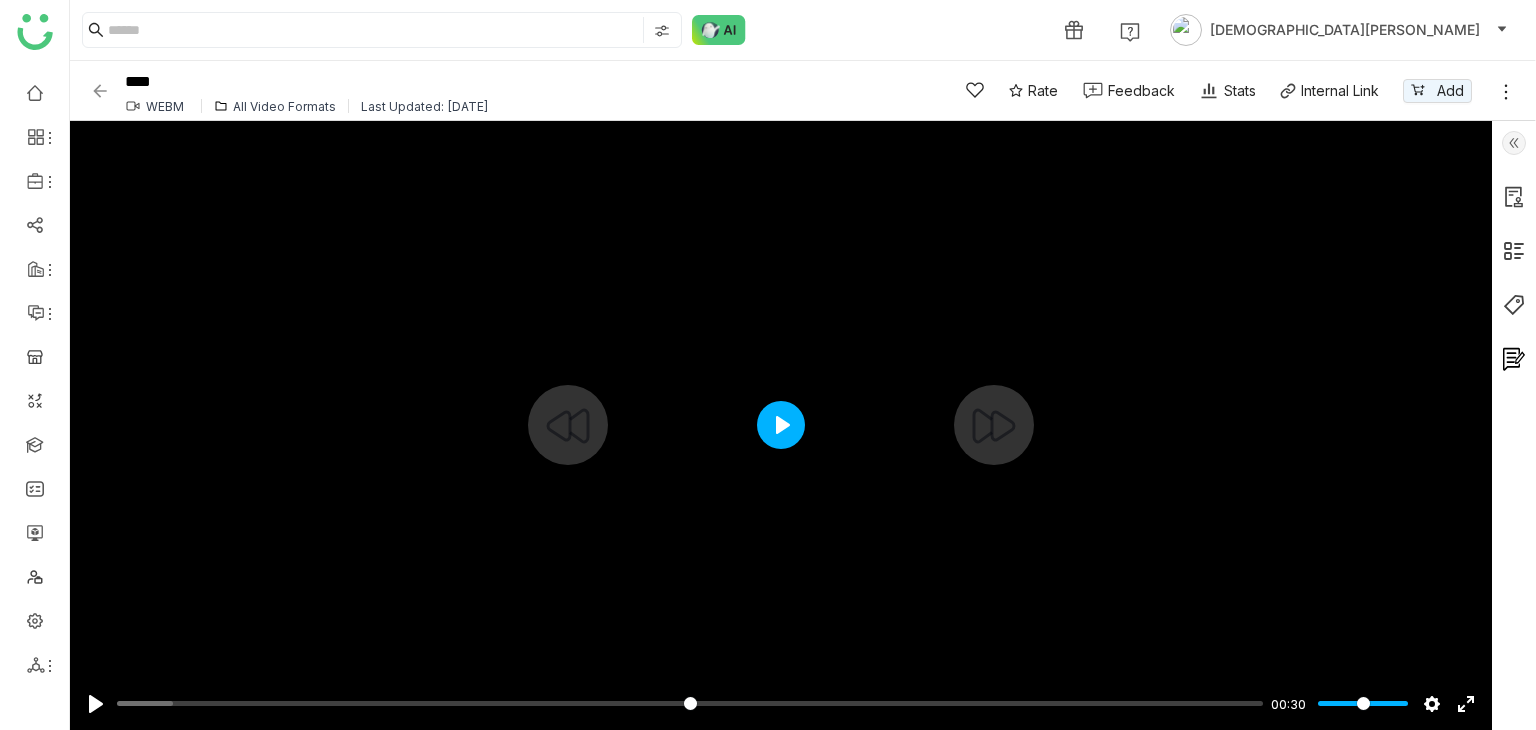 click on "Play" 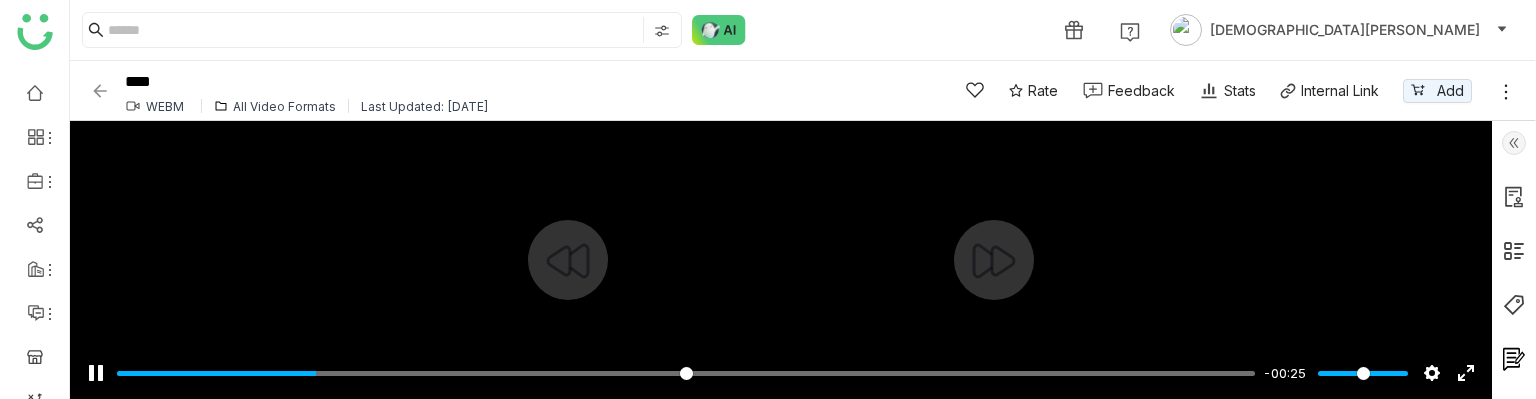 click 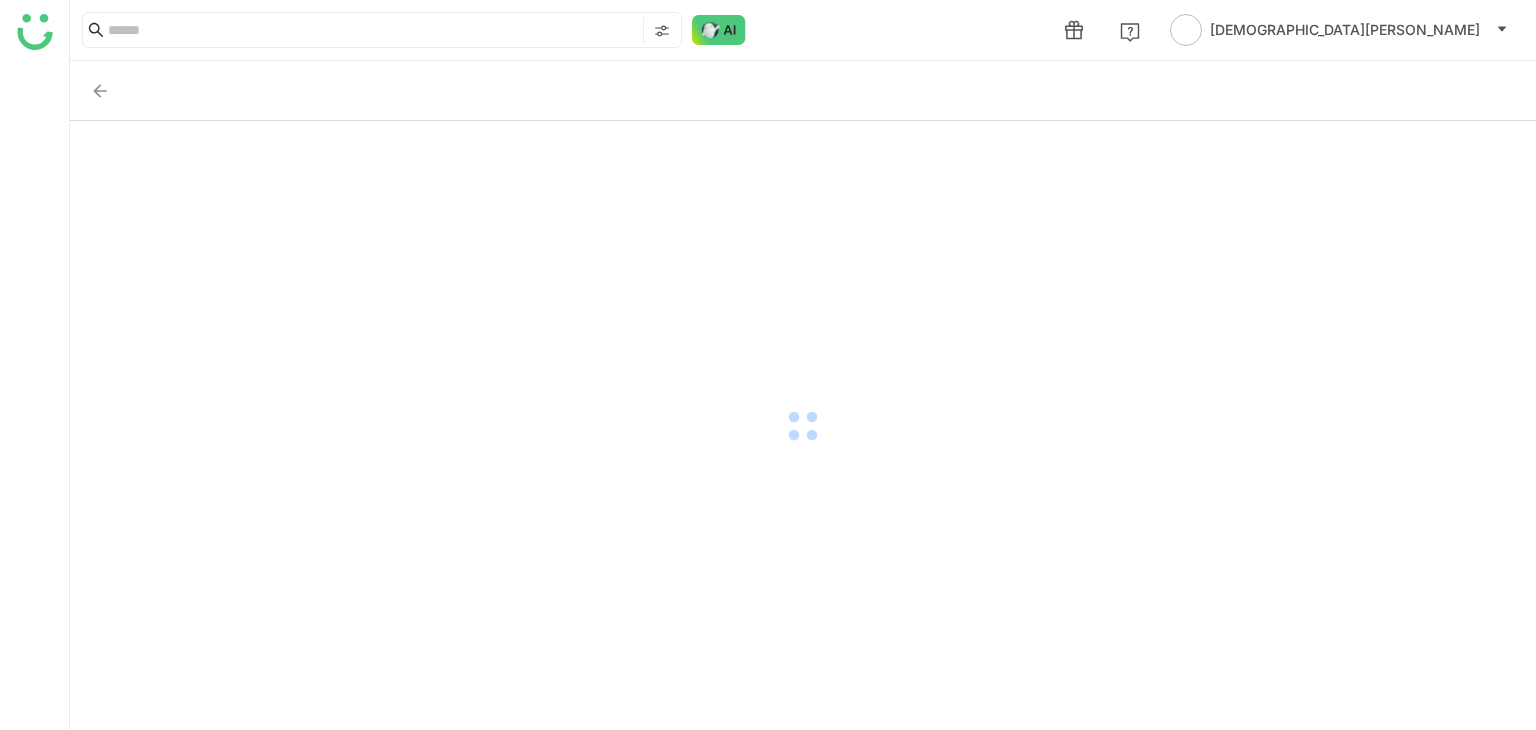 scroll, scrollTop: 0, scrollLeft: 0, axis: both 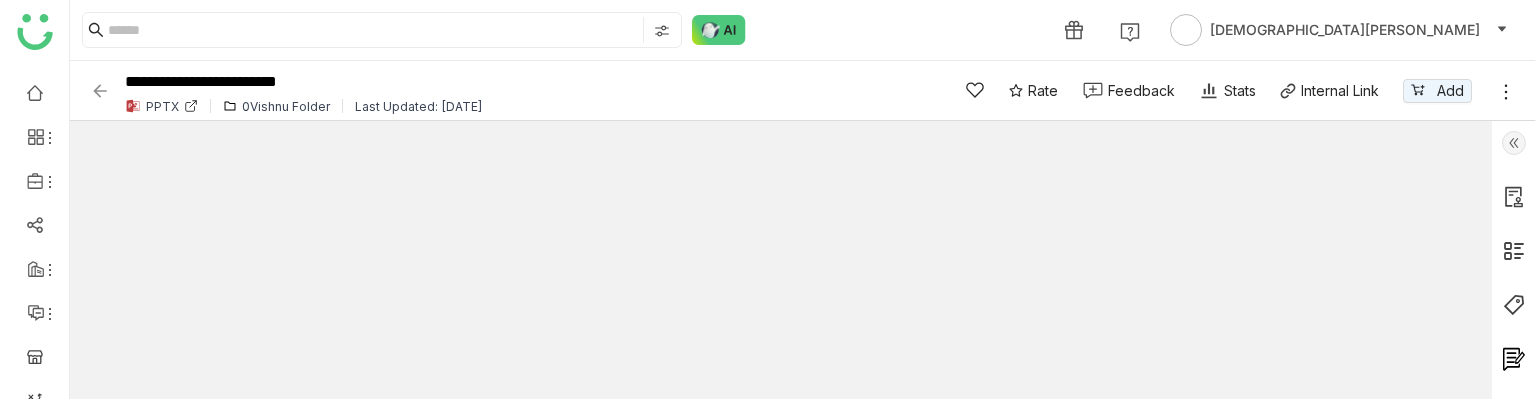 drag, startPoint x: 99, startPoint y: 80, endPoint x: 119, endPoint y: 86, distance: 20.880613 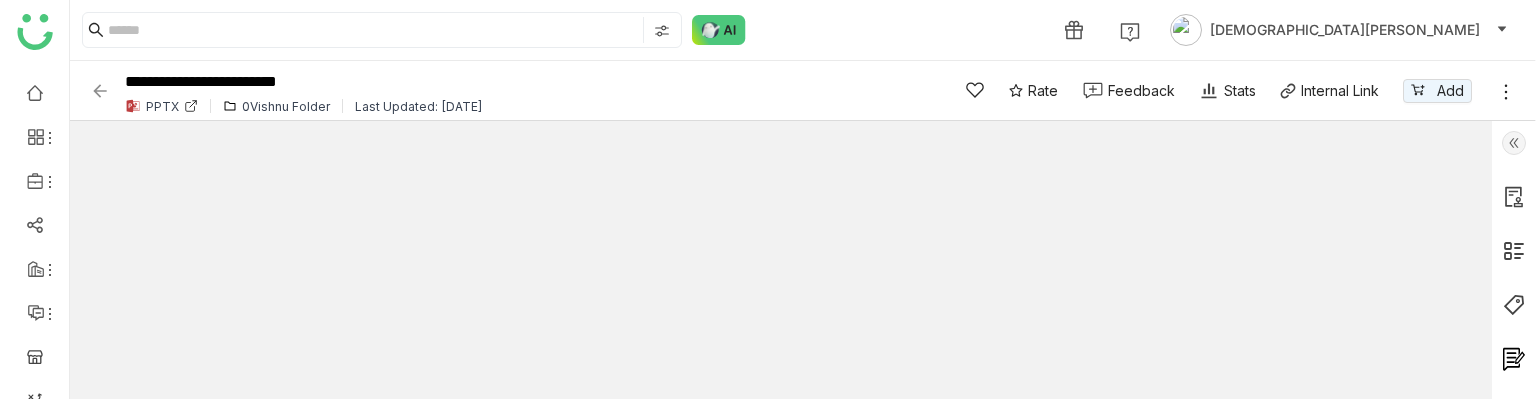 click 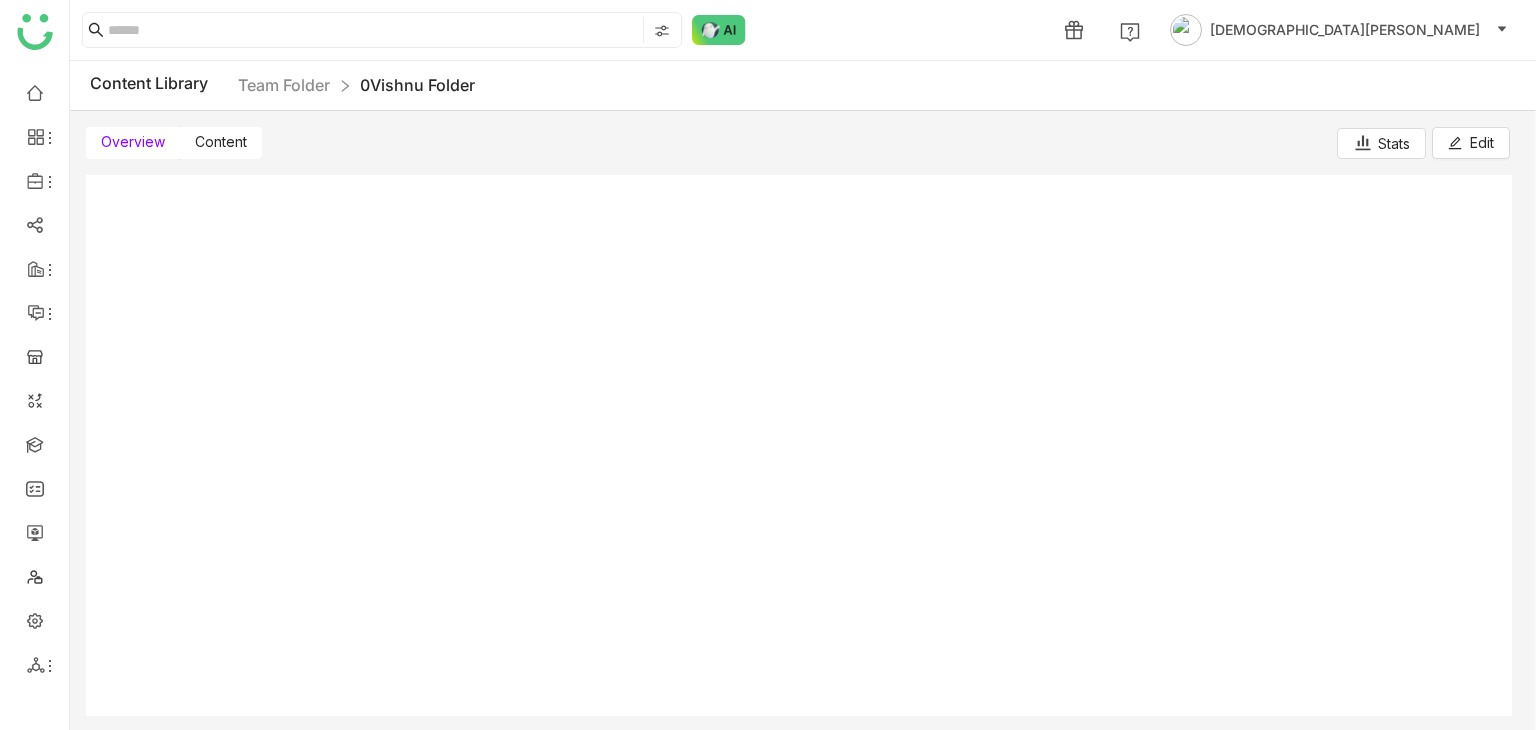 click on "Content" at bounding box center [221, 143] 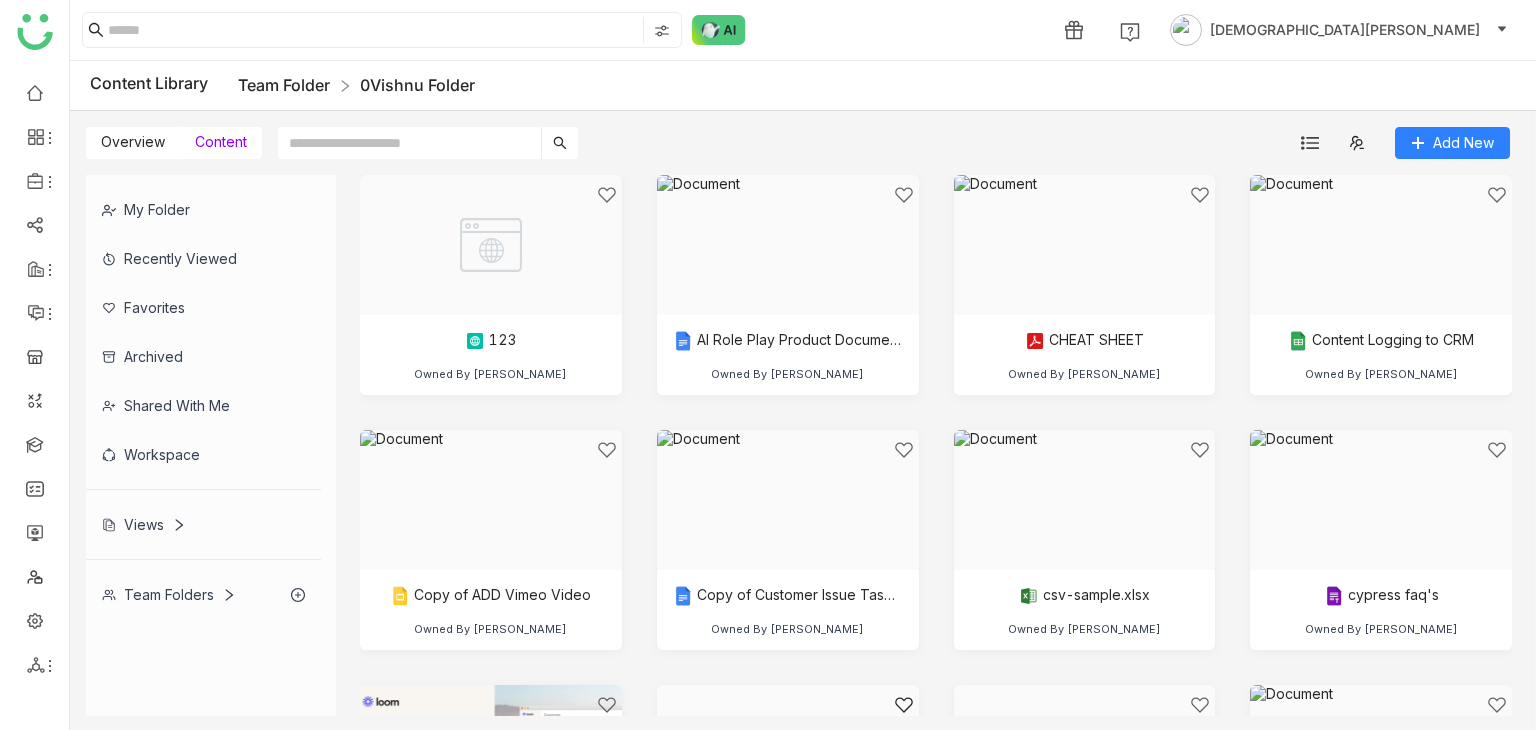 click on "Team Folder" 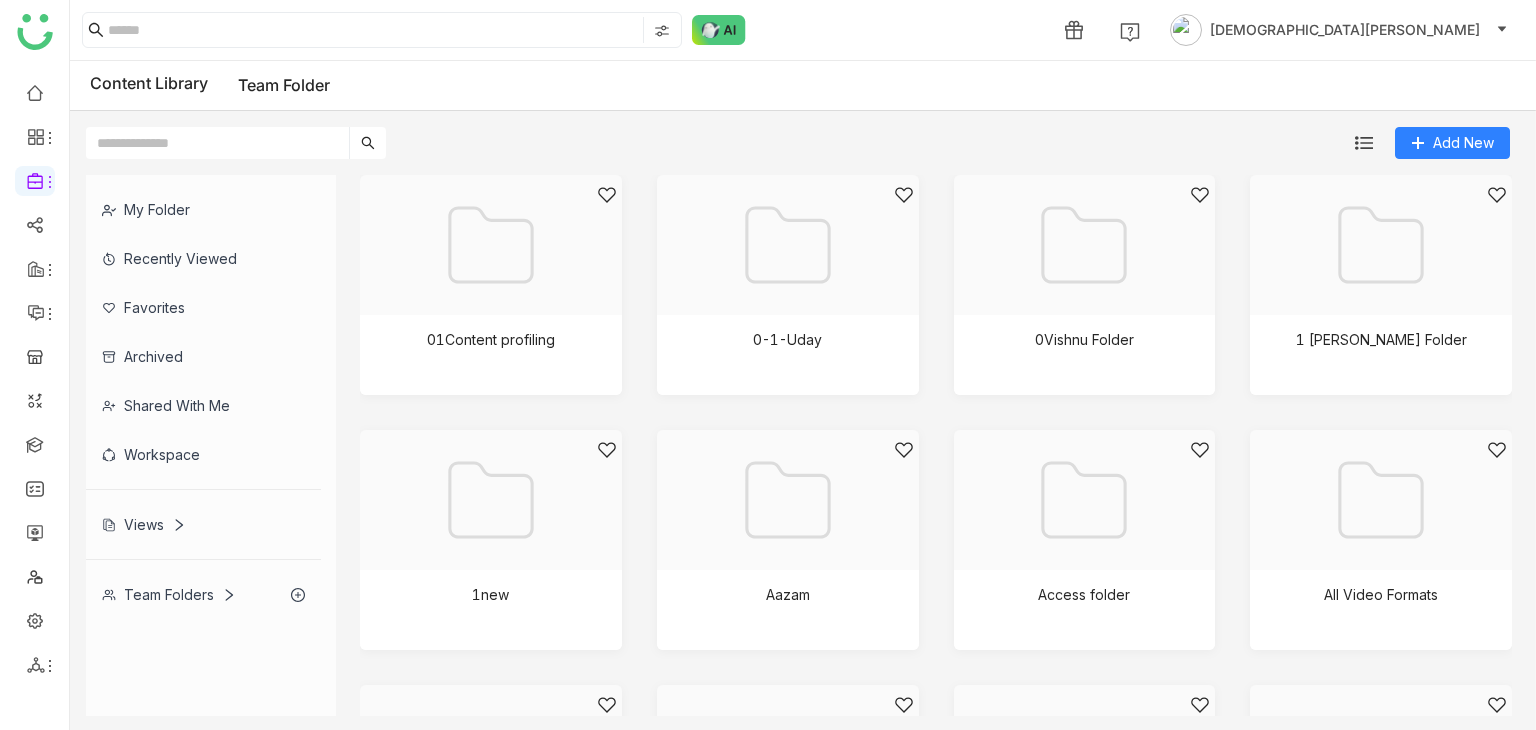 click at bounding box center (217, 143) 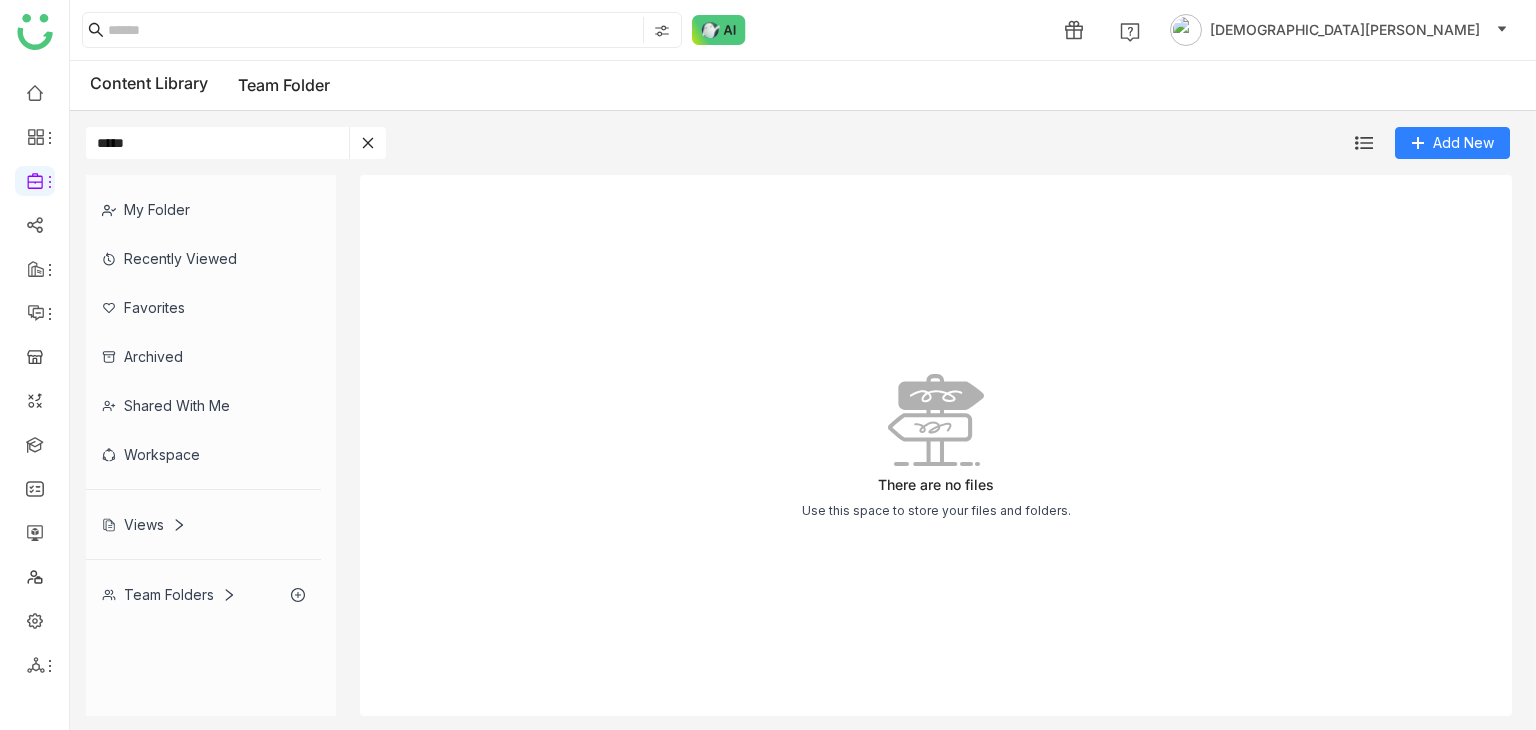 type on "*" 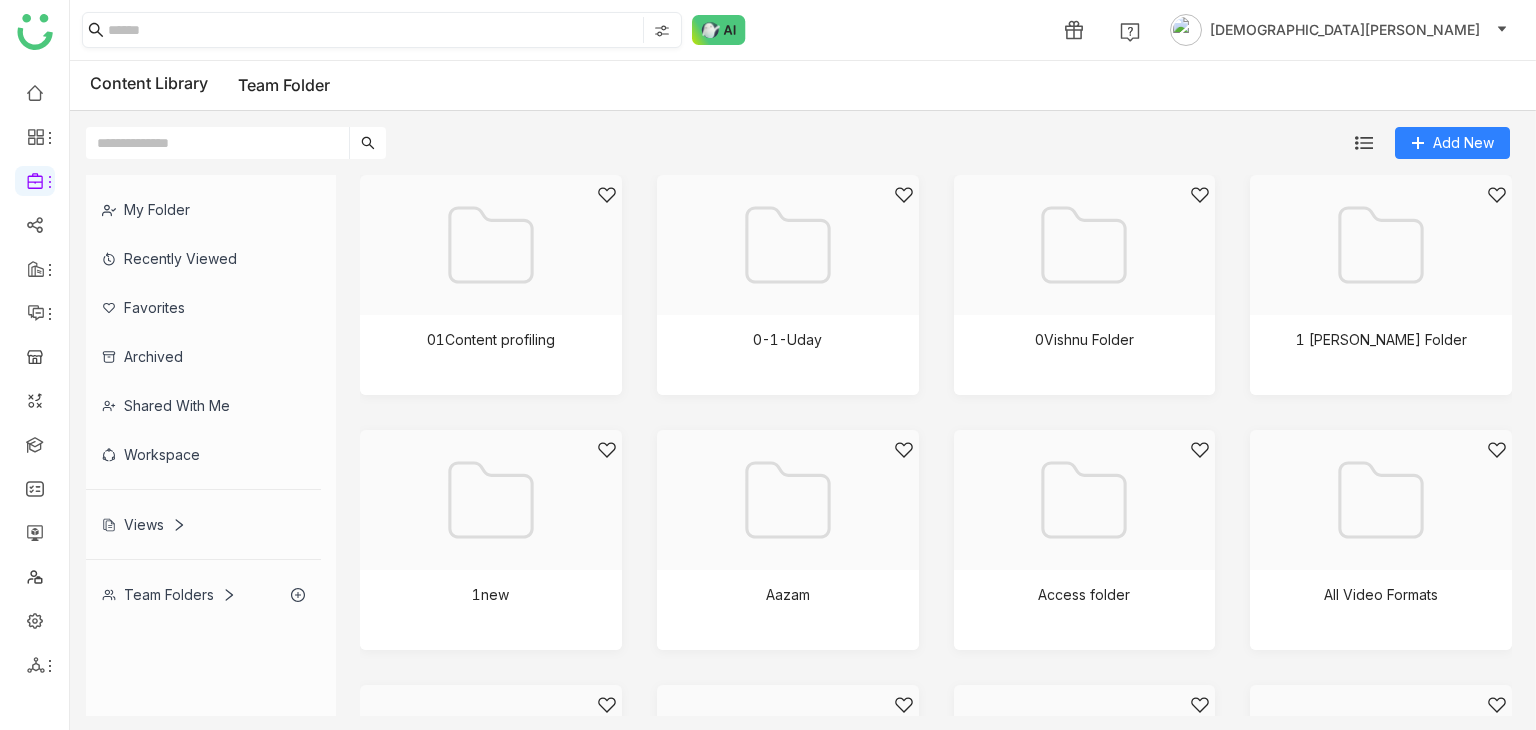 type 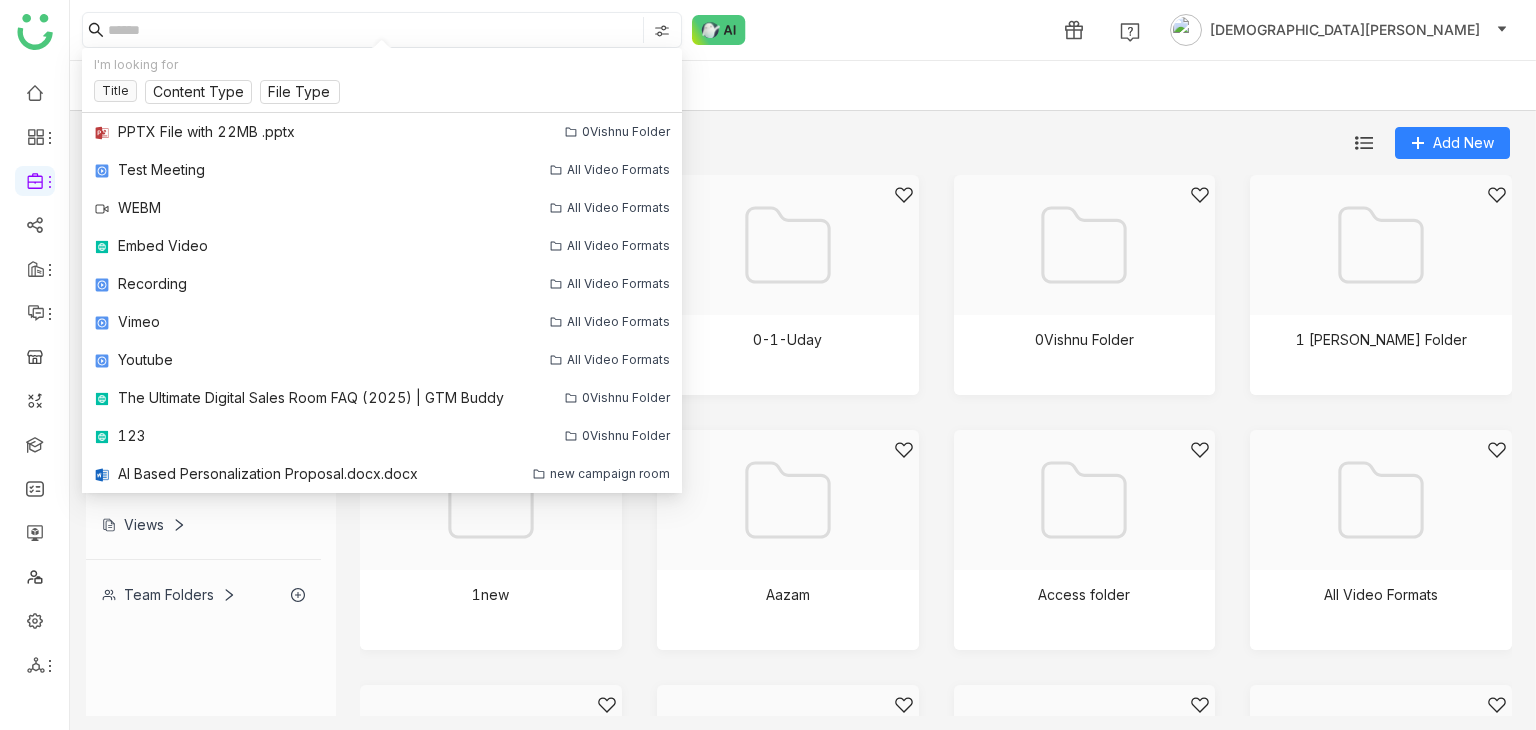 type on "*" 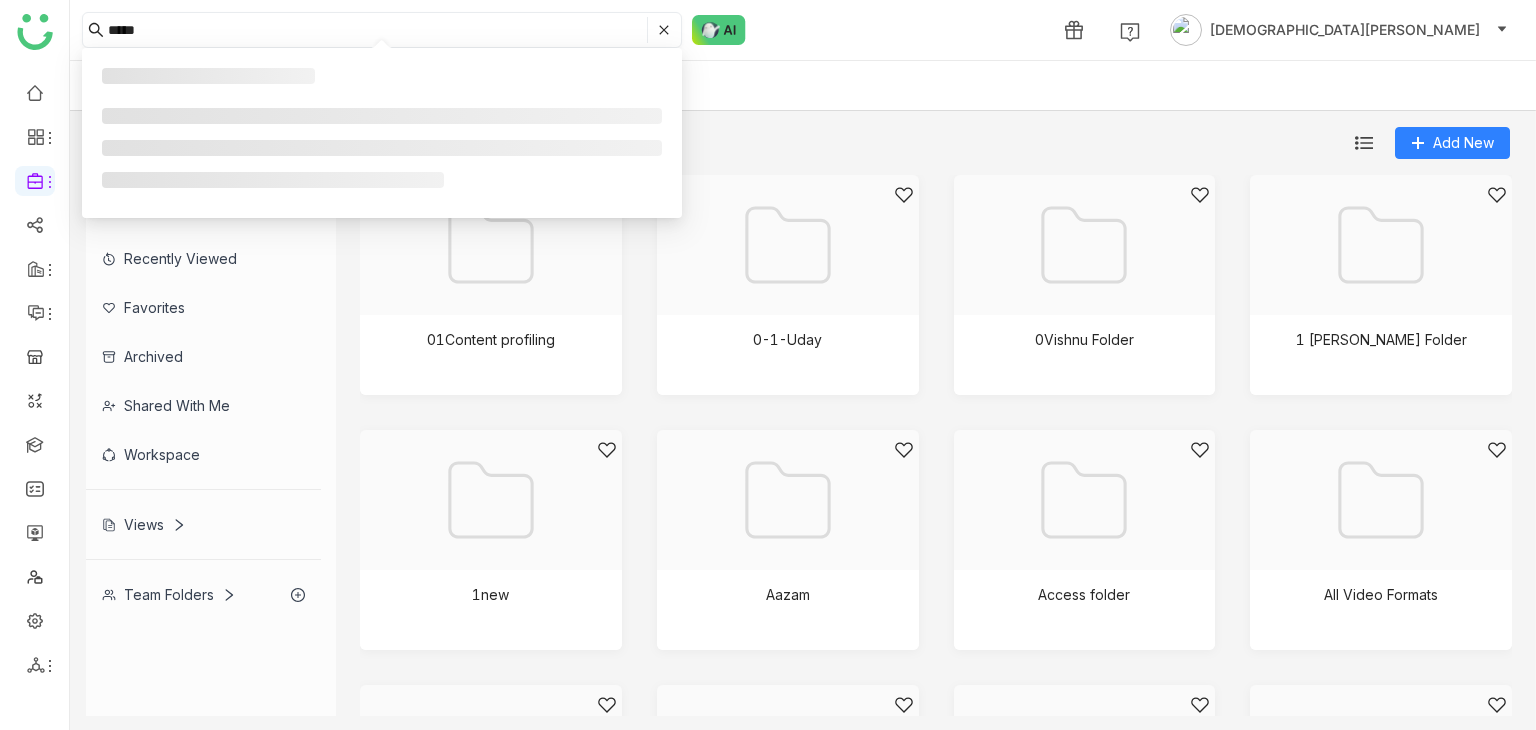 type on "*****" 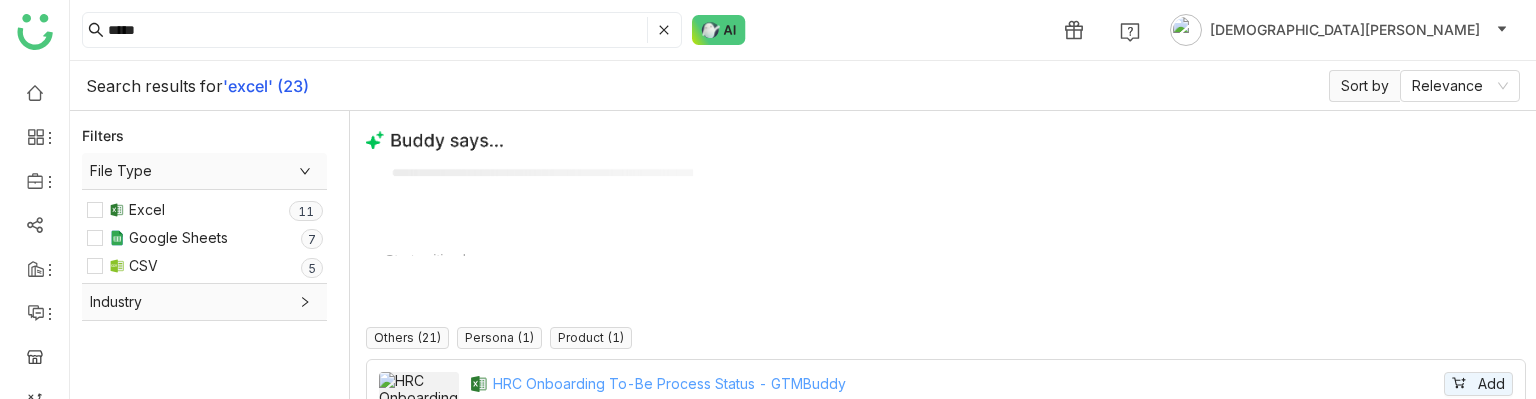click on "HRC Onboarding To-Be Process Status - GTMBuddy" 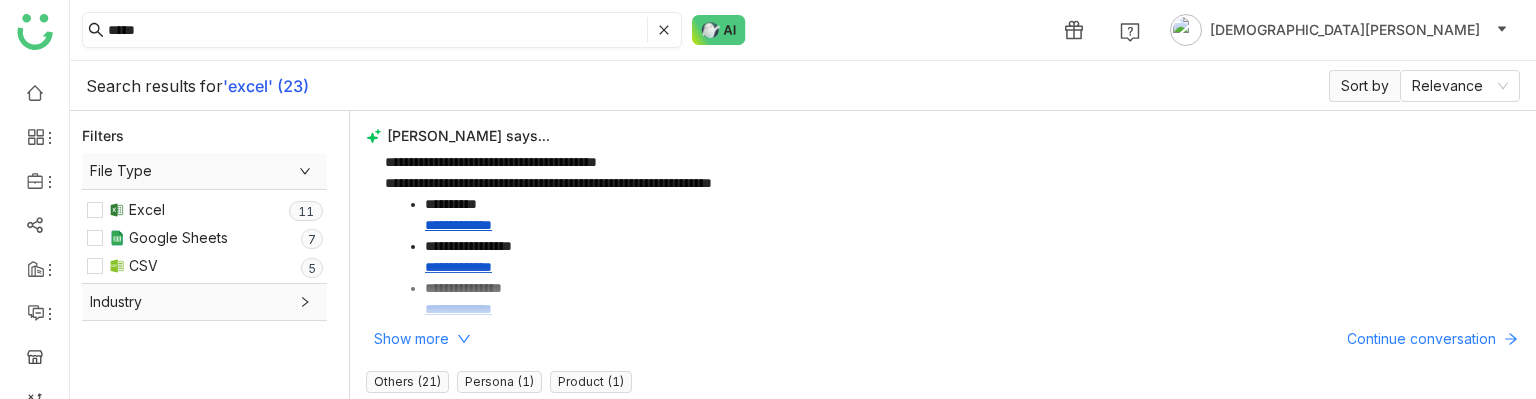 click on "*****" 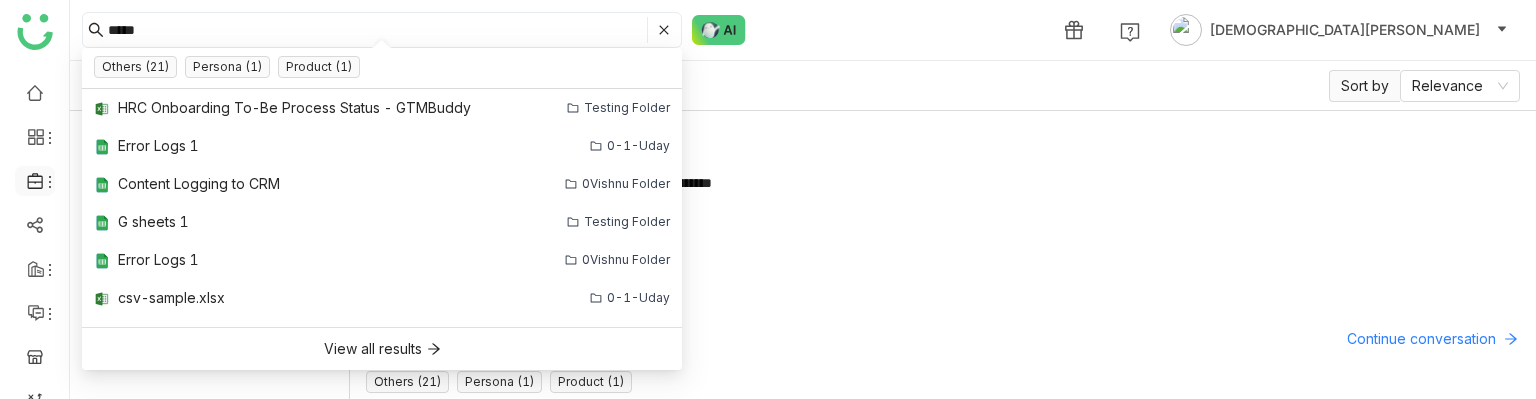 click at bounding box center (34, 181) 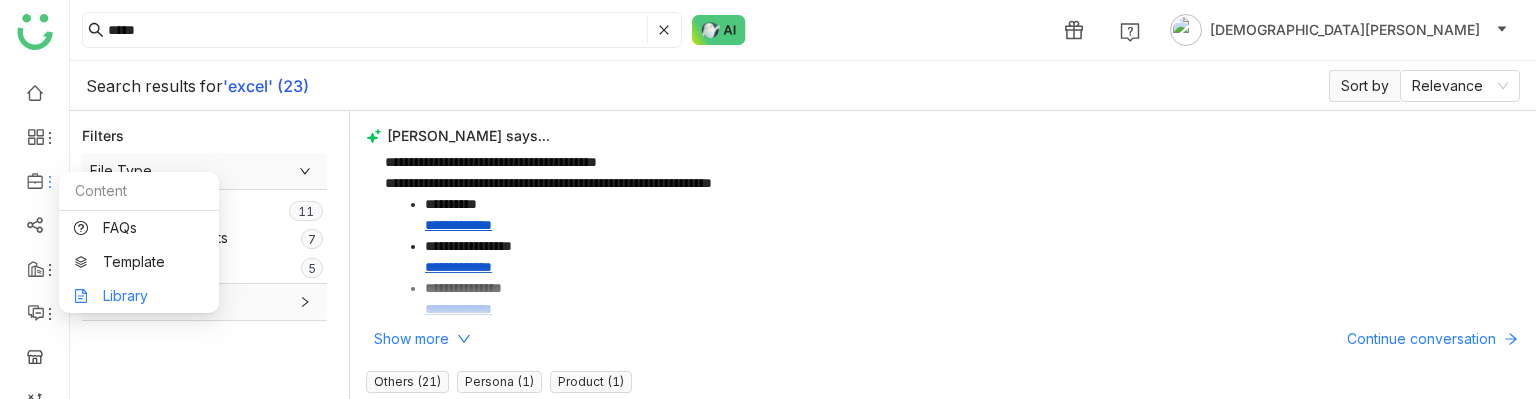 click on "Library" at bounding box center [139, 296] 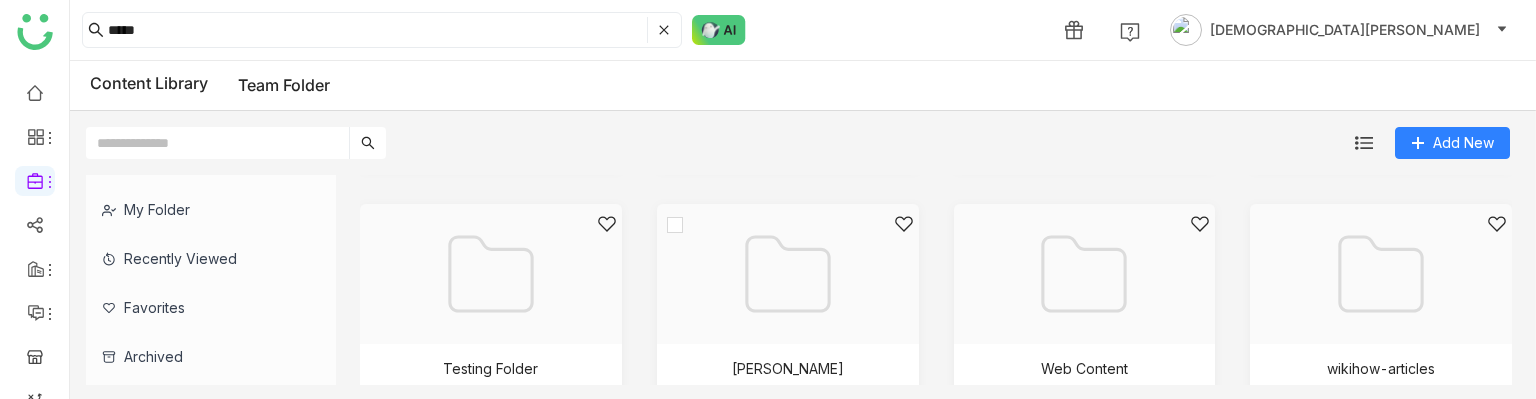scroll, scrollTop: 1314, scrollLeft: 0, axis: vertical 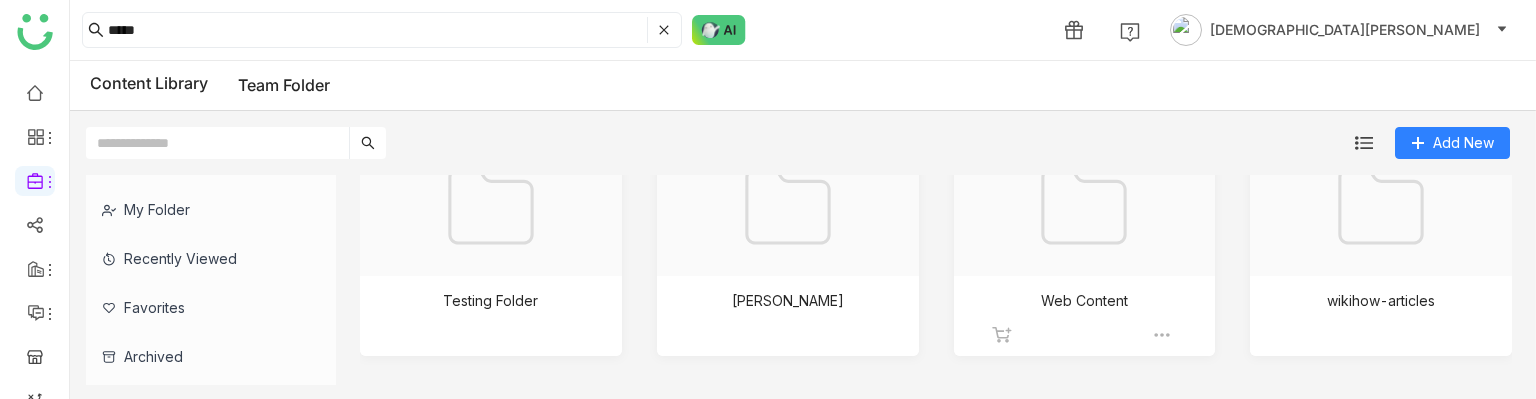 click 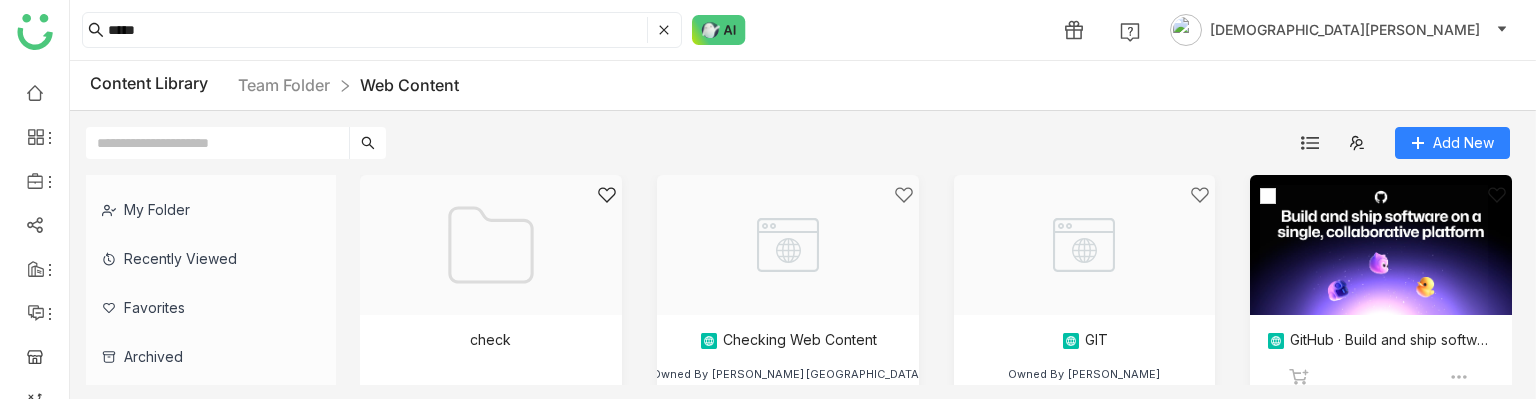 click 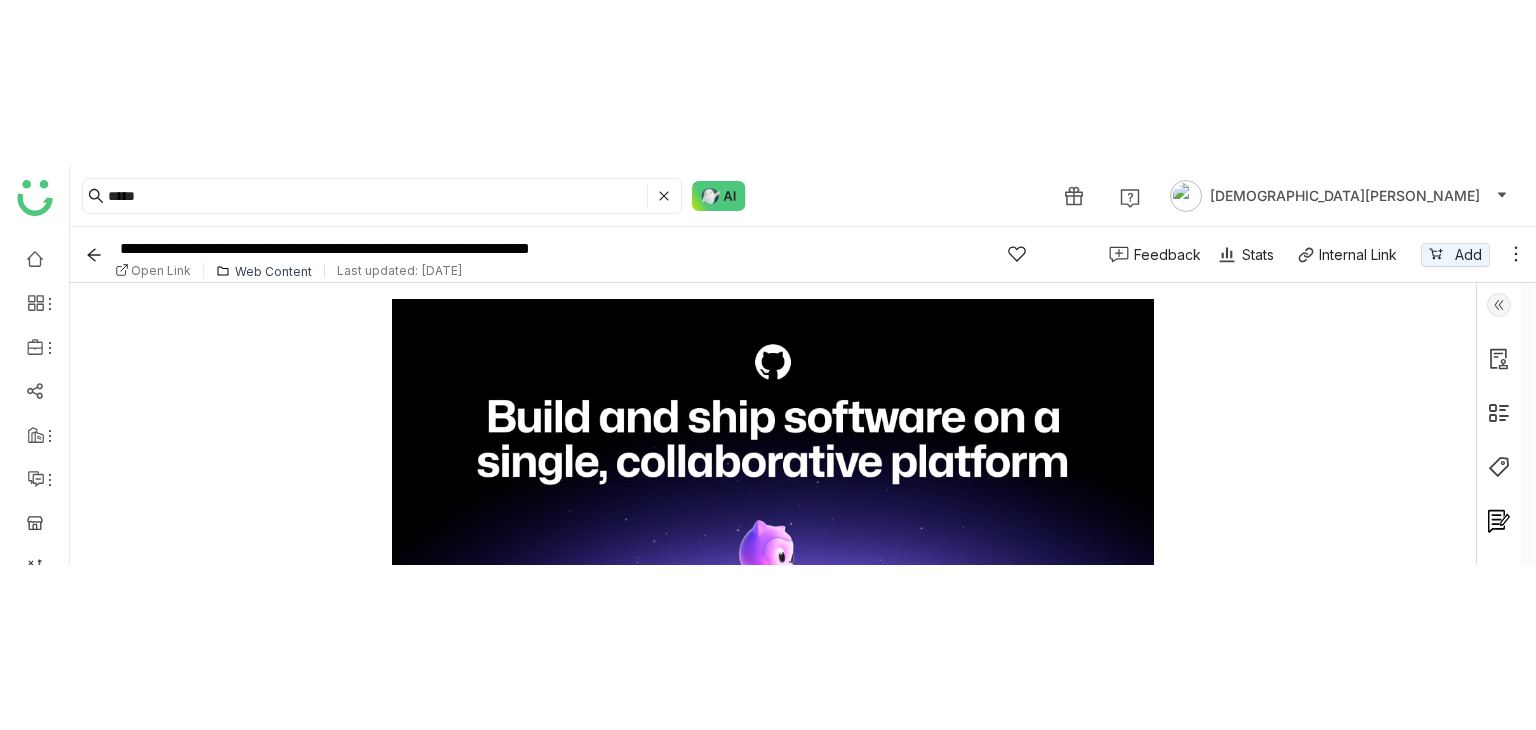 scroll, scrollTop: 365, scrollLeft: 0, axis: vertical 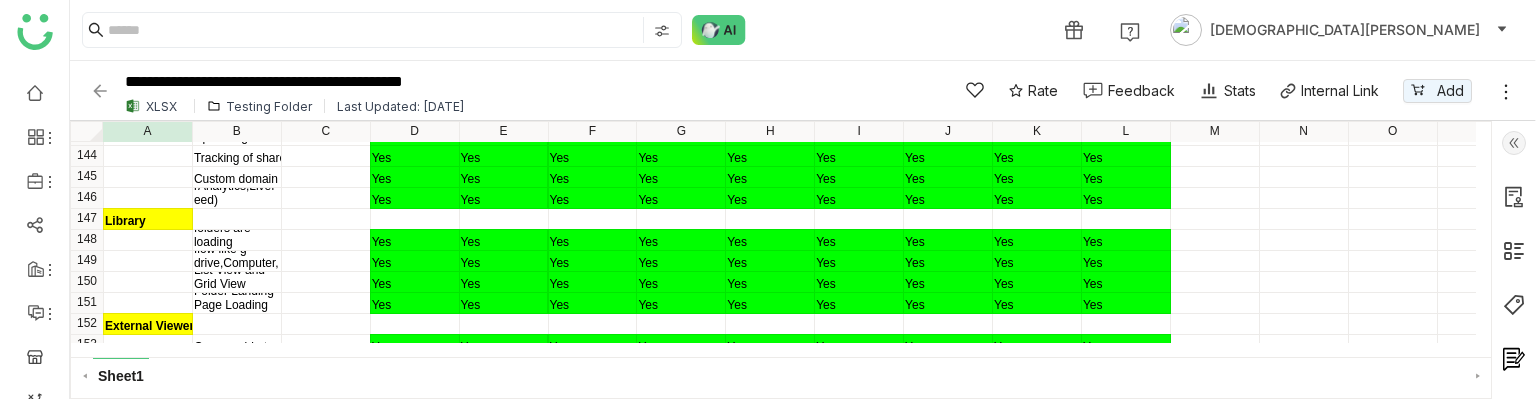 click 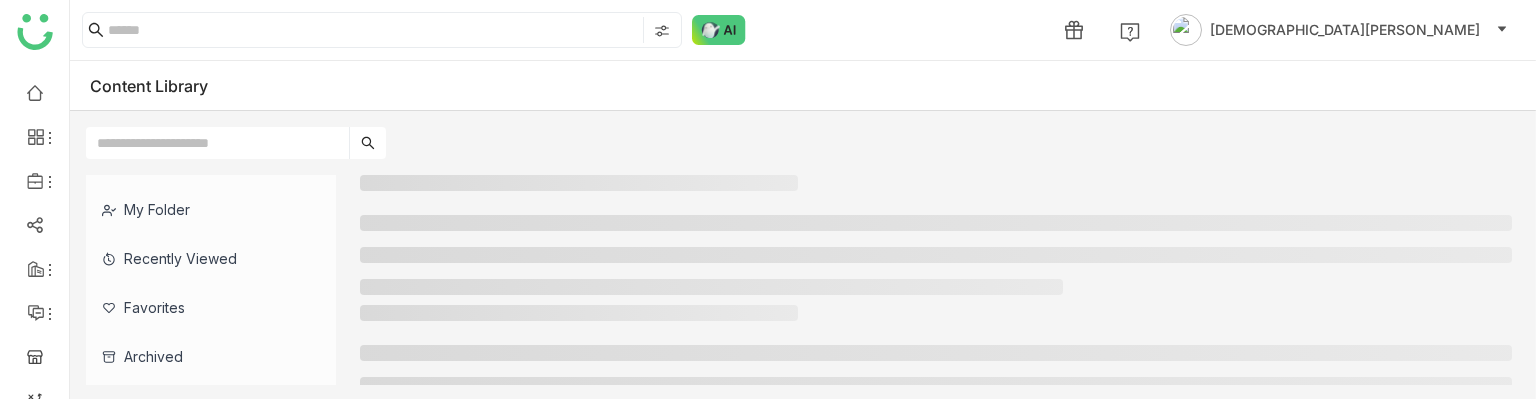 click at bounding box center (217, 143) 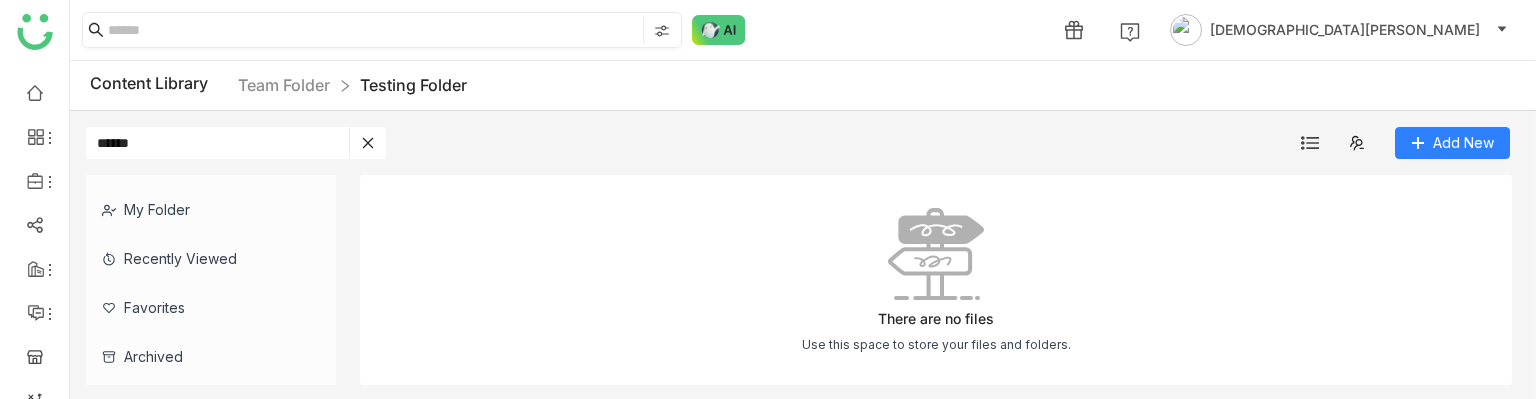 type on "******" 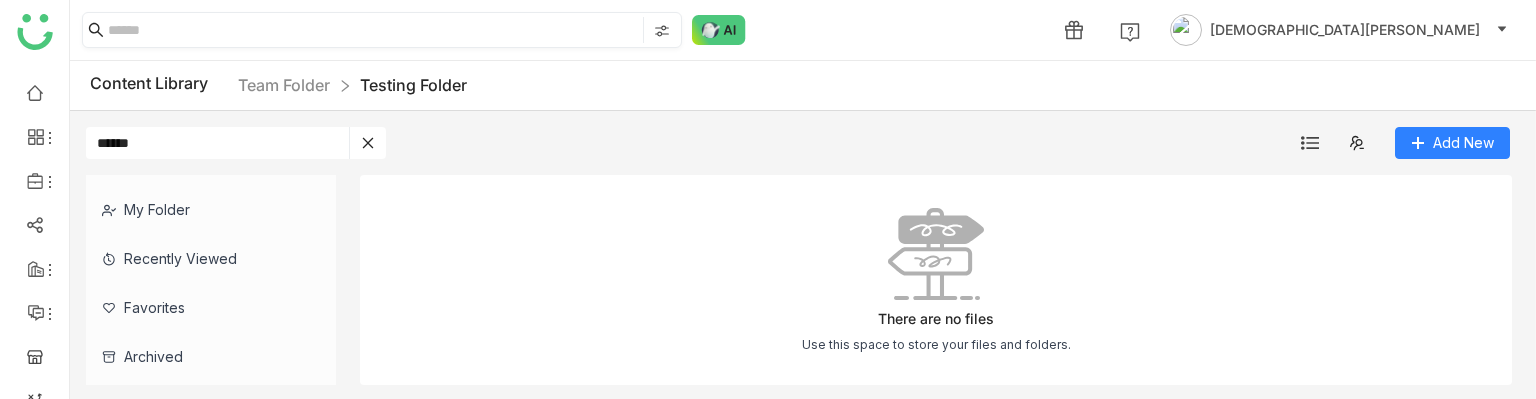 click 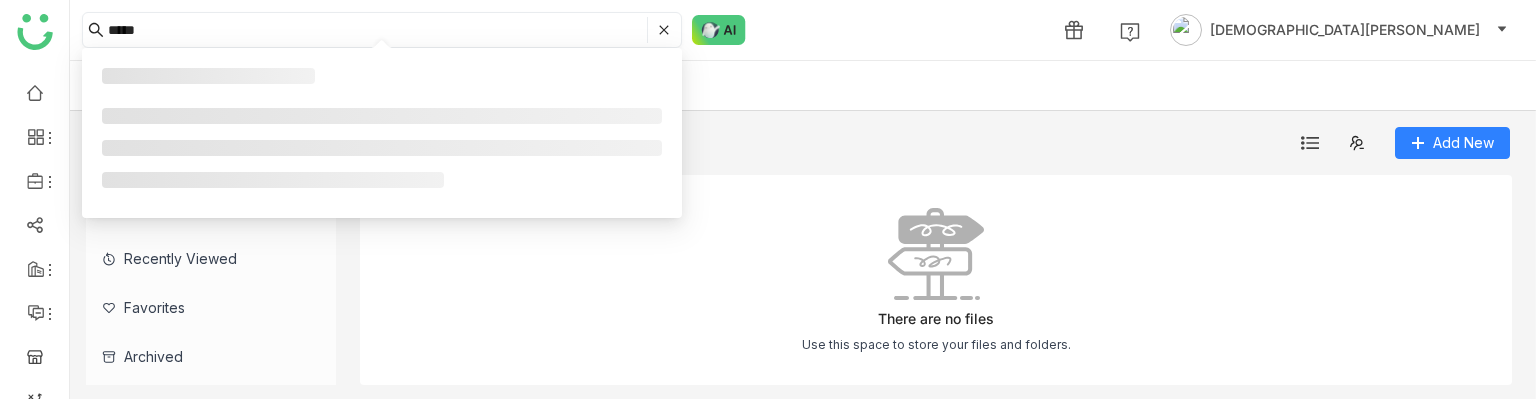 type on "*****" 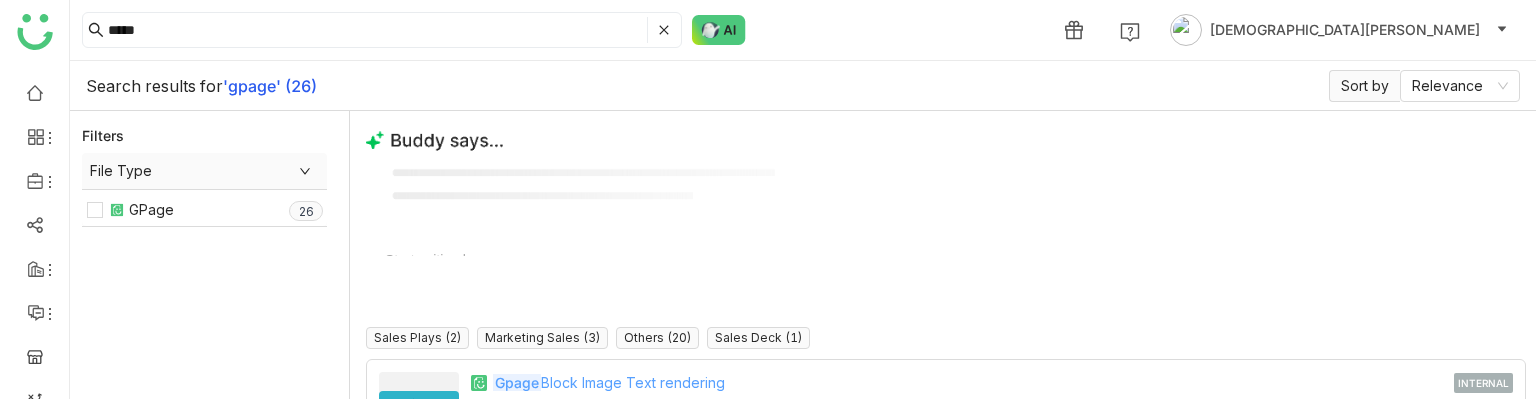 click on "Gpage  Block Image Text rendering" 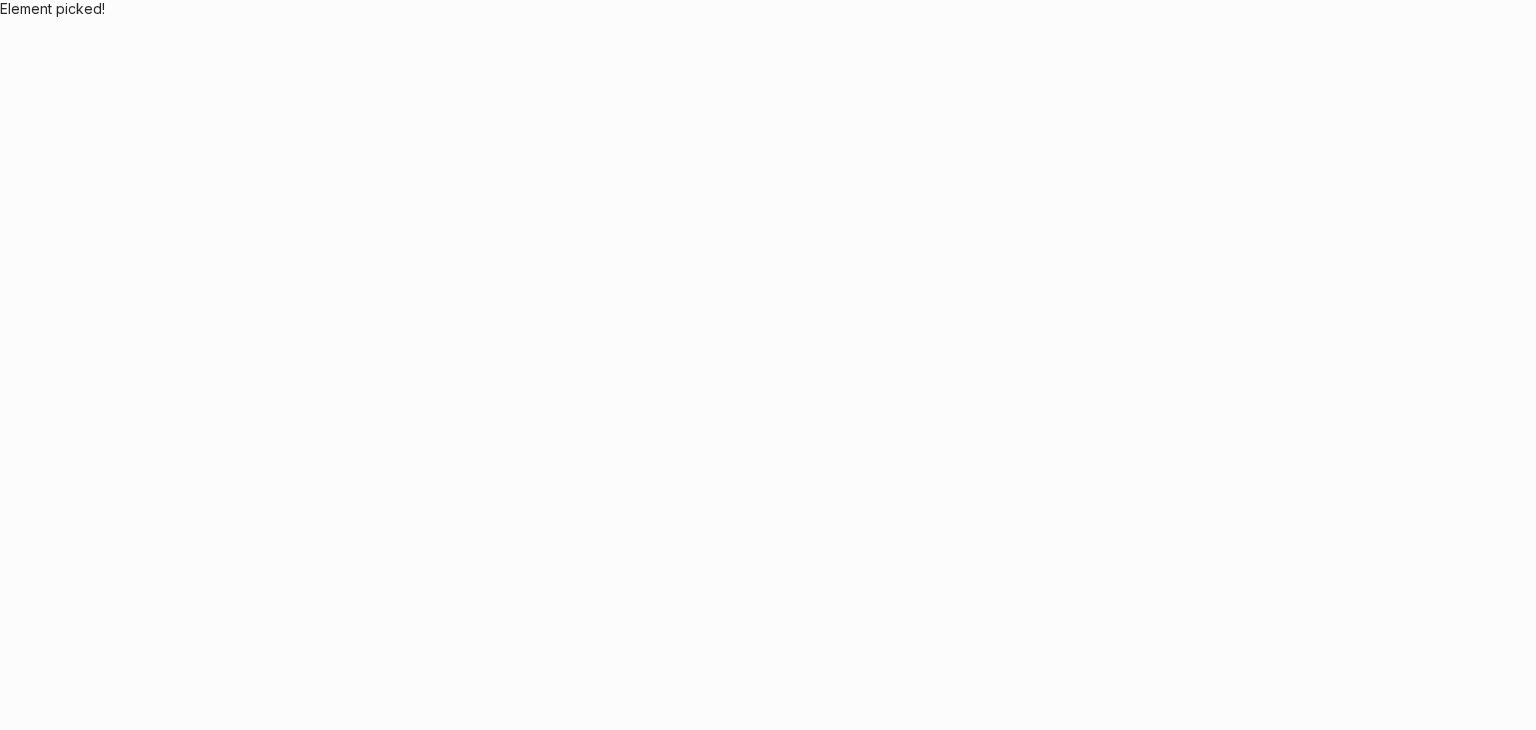 scroll, scrollTop: 0, scrollLeft: 0, axis: both 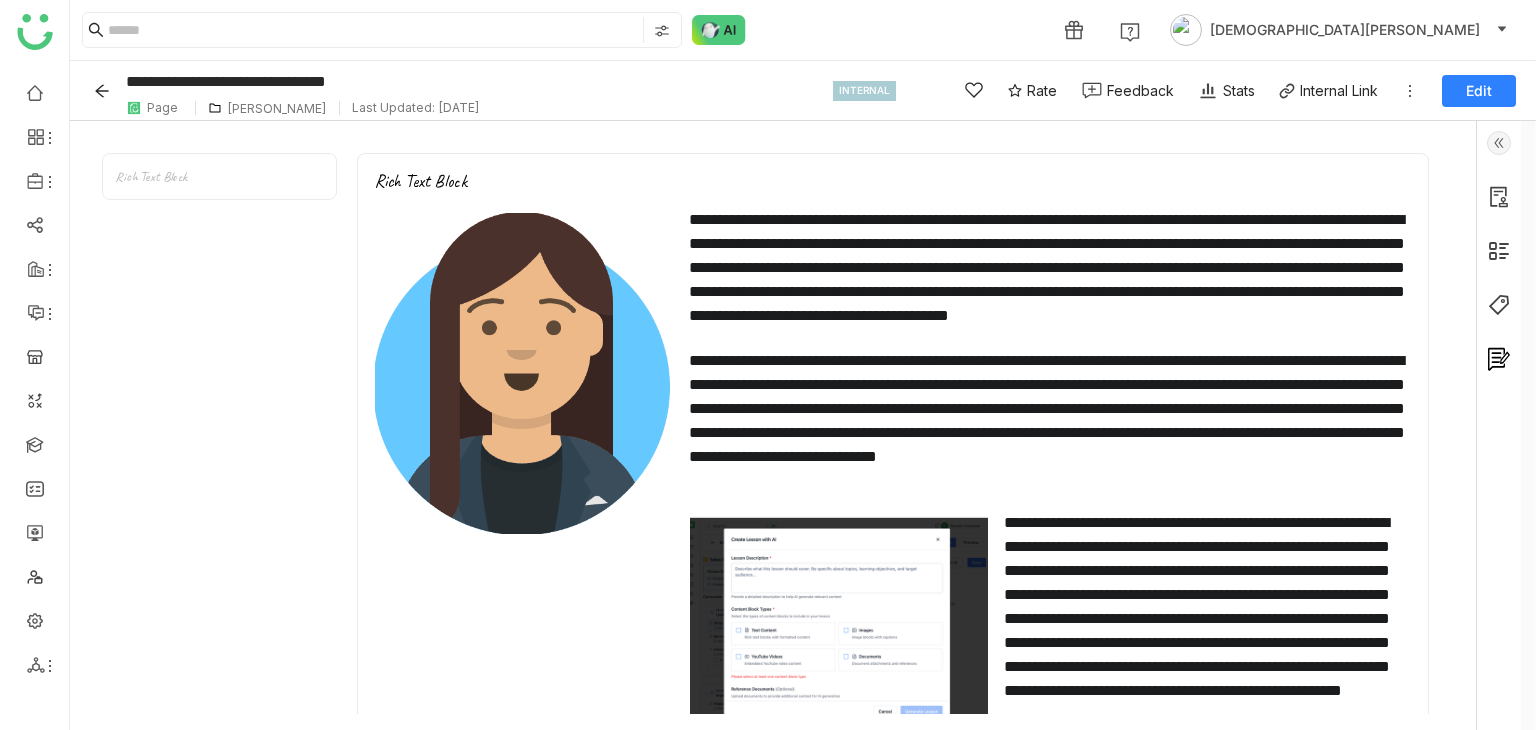 click 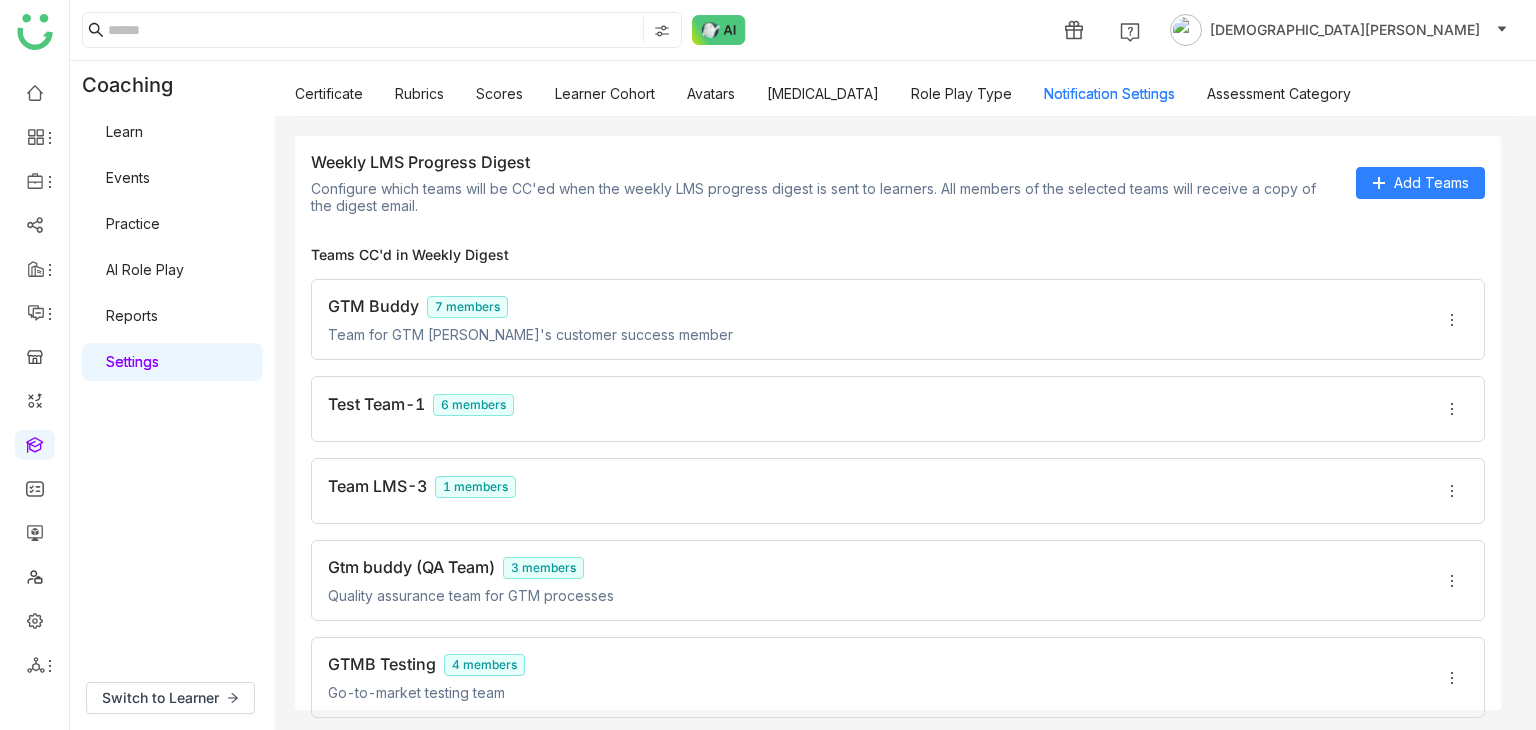 scroll, scrollTop: 0, scrollLeft: 0, axis: both 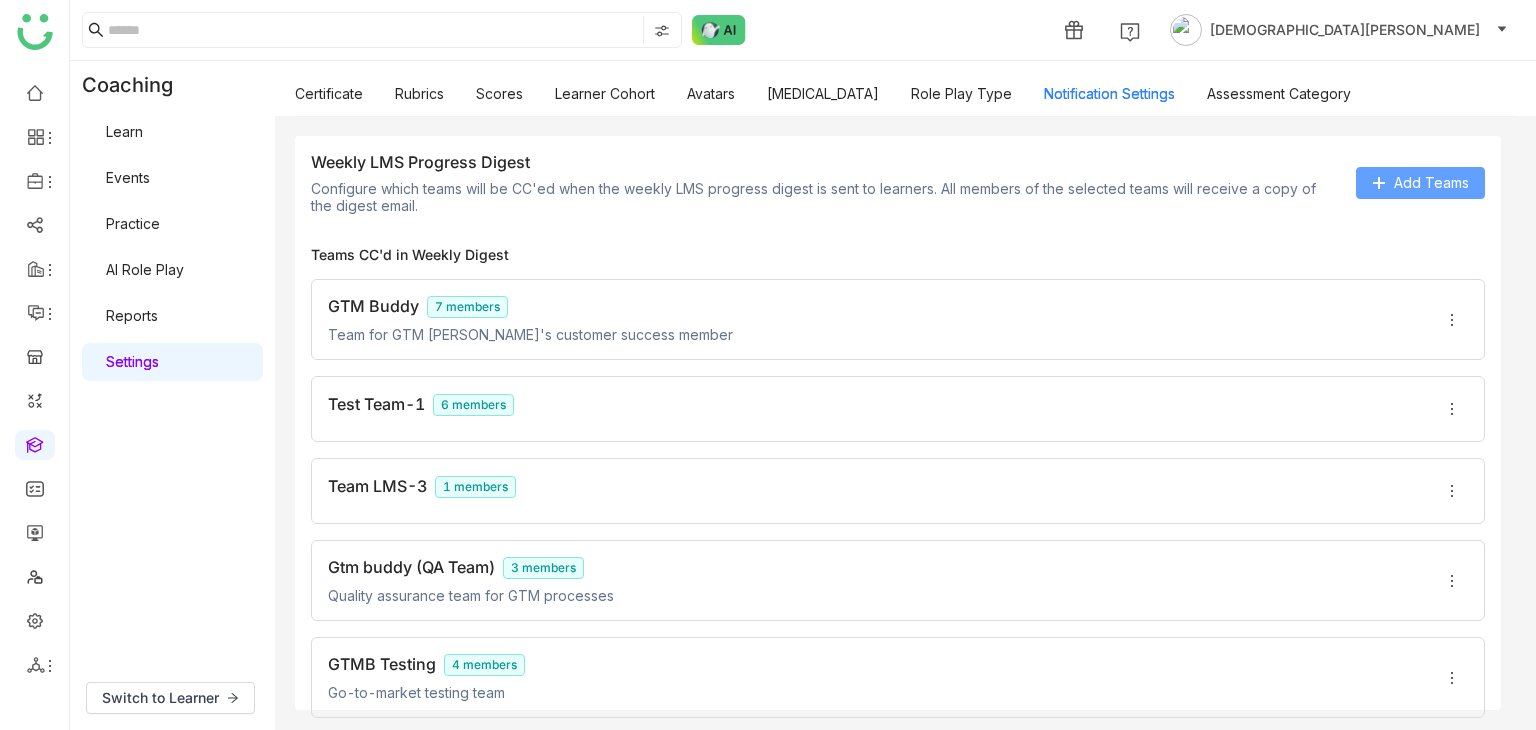 click on "Add Teams" 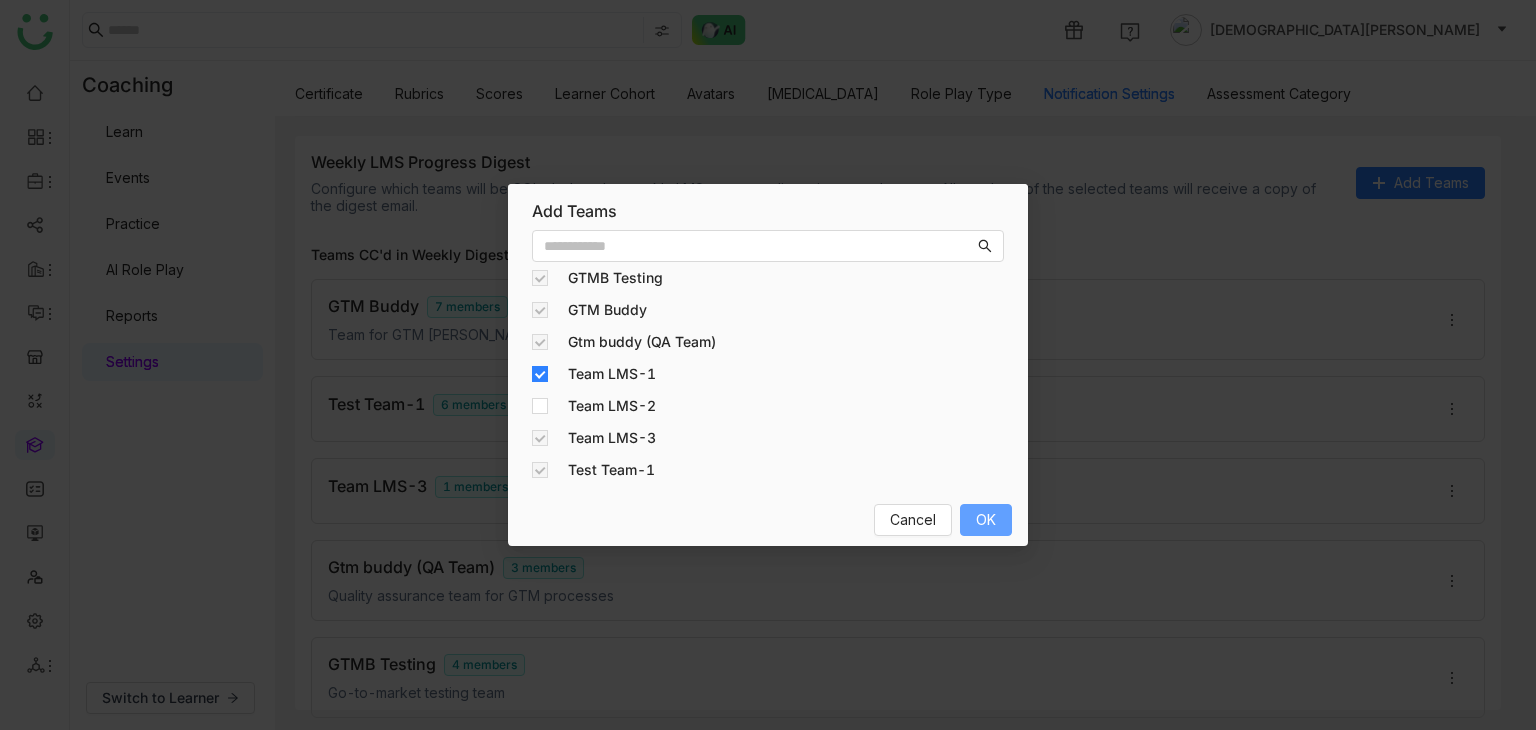 click on "OK" at bounding box center (986, 520) 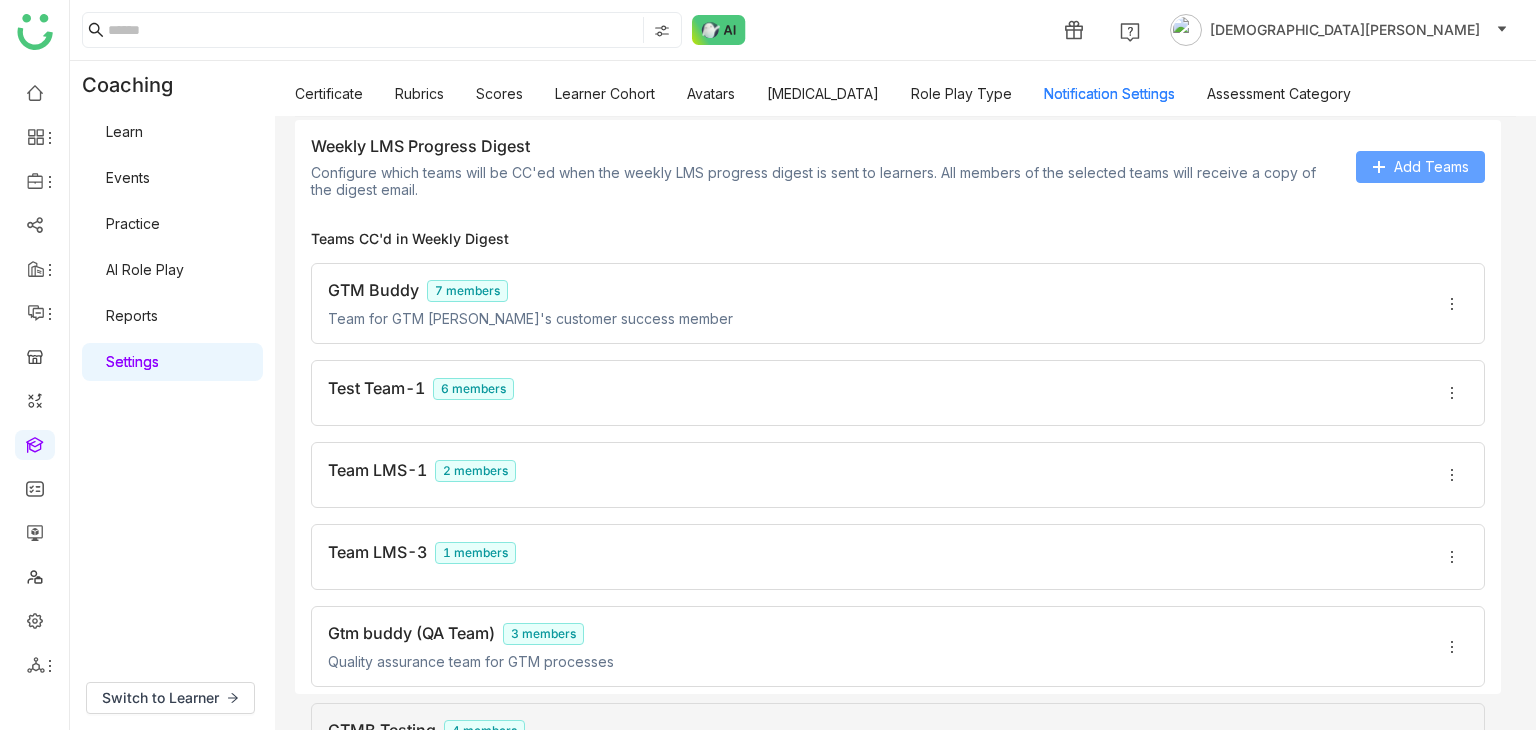 scroll, scrollTop: 0, scrollLeft: 0, axis: both 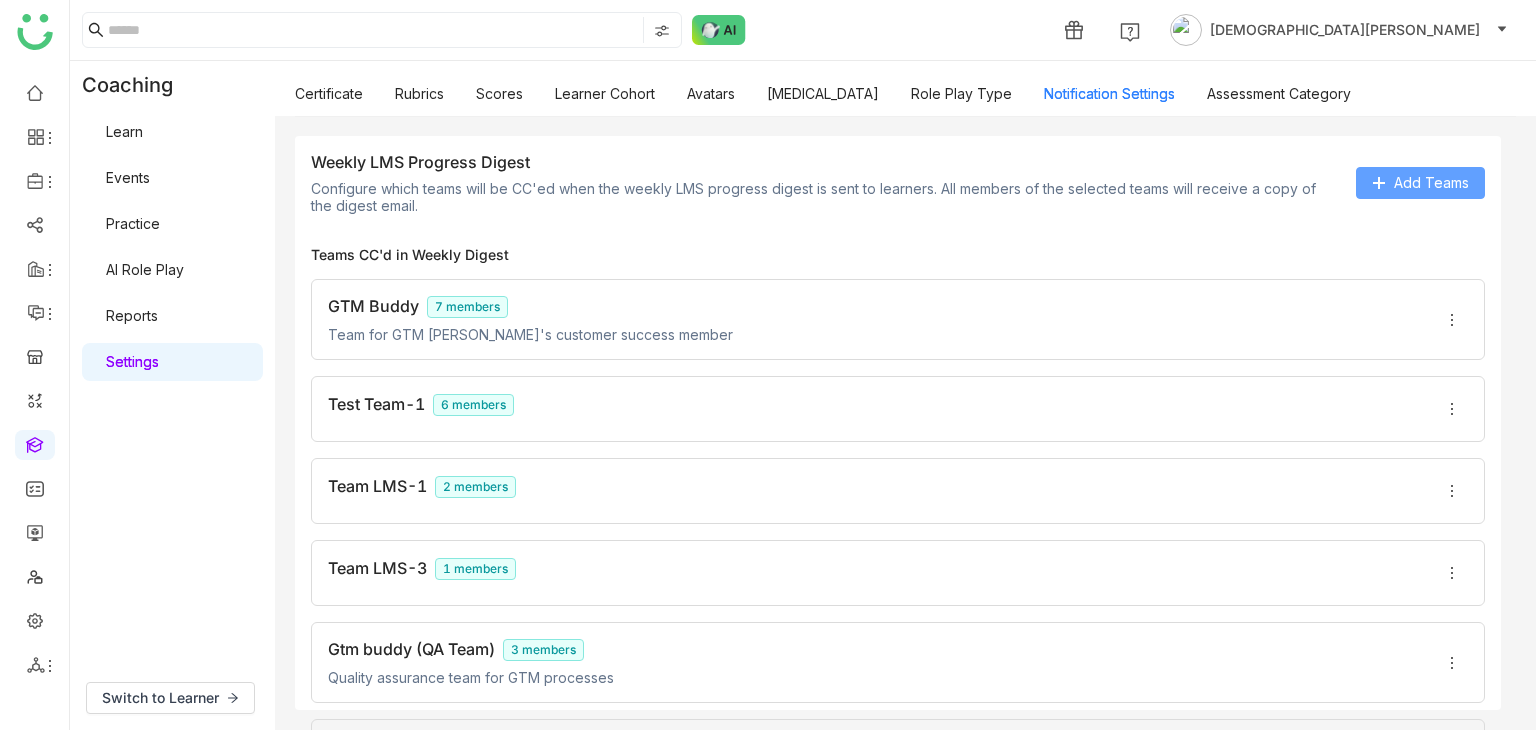 type 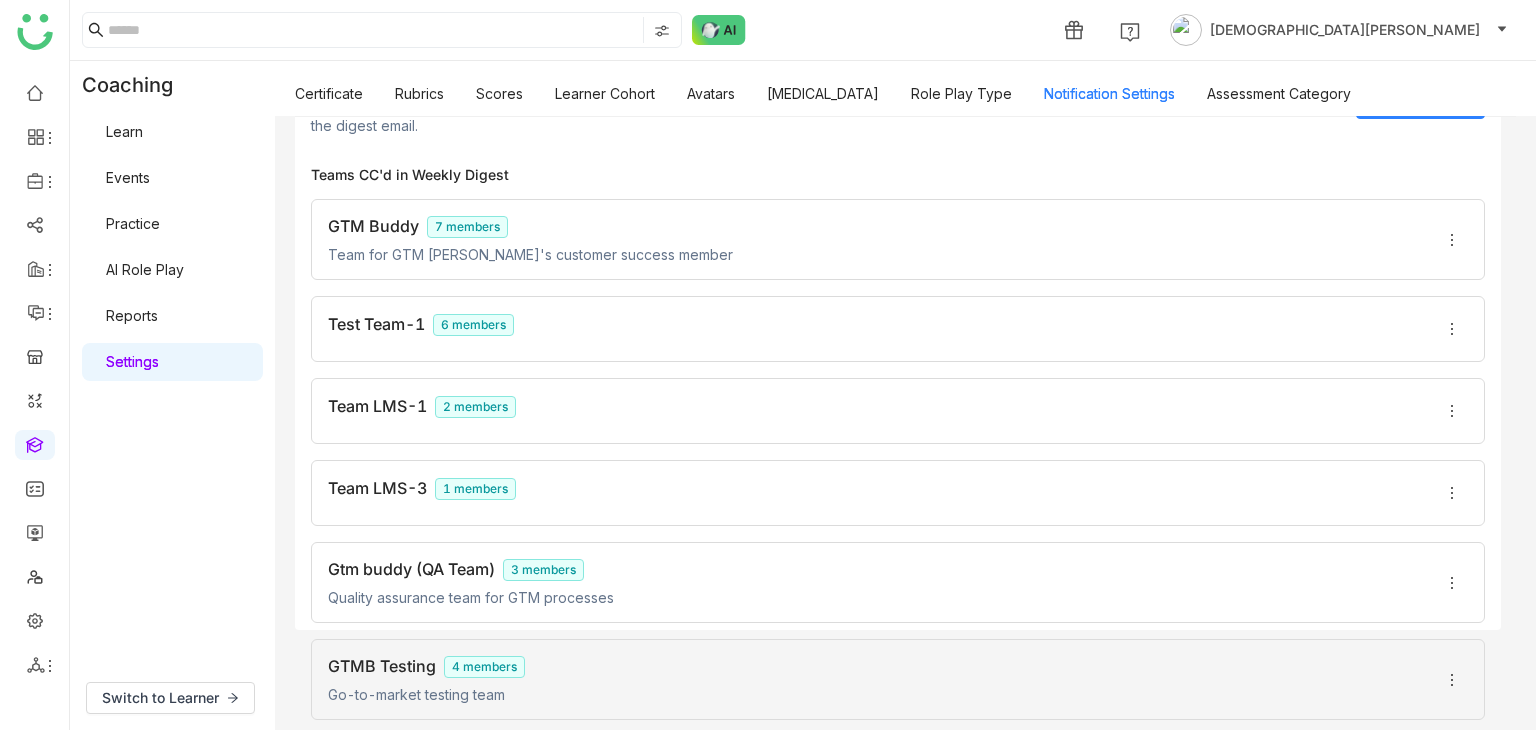 scroll, scrollTop: 0, scrollLeft: 0, axis: both 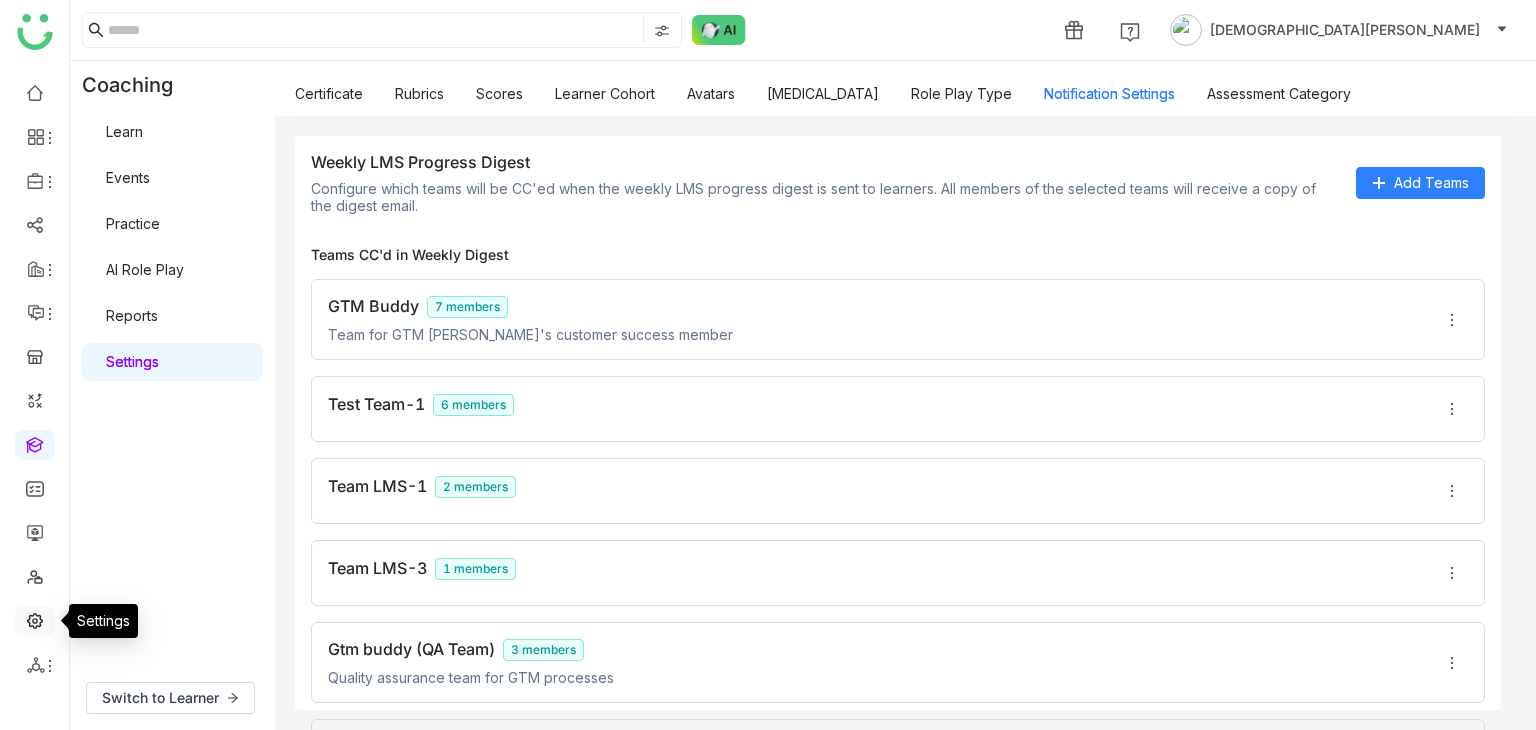 click at bounding box center [35, 619] 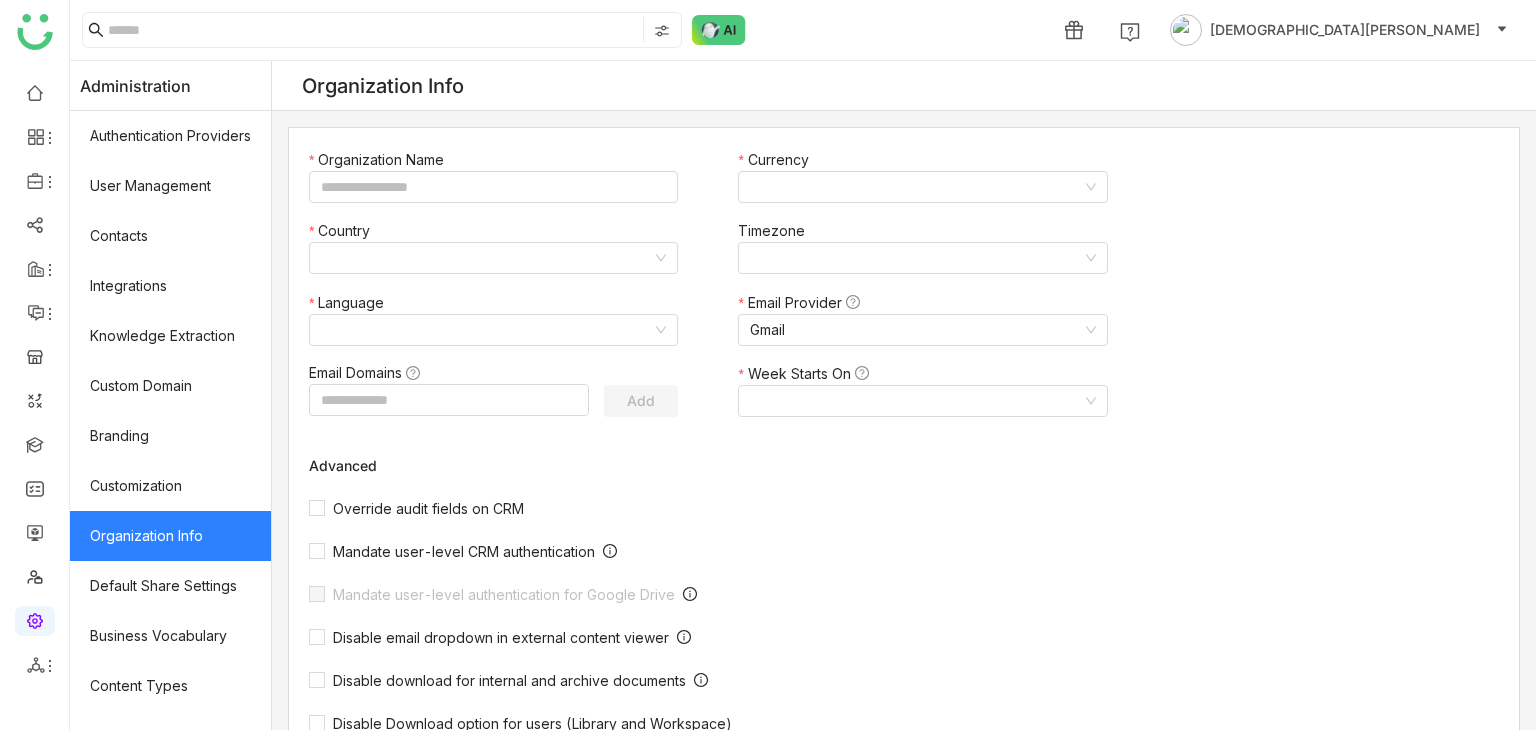 type on "*******" 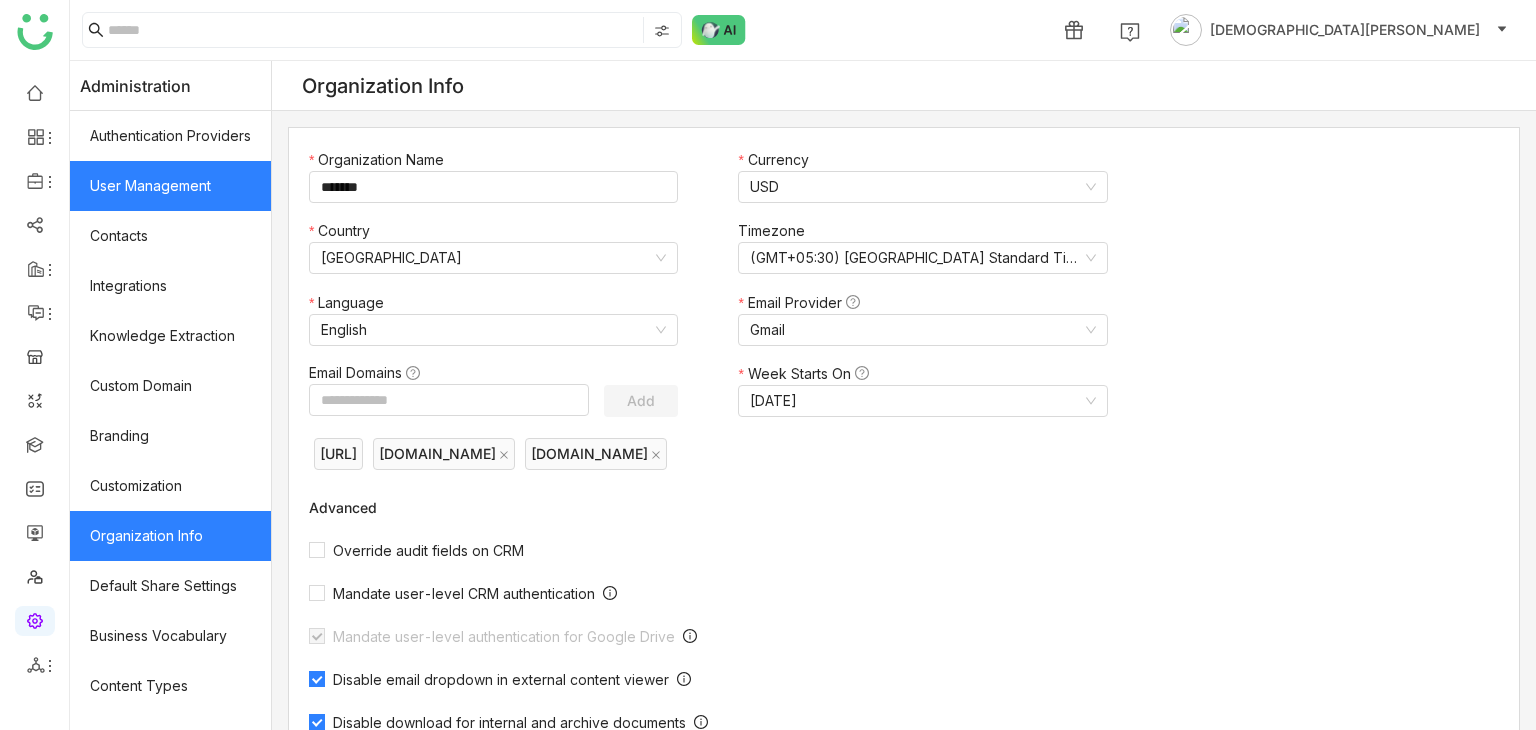 click on "User Management" 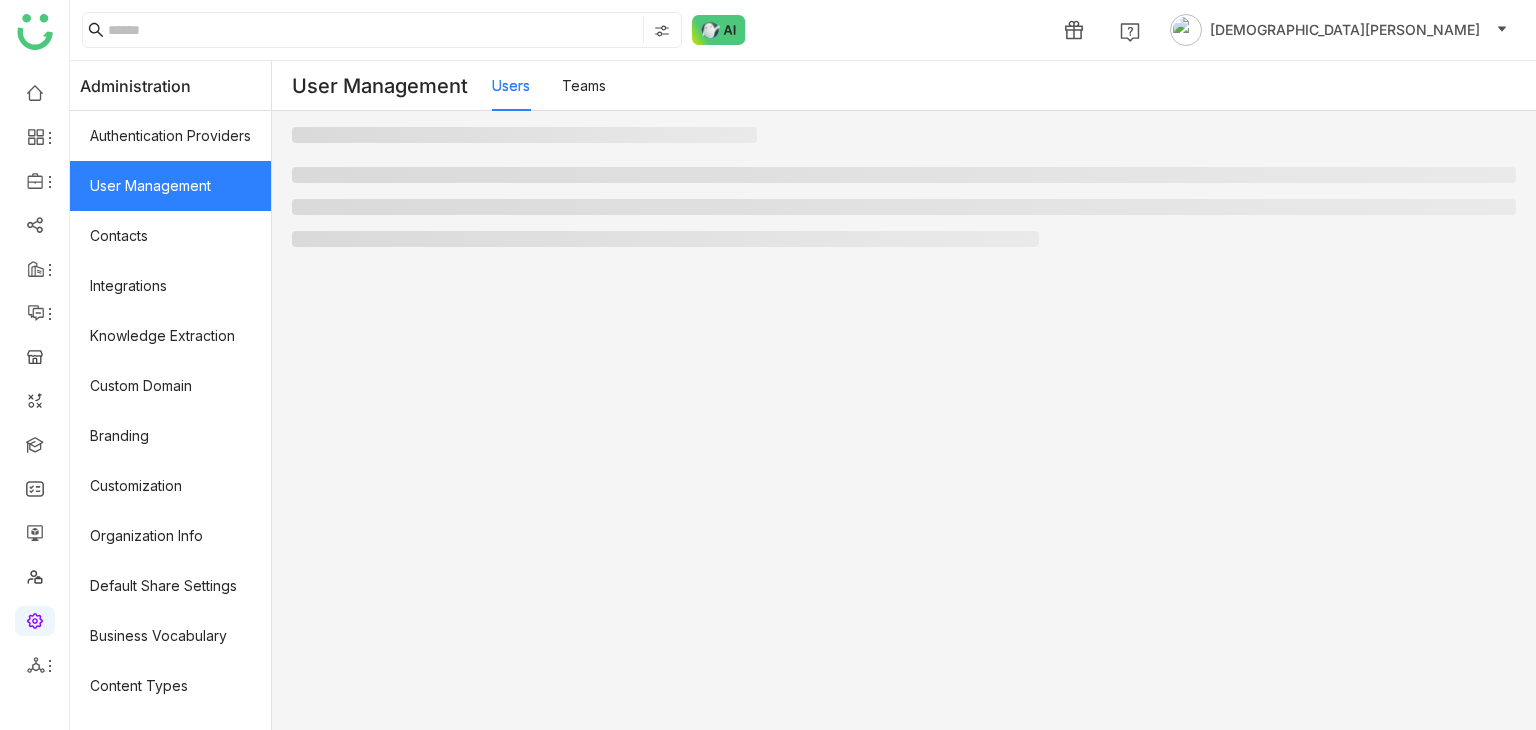 click on "Teams" at bounding box center [584, 85] 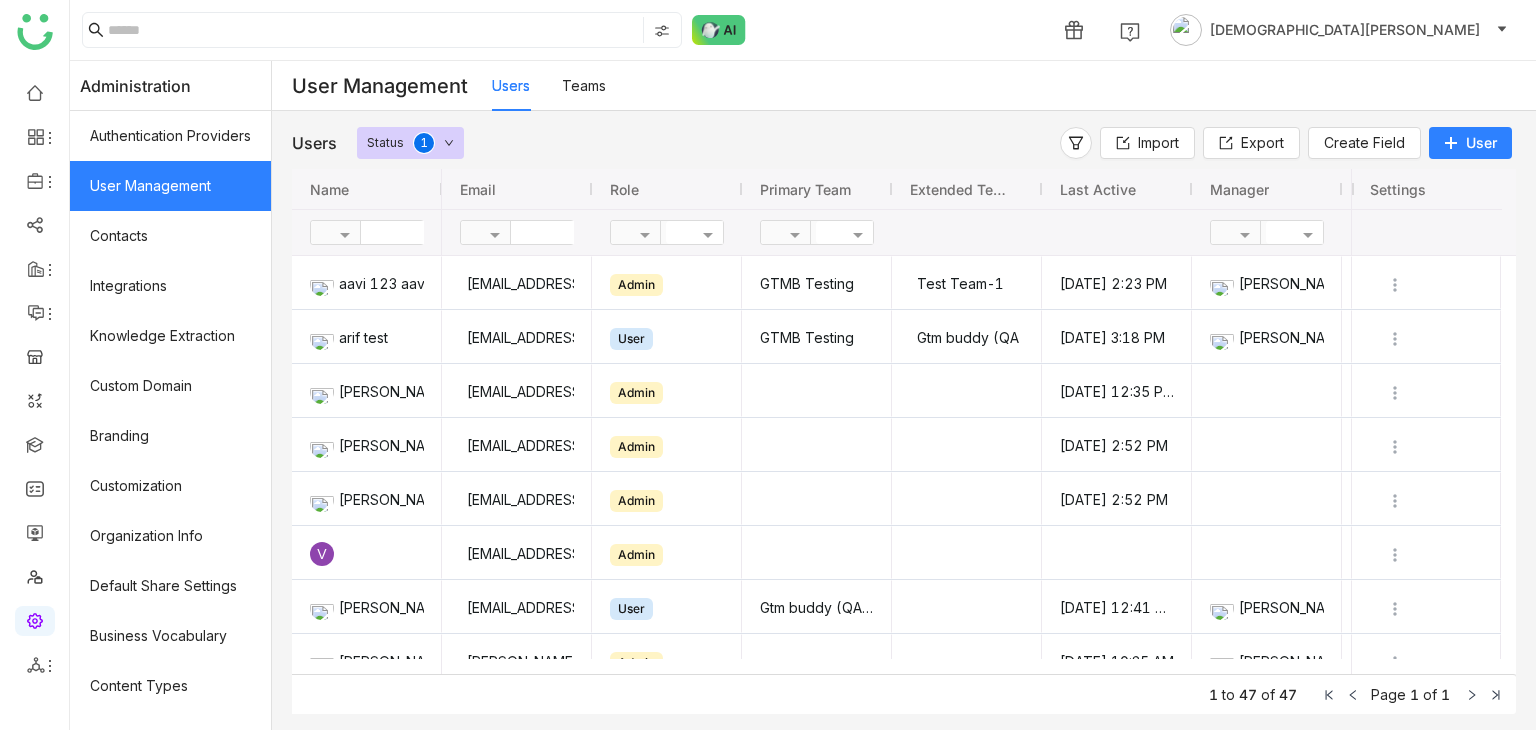 drag, startPoint x: 636, startPoint y: 91, endPoint x: 612, endPoint y: 92, distance: 24.020824 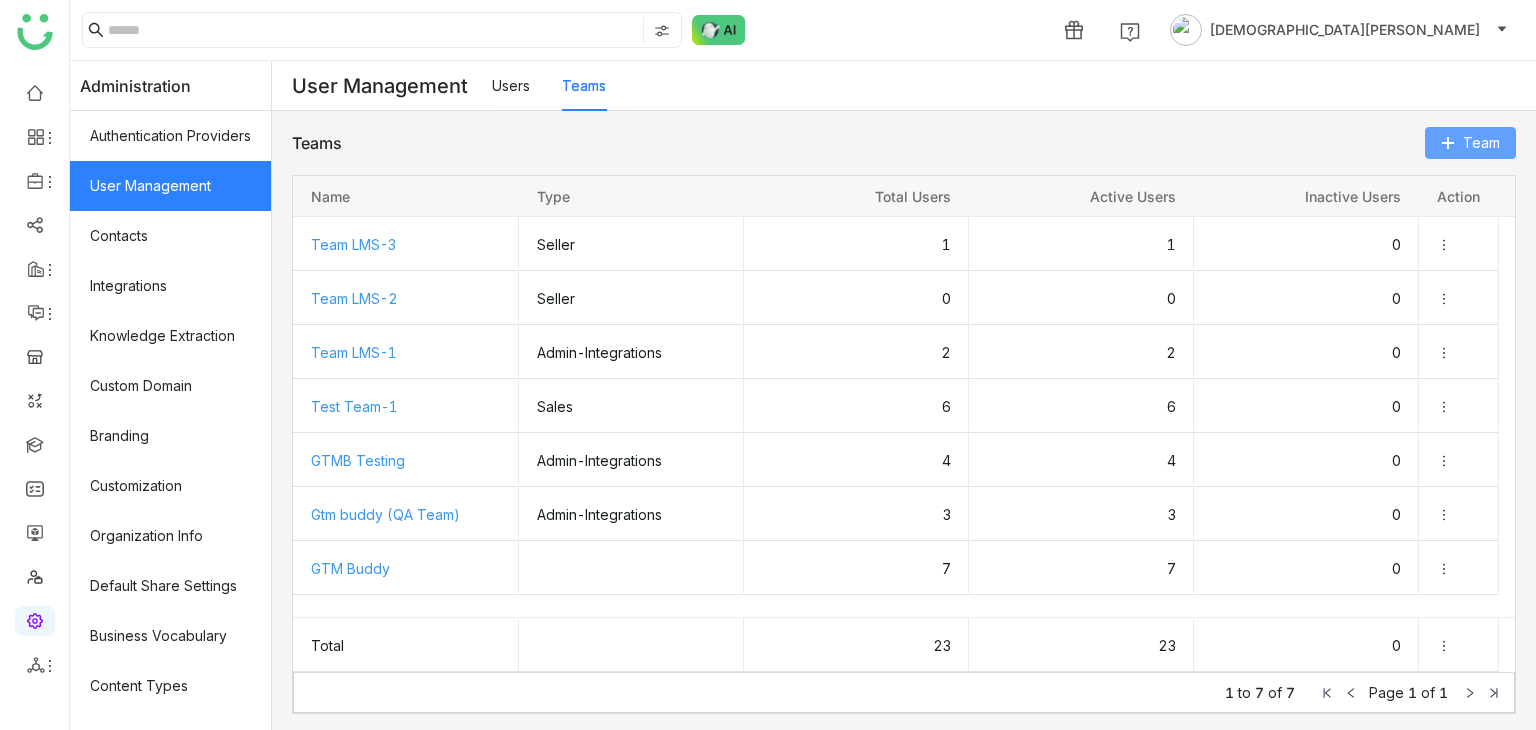 click on "Team" 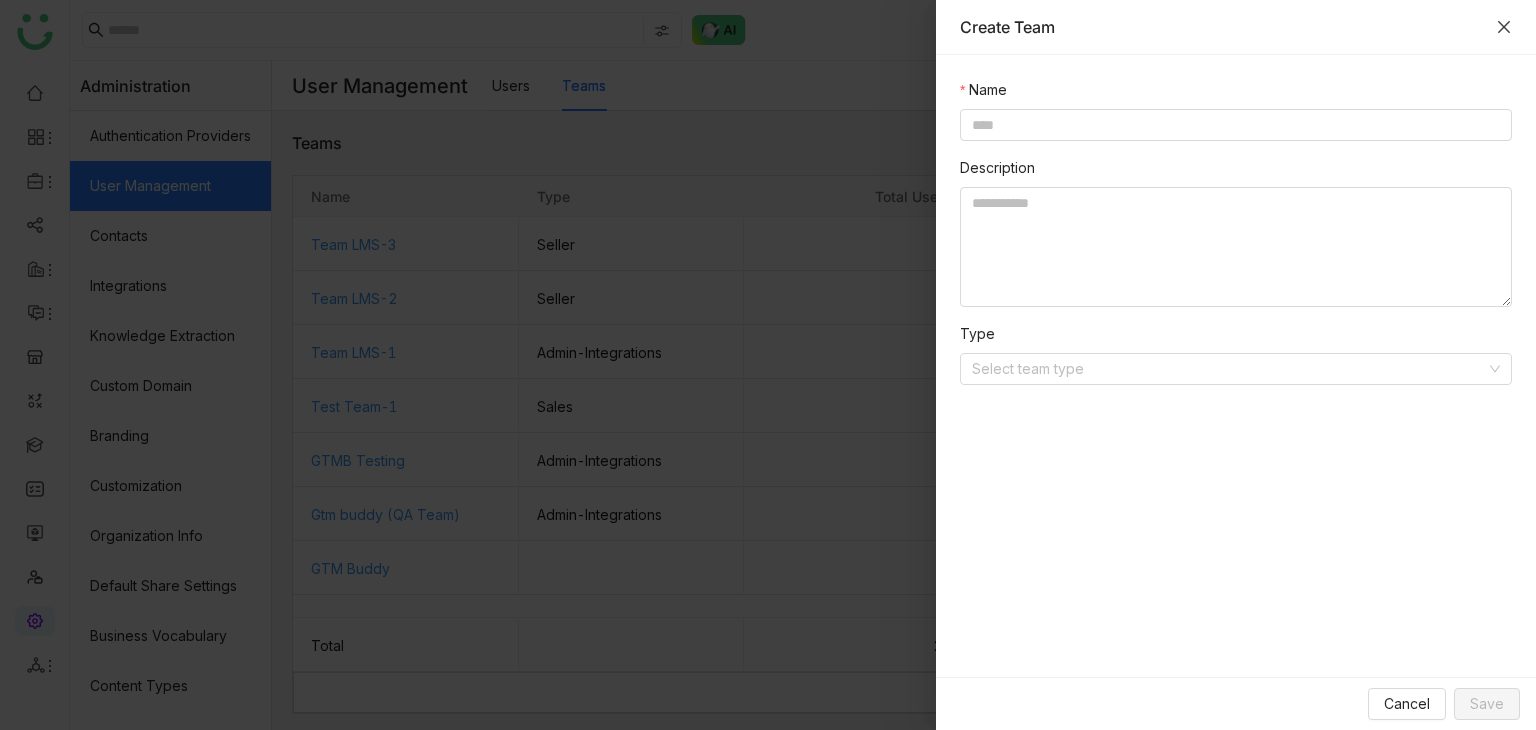click 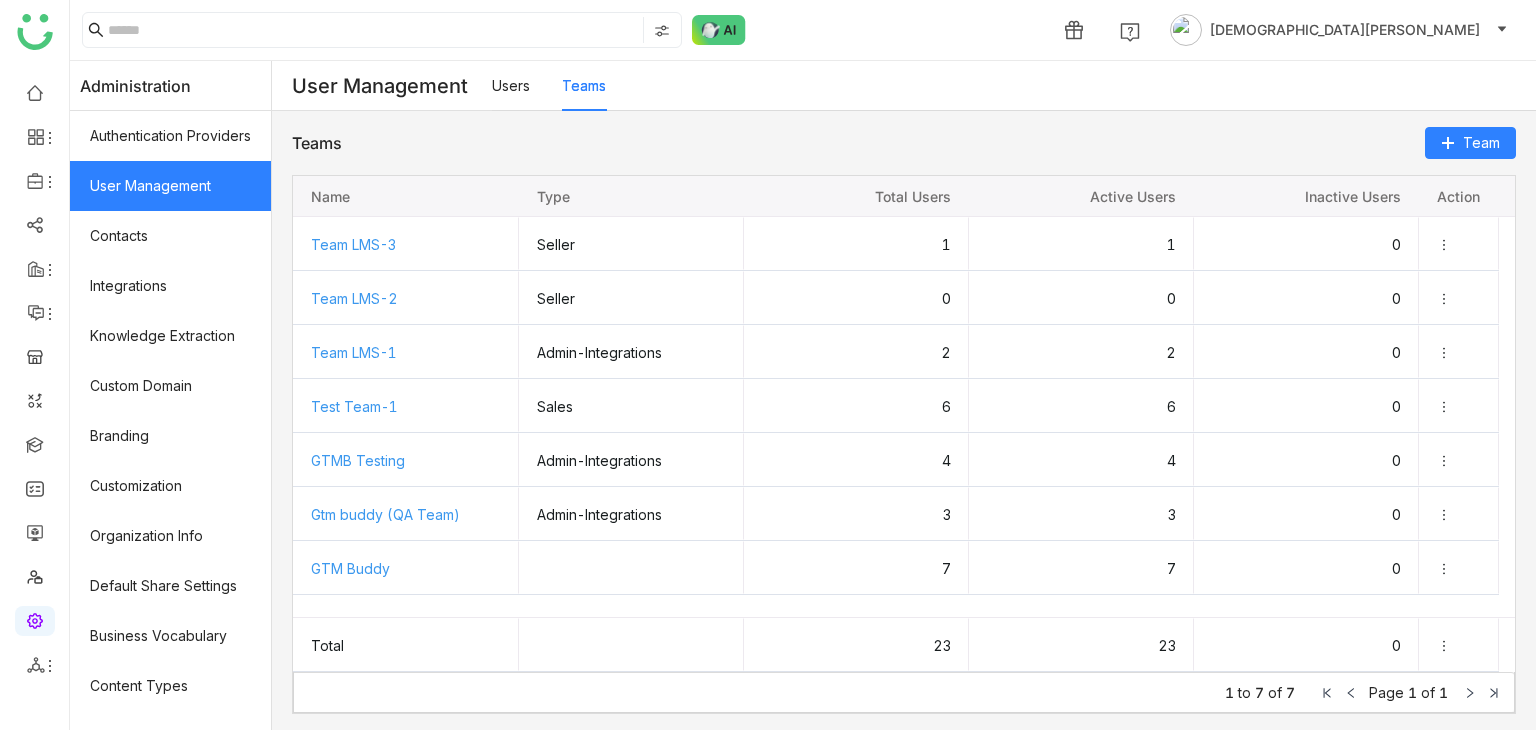 click on "Users   Teams" 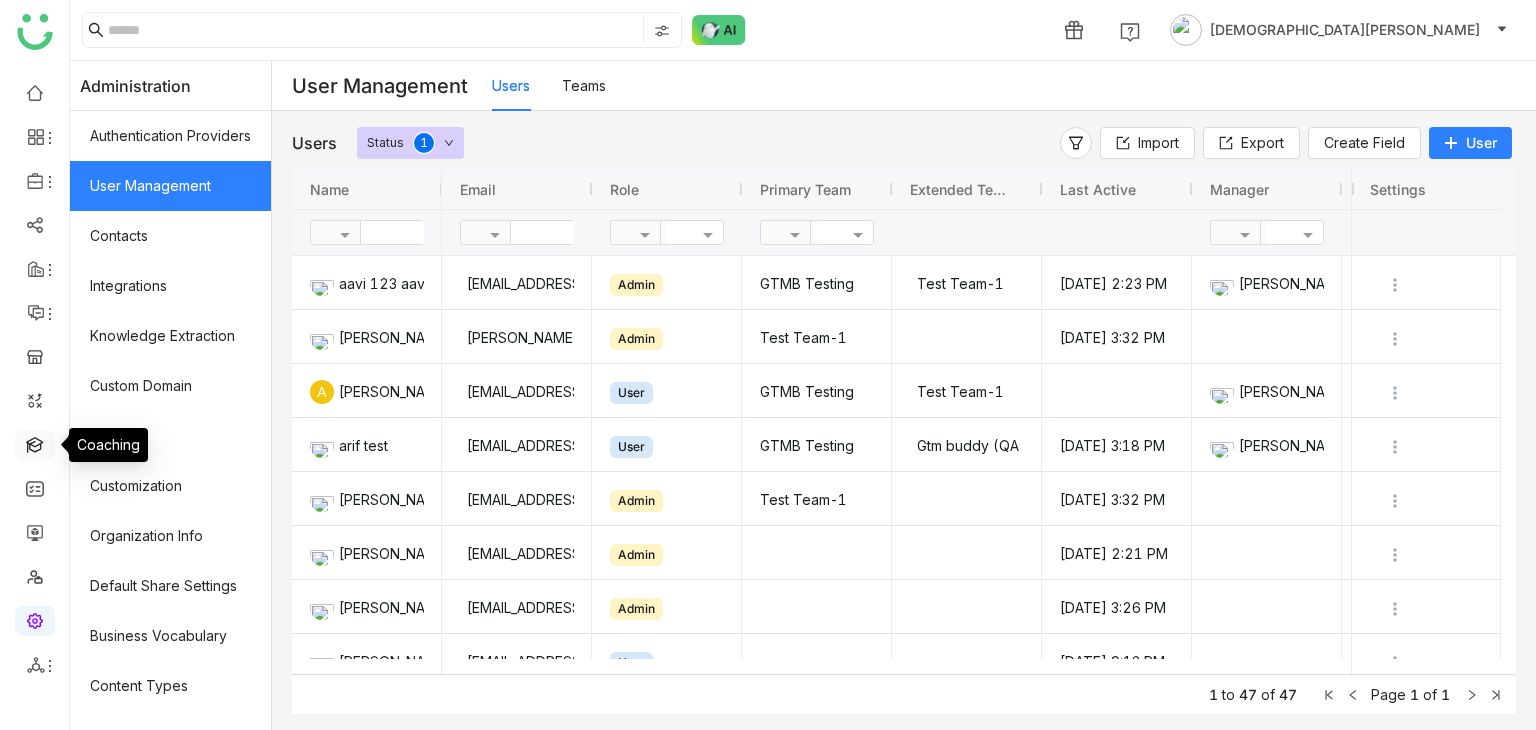 click at bounding box center (35, 443) 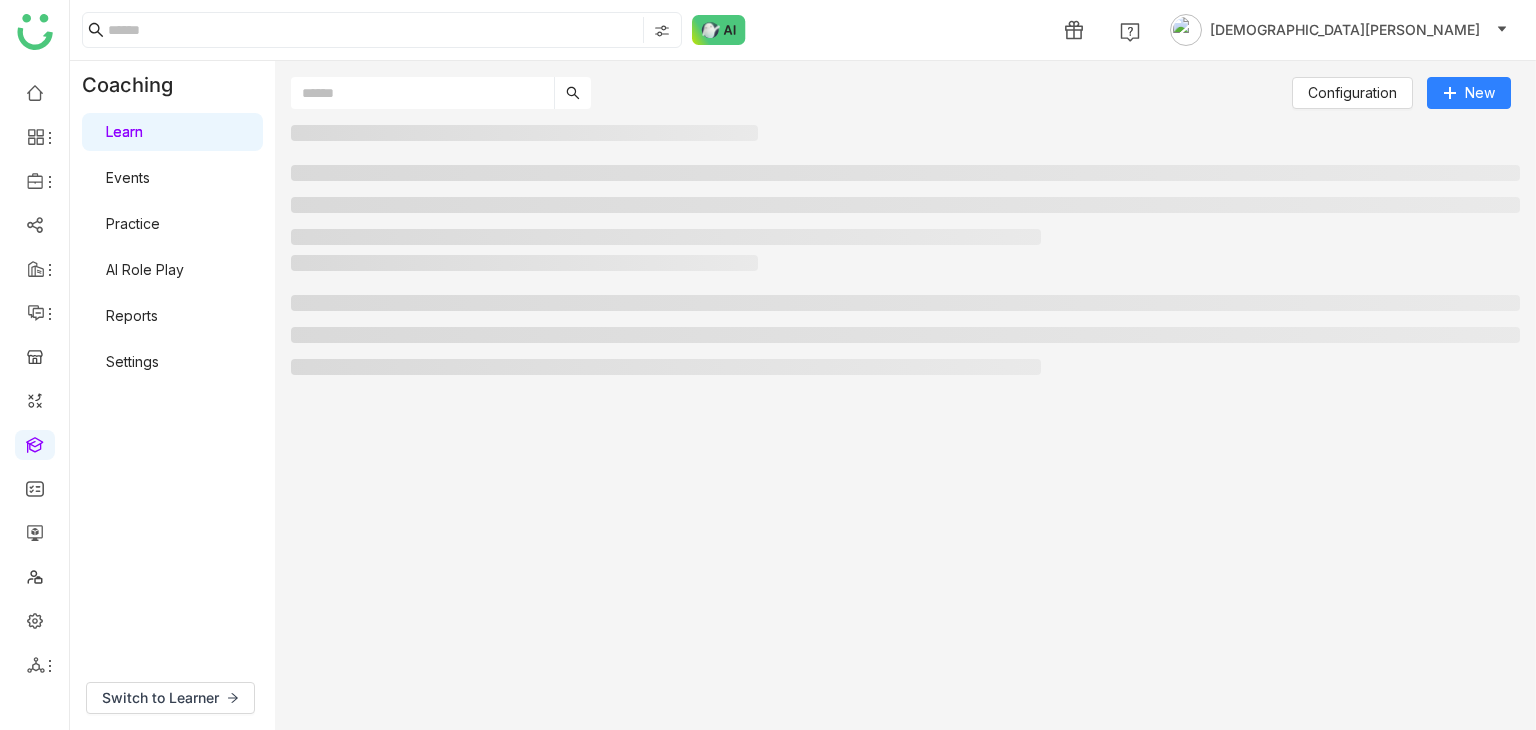 click on "Settings" at bounding box center [132, 361] 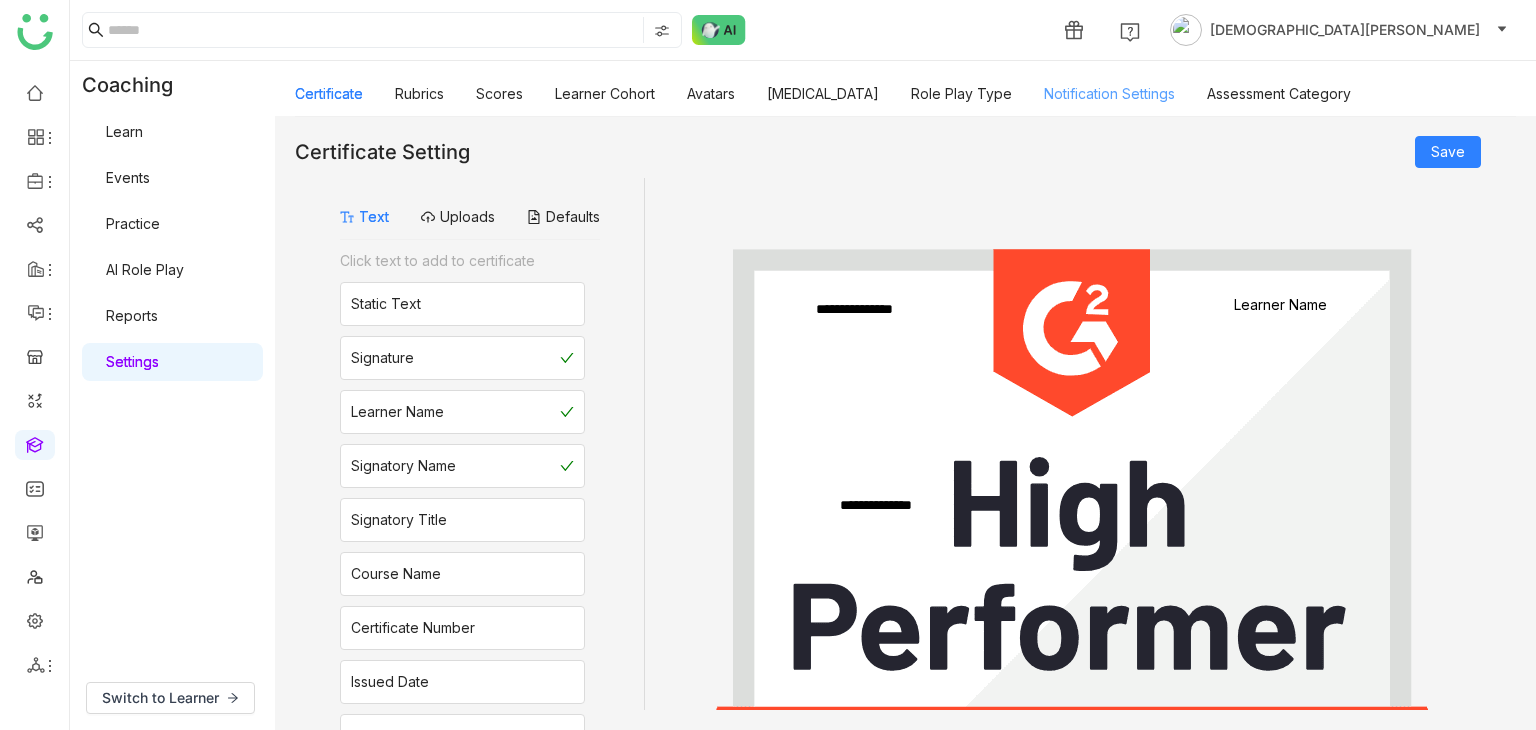 click on "Notification Settings" at bounding box center [1109, 93] 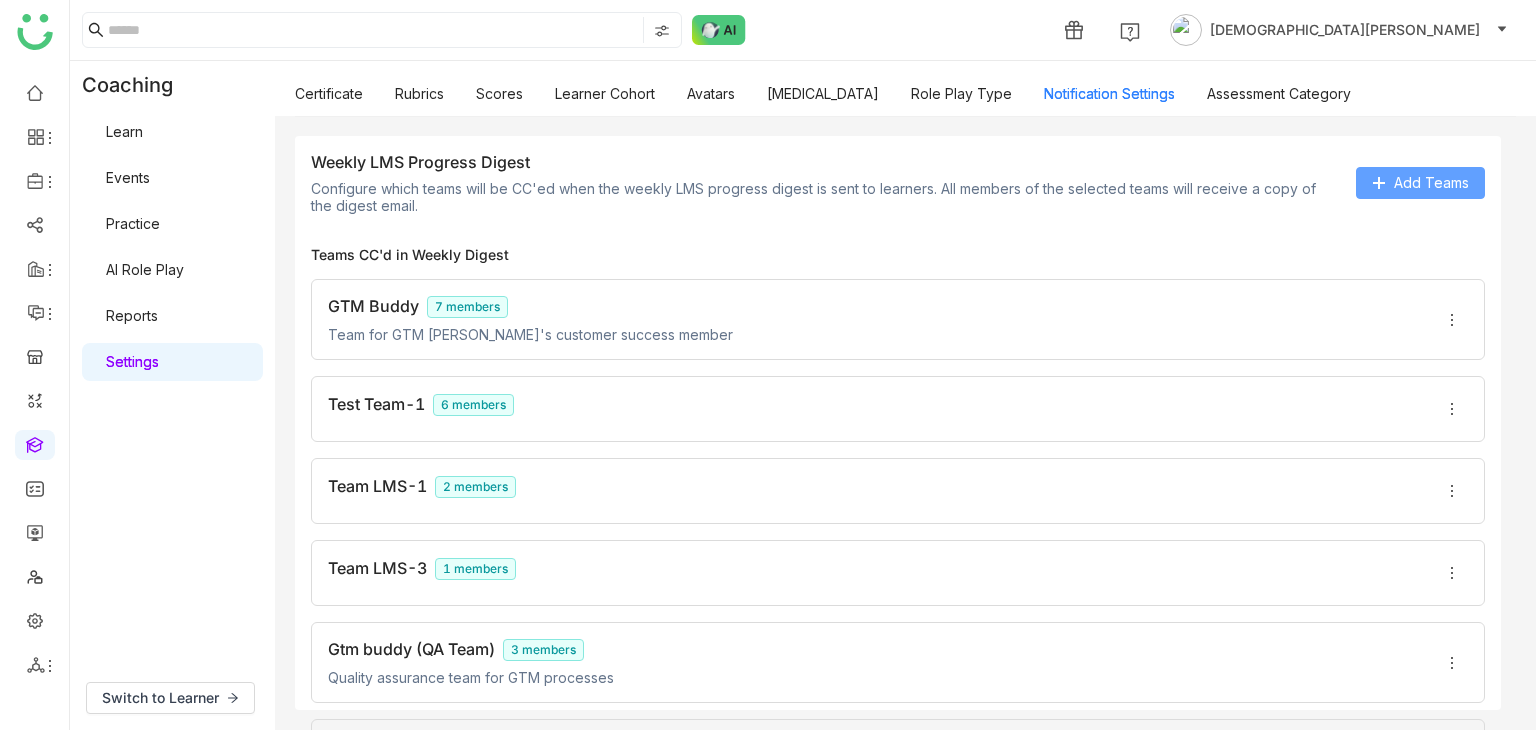 click on "Add Teams" 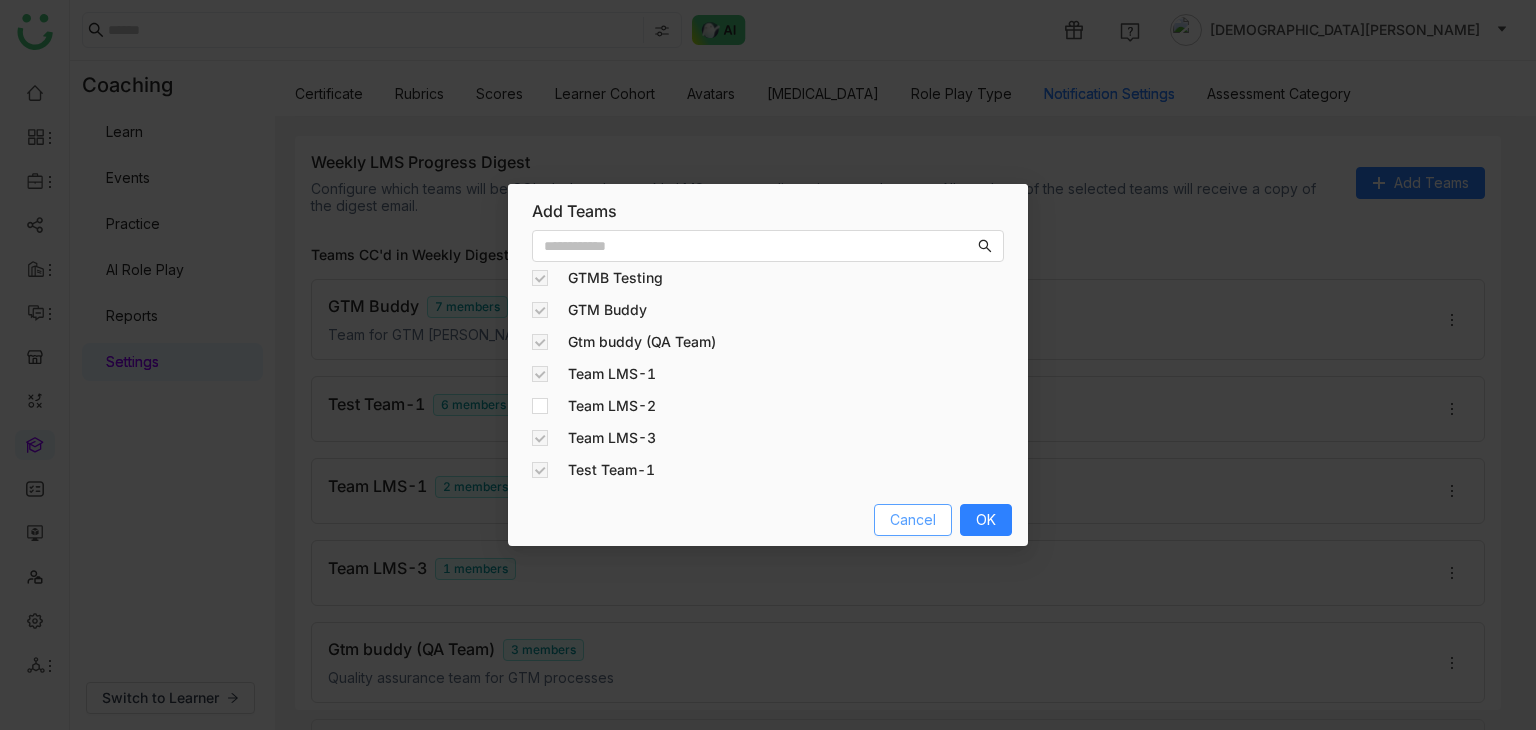 click on "Cancel" at bounding box center (913, 520) 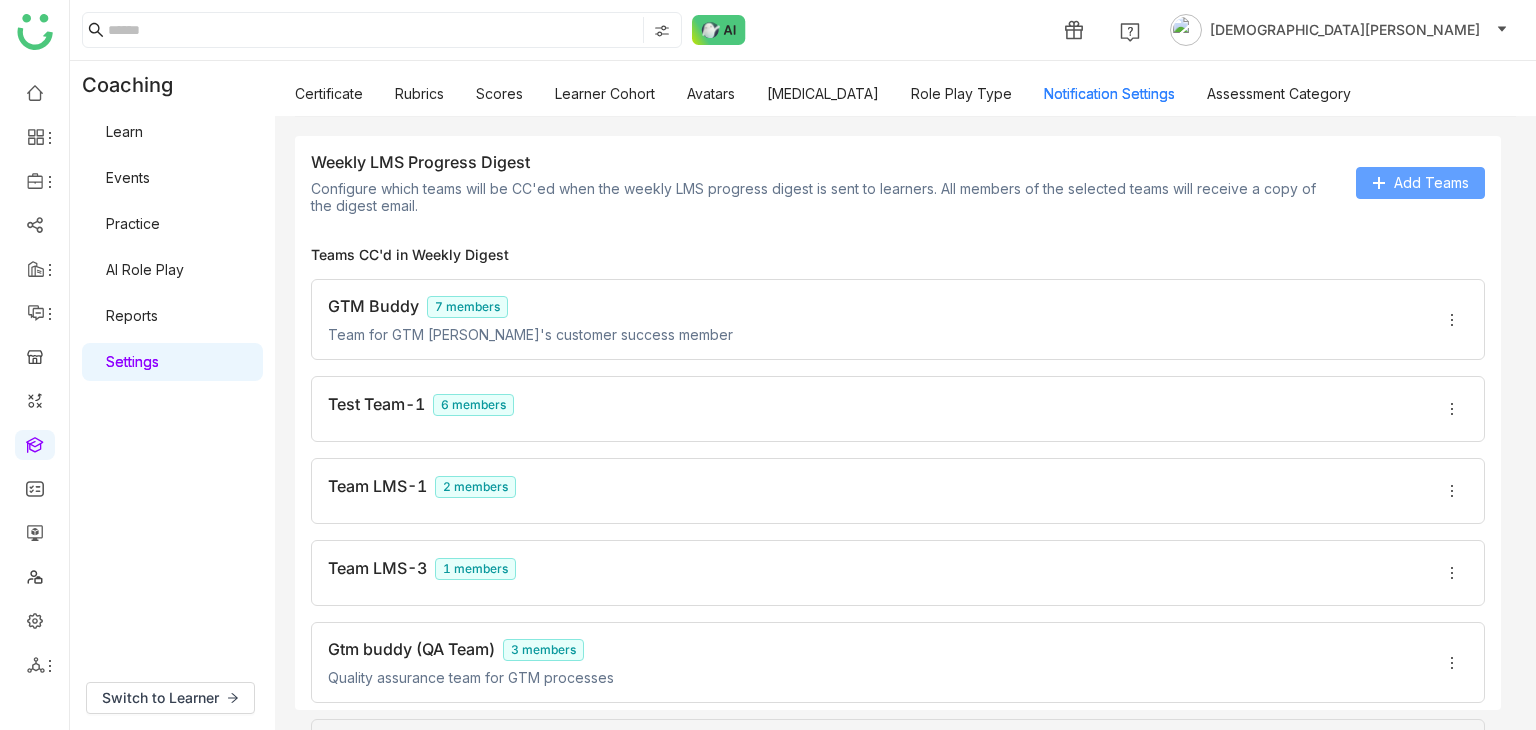 click on "Add Teams" 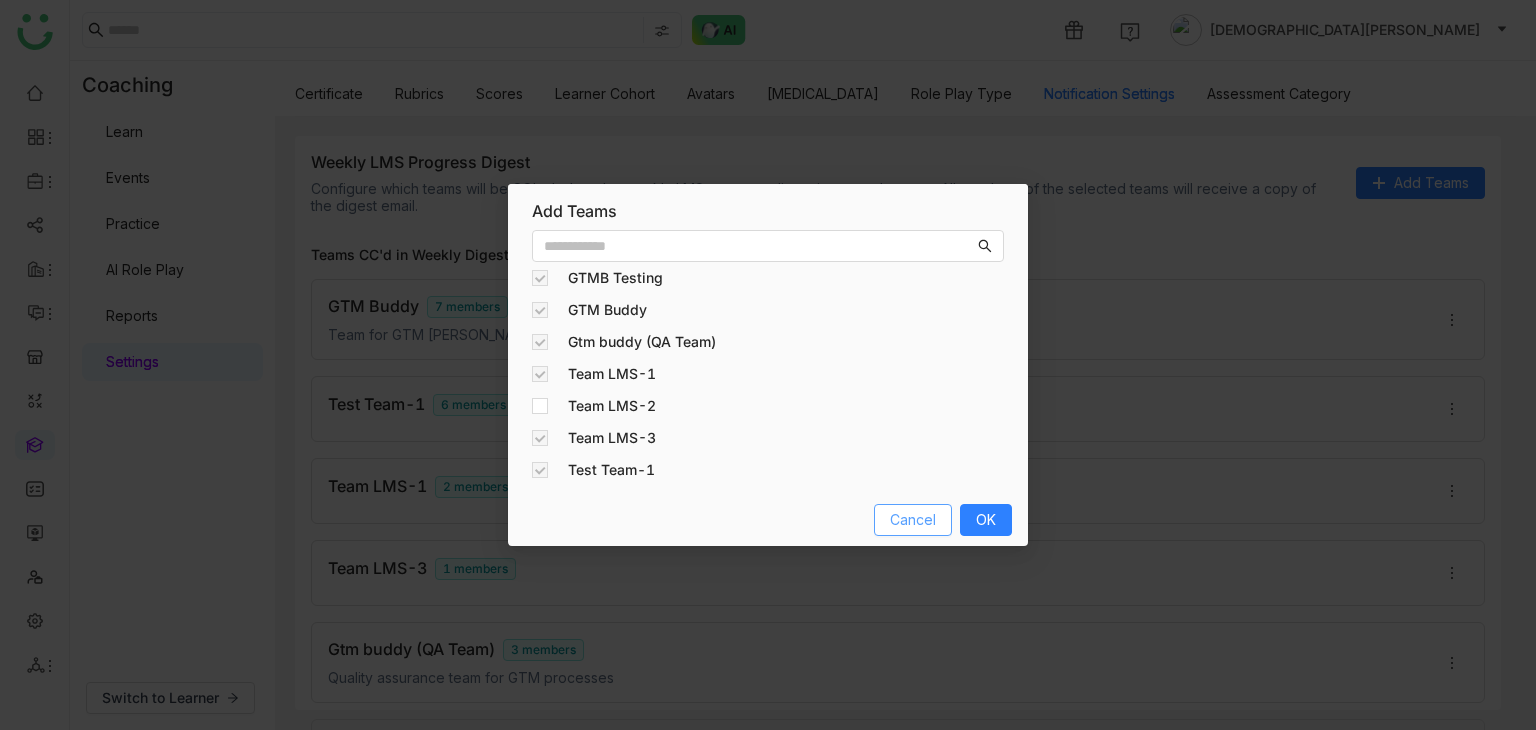 click on "Cancel" at bounding box center (913, 520) 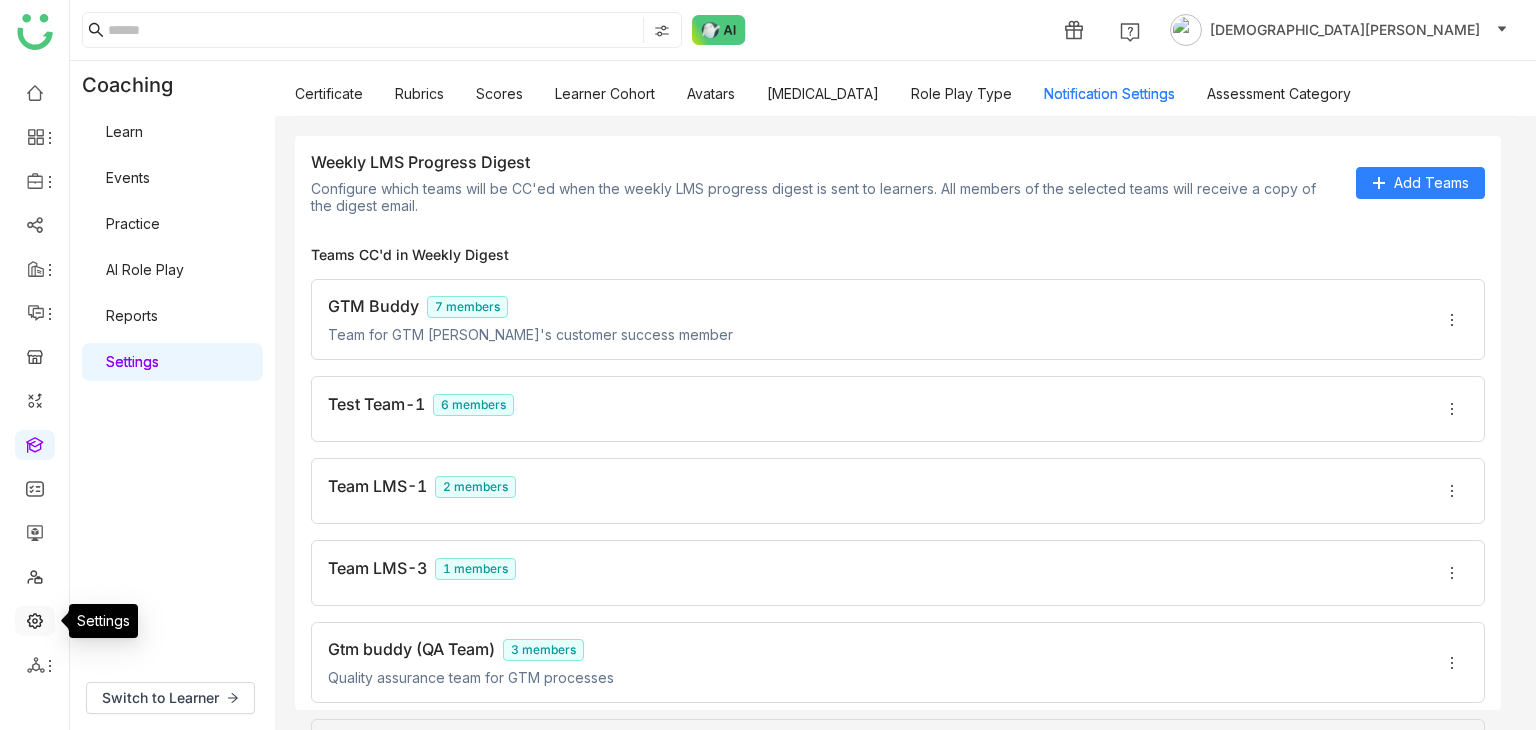 click at bounding box center (35, 619) 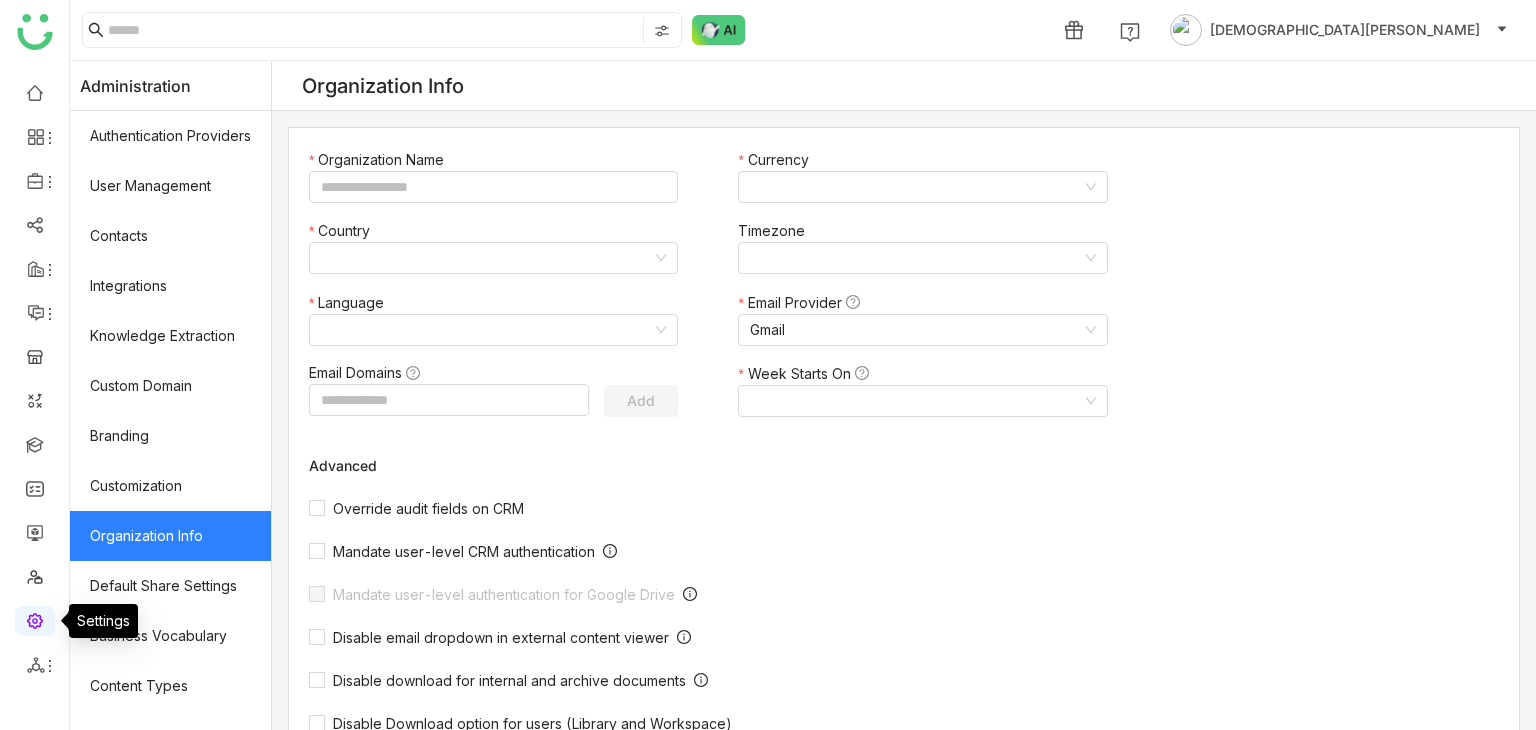 type on "*******" 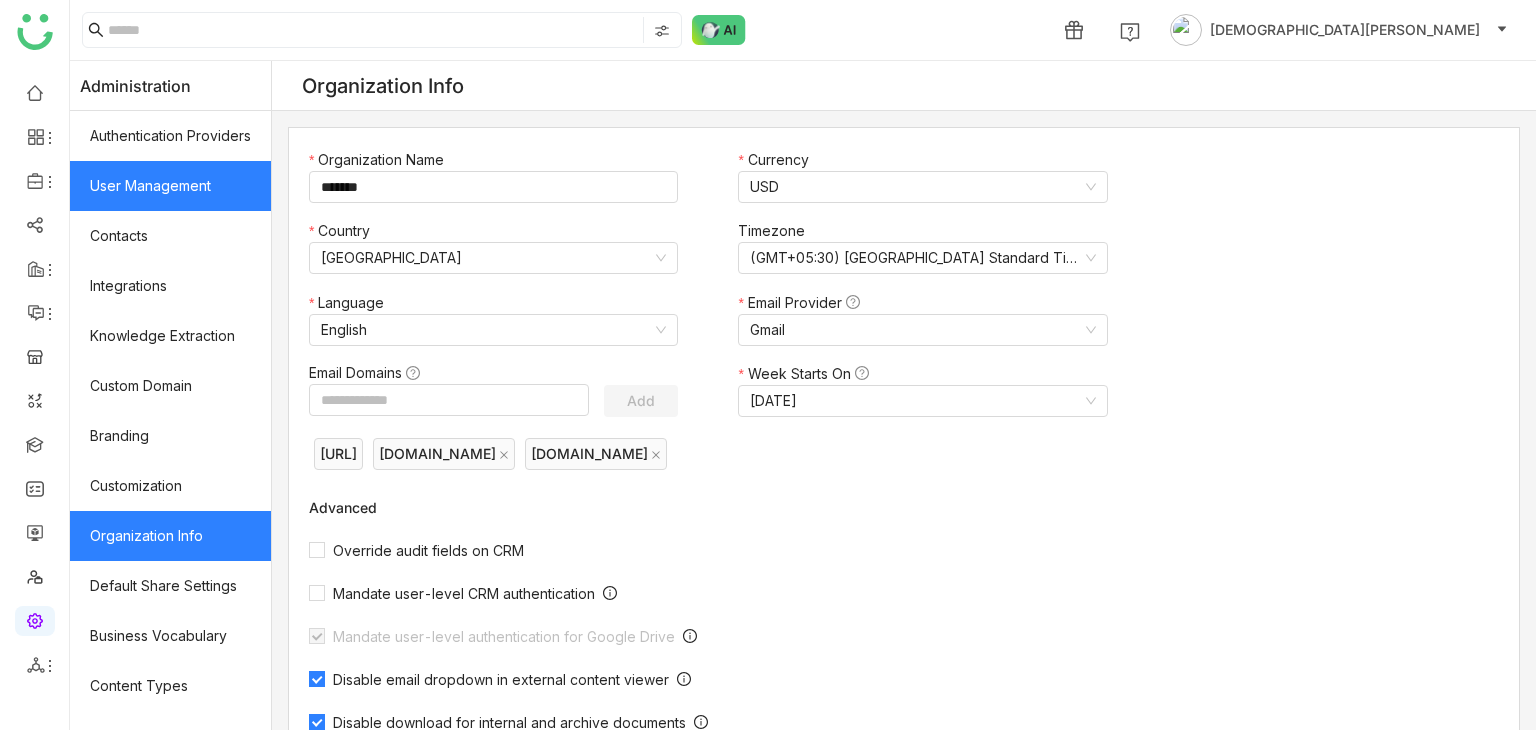 click on "User Management" 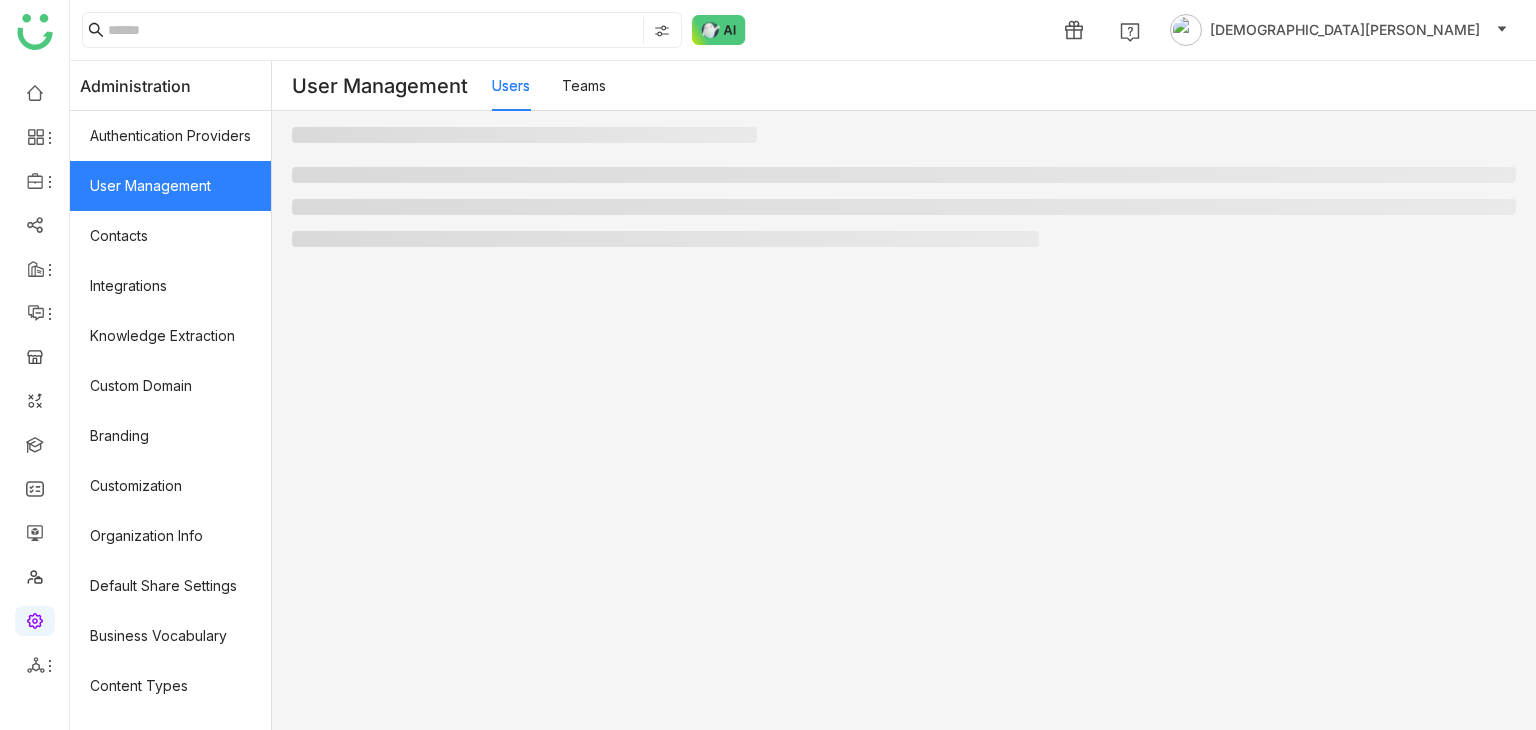 click on "Teams" at bounding box center (584, 85) 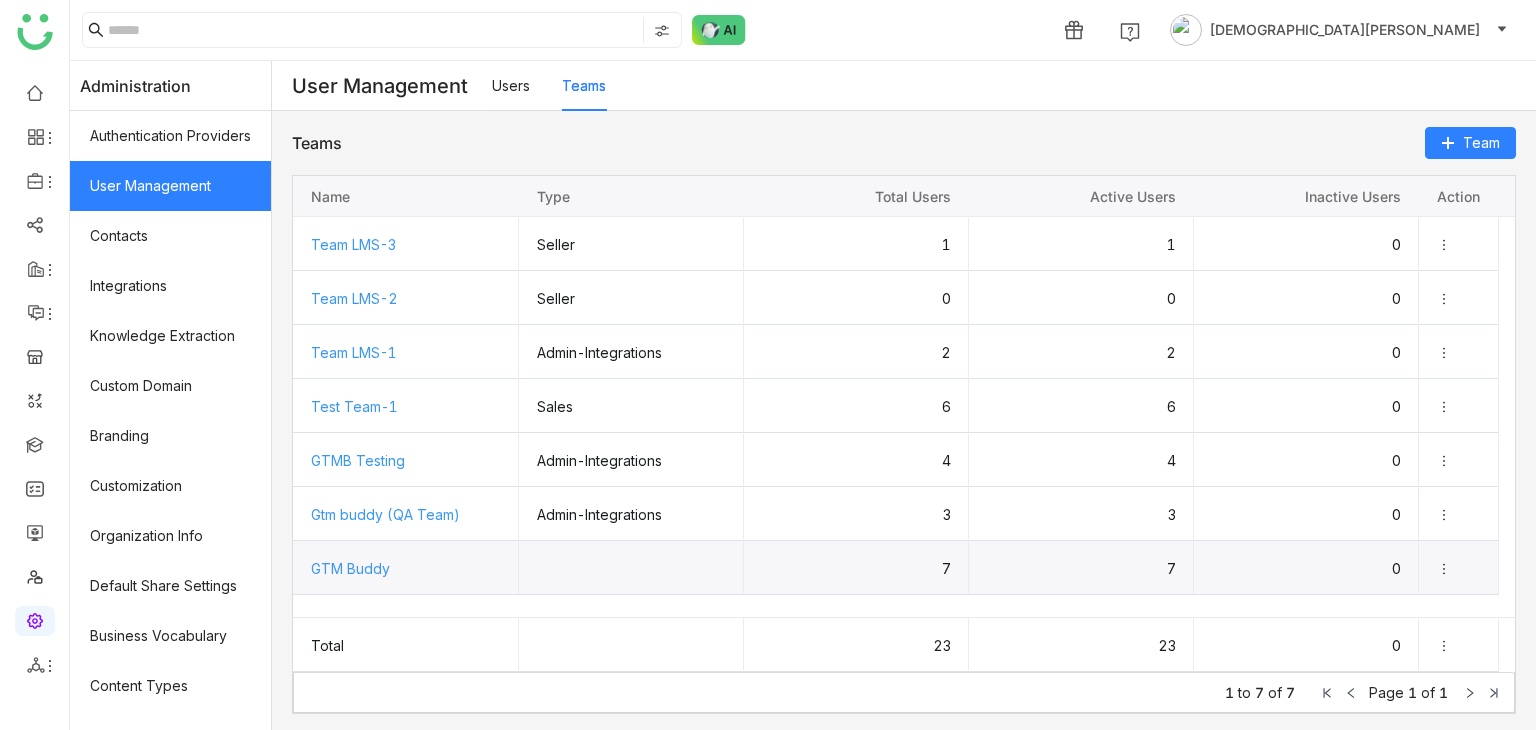 click on "GTM Buddy" 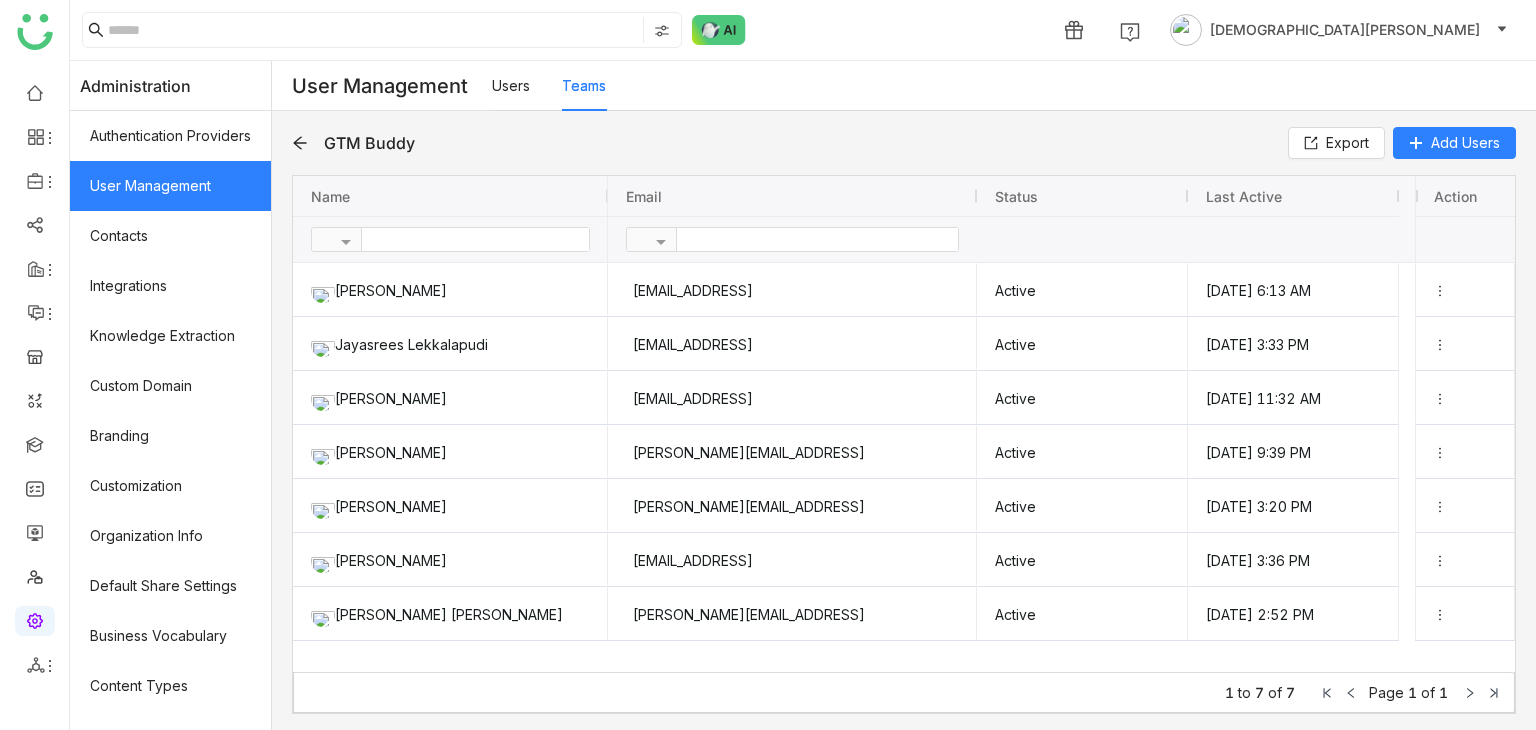 click 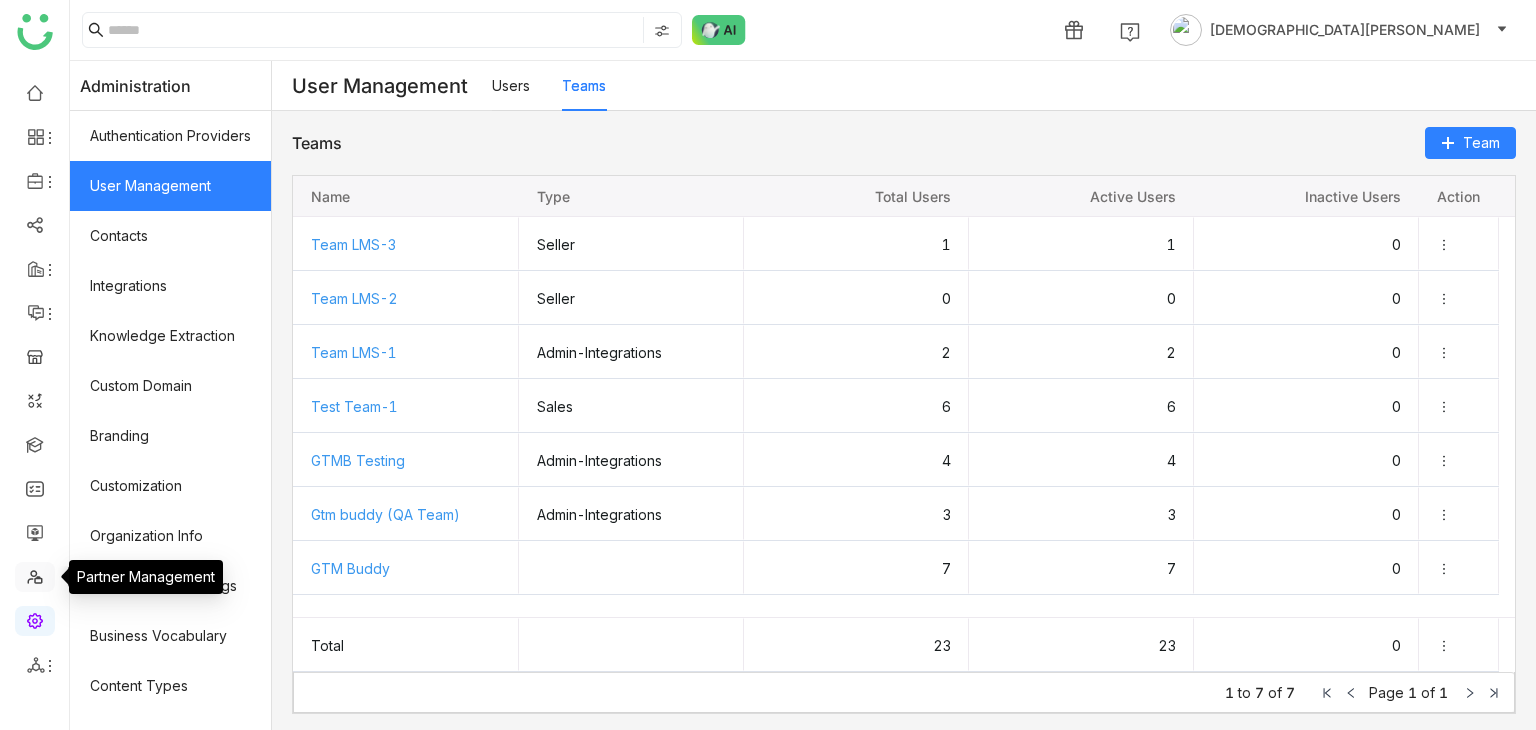 click at bounding box center [35, 575] 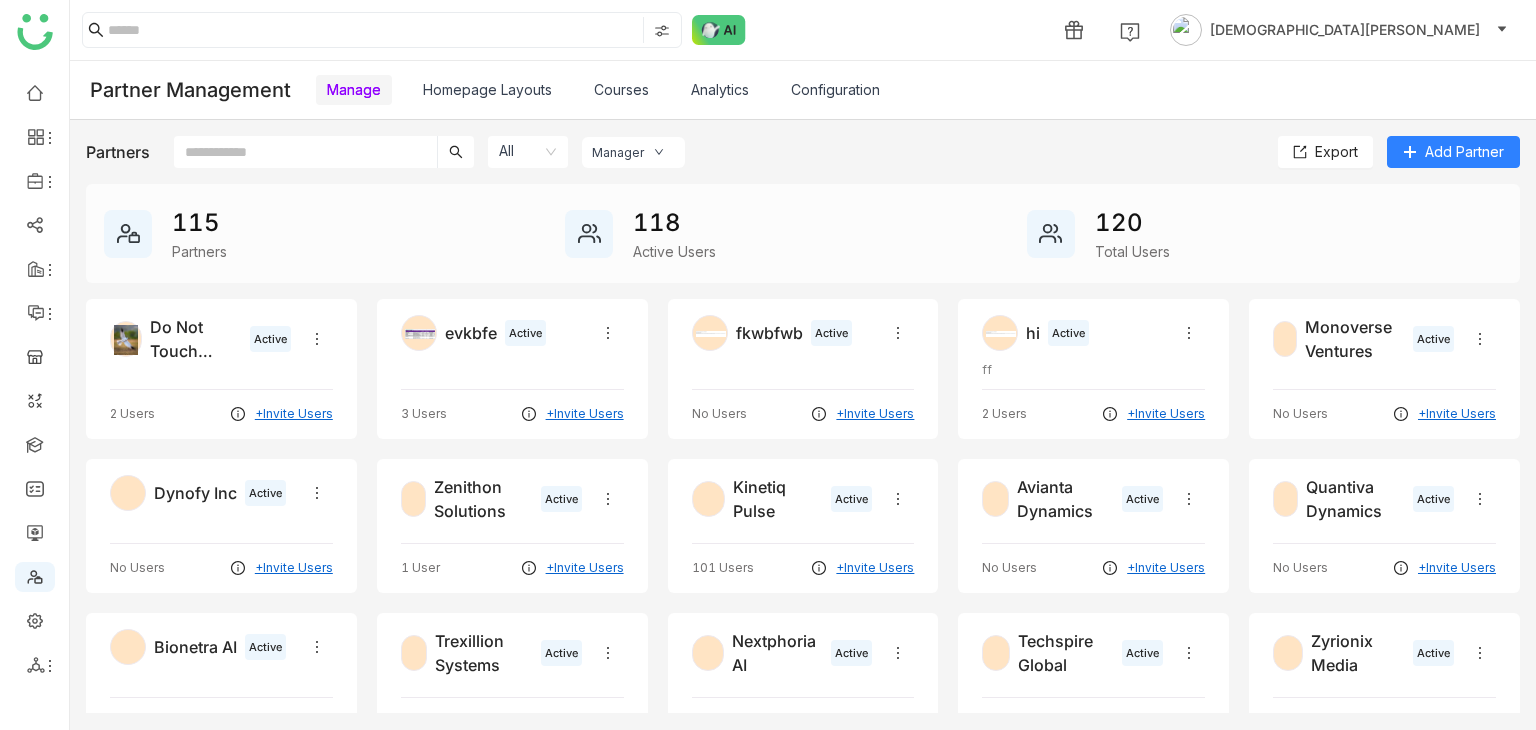 click on "Analytics" at bounding box center [720, 89] 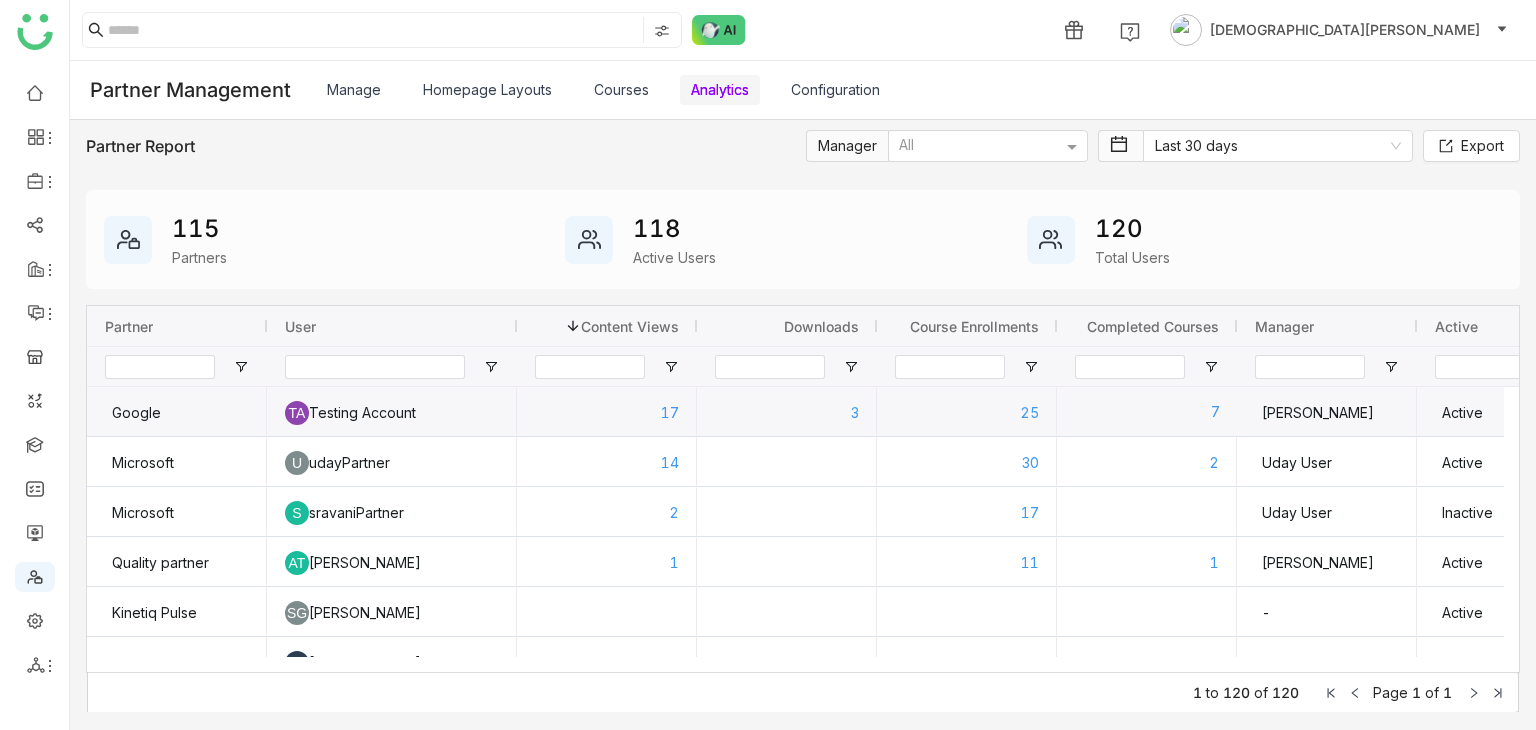 click on "7" 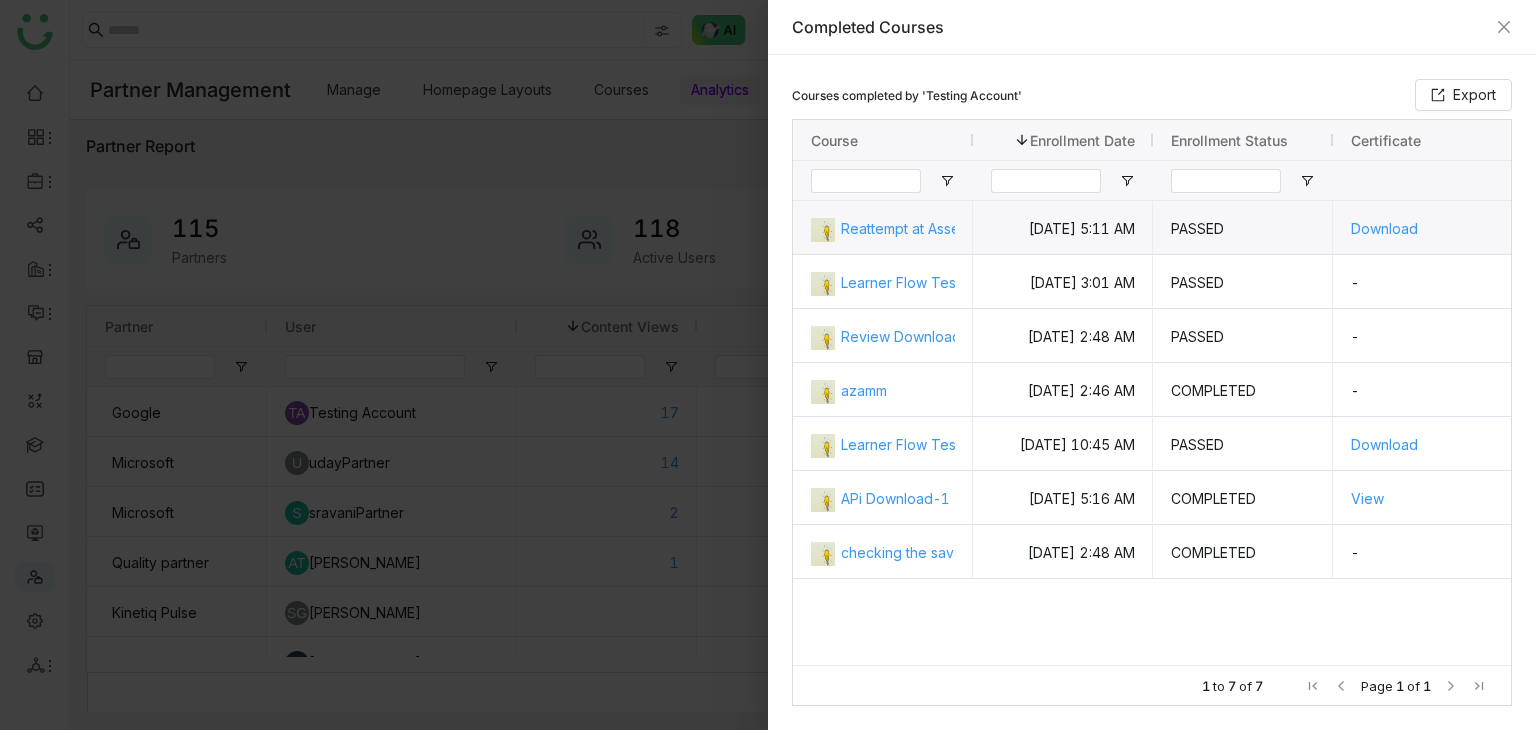 click on "Download" at bounding box center (1441, 228) 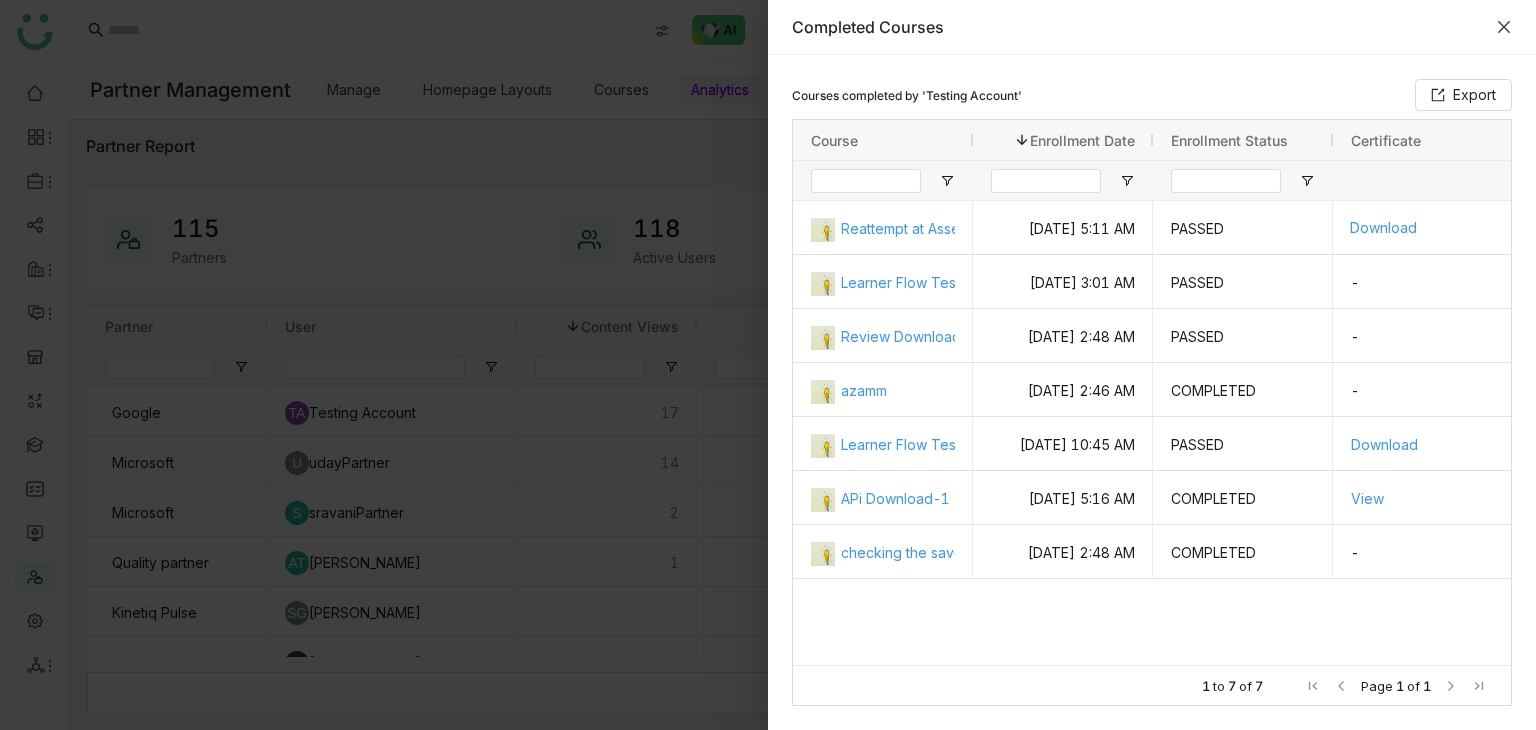click 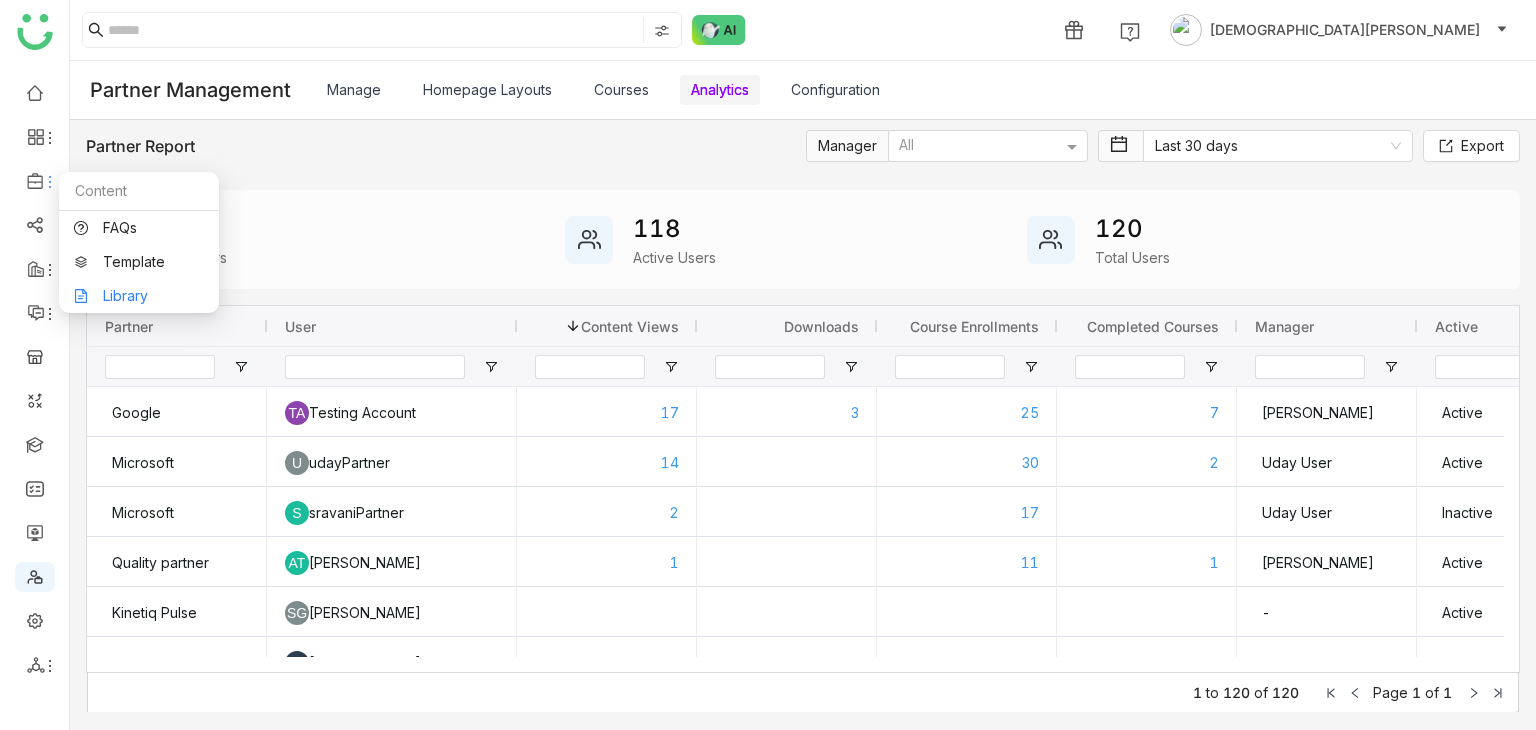 click on "Library" at bounding box center (139, 296) 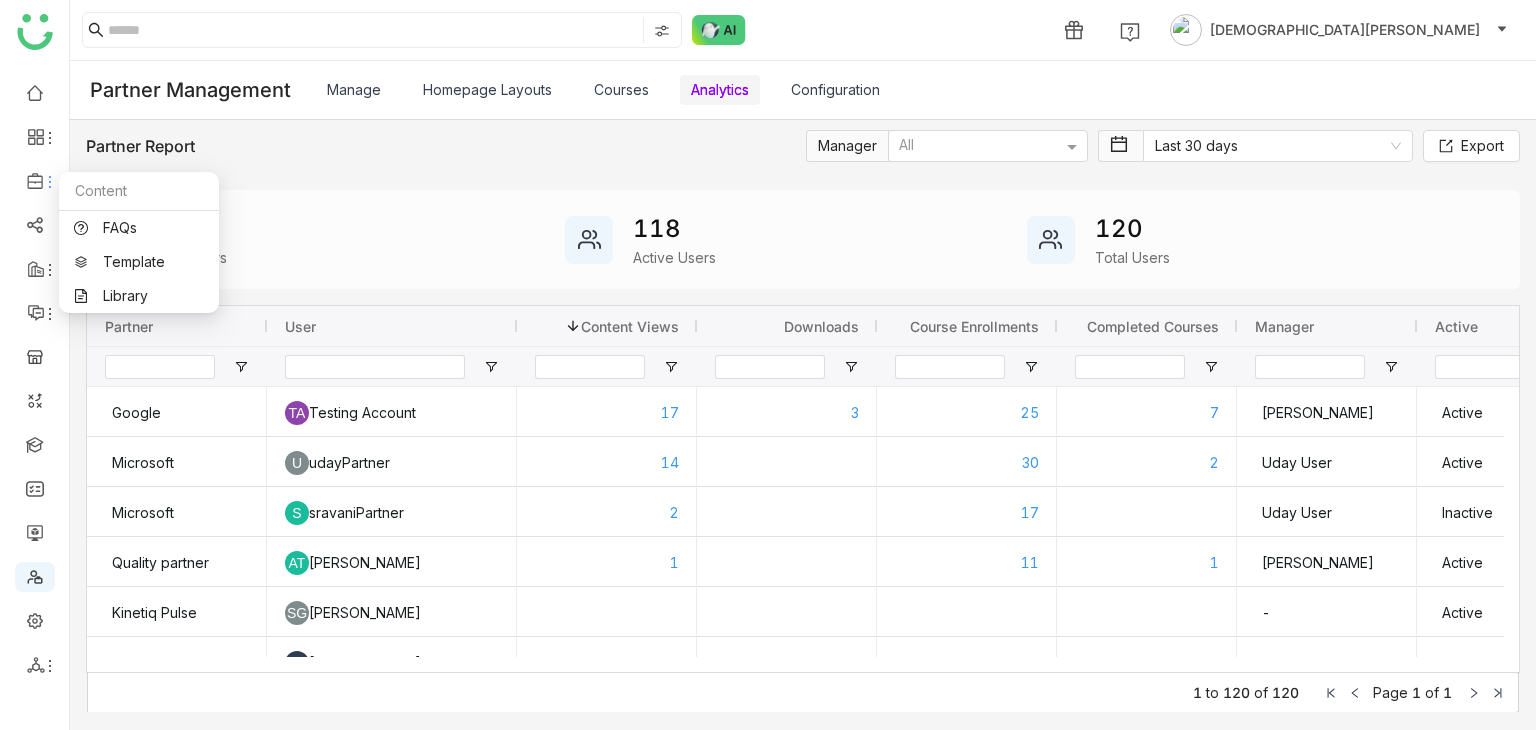 click on "Library" at bounding box center (139, 296) 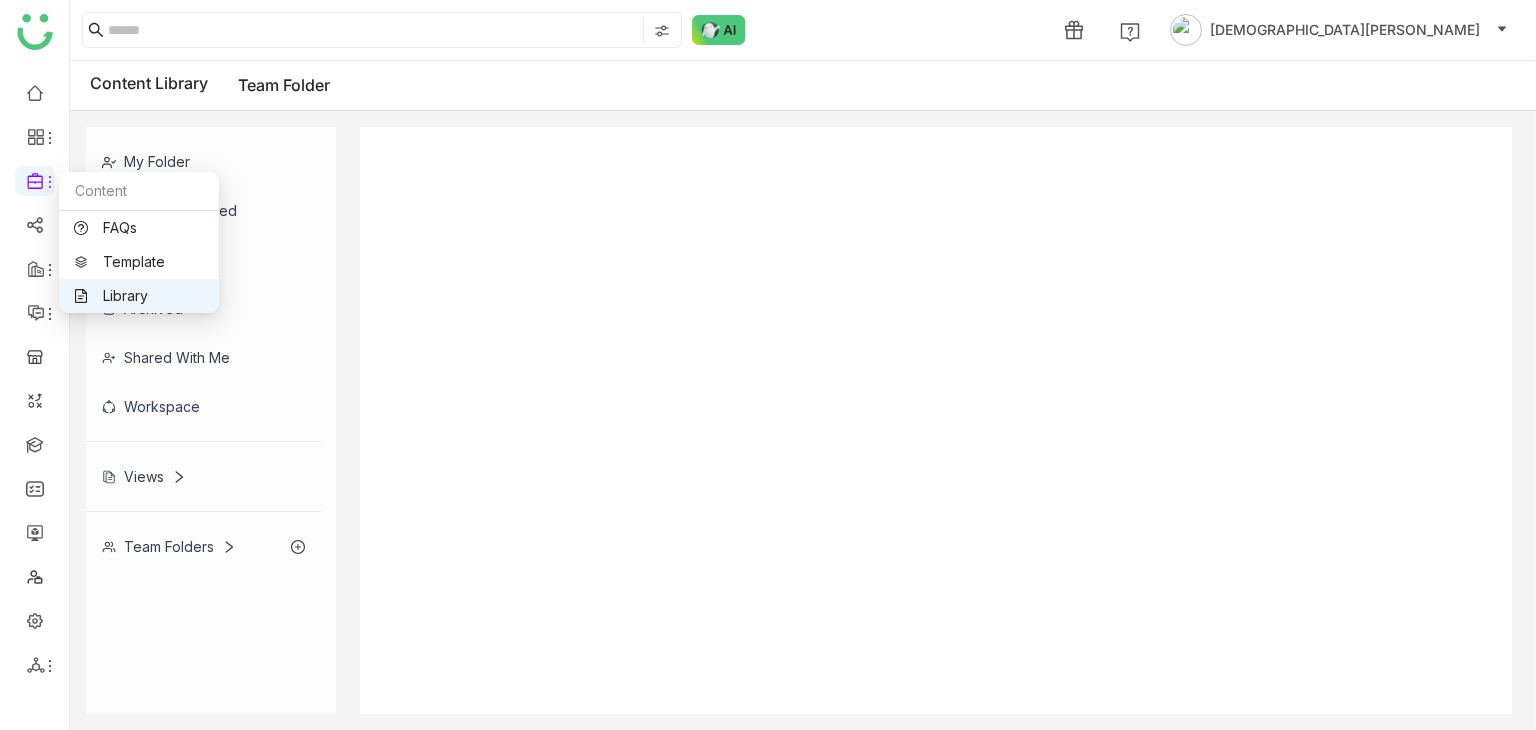 click on "Views" 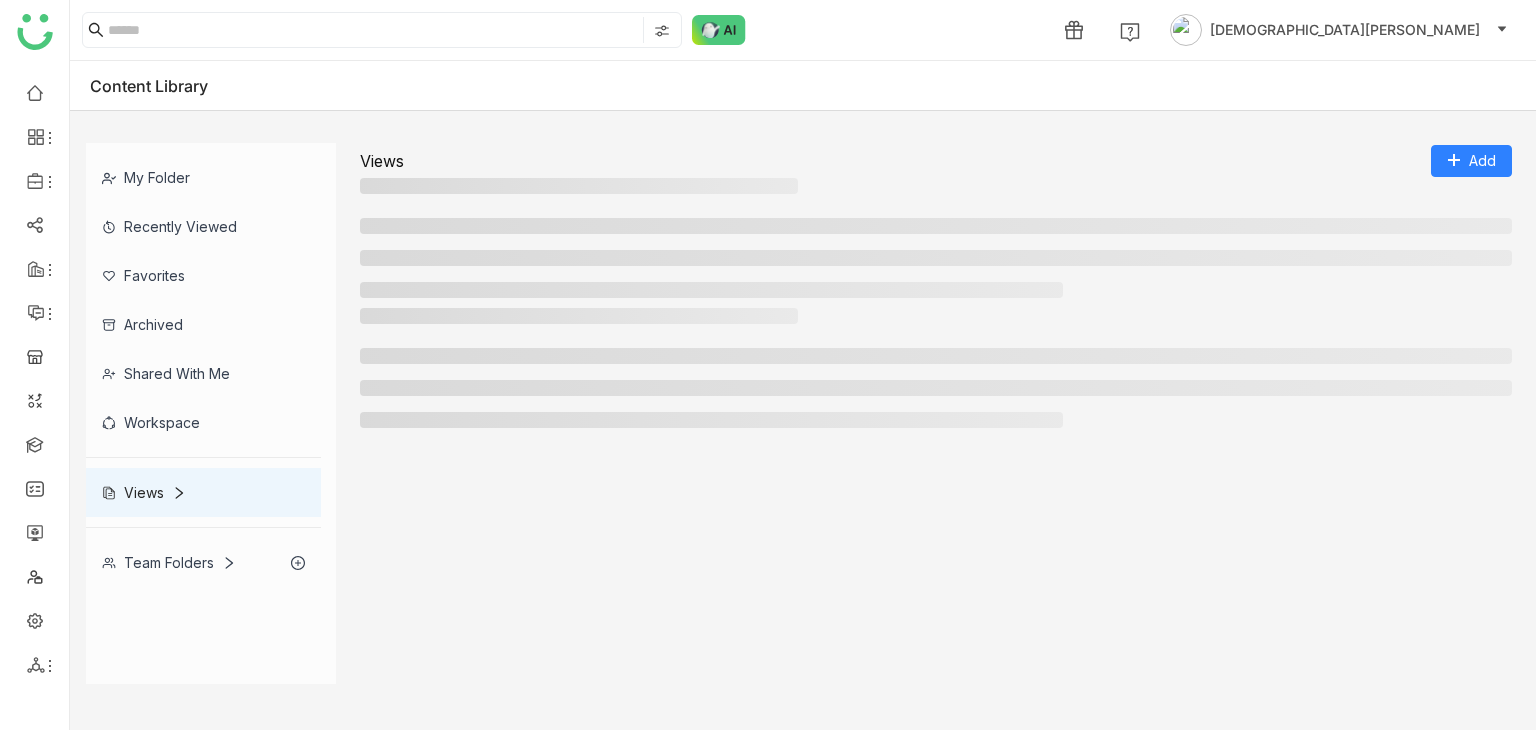 click on "My Folder
Recently Viewed
Favorites
Archived
Shared with me
Workspace
Views
Team Folders" 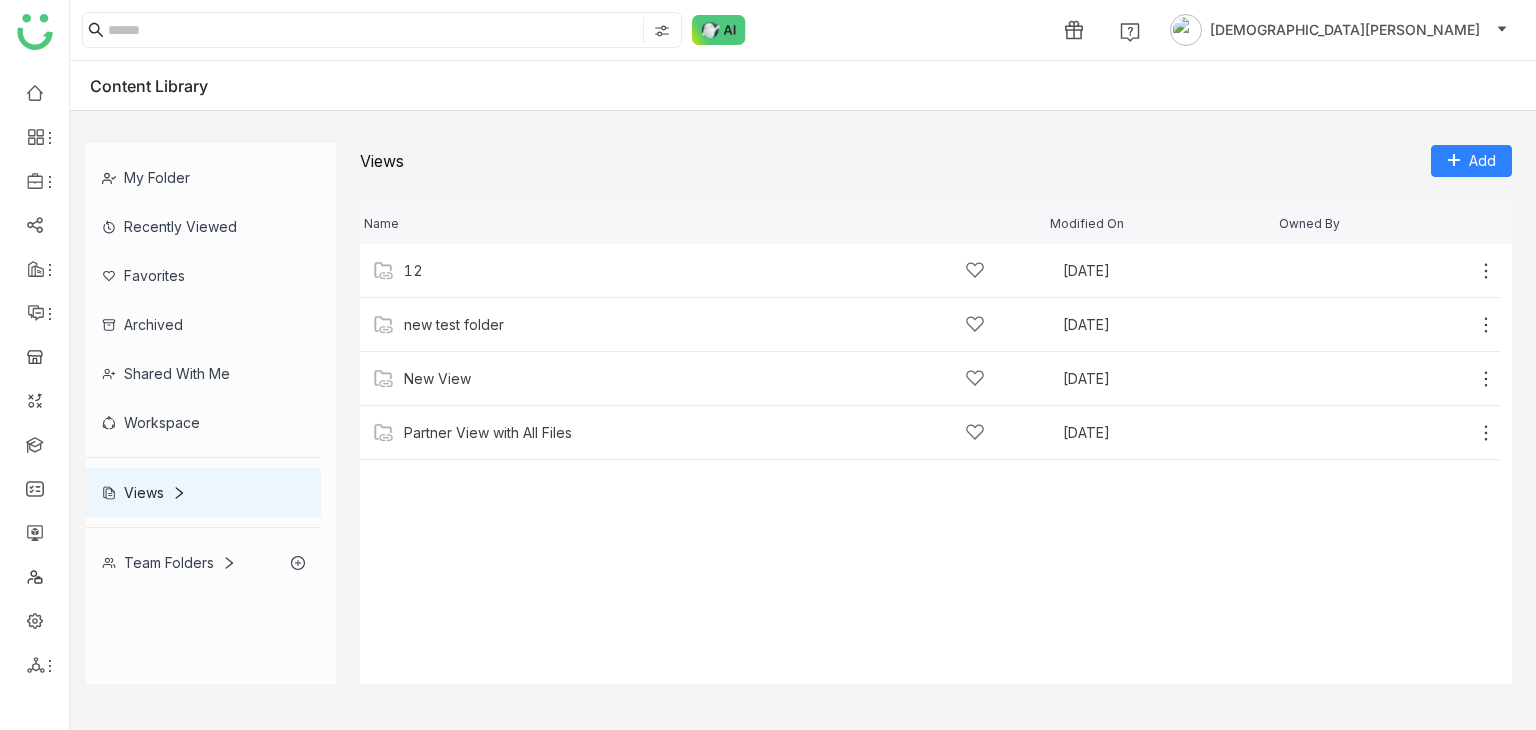 click on "Team Folders" 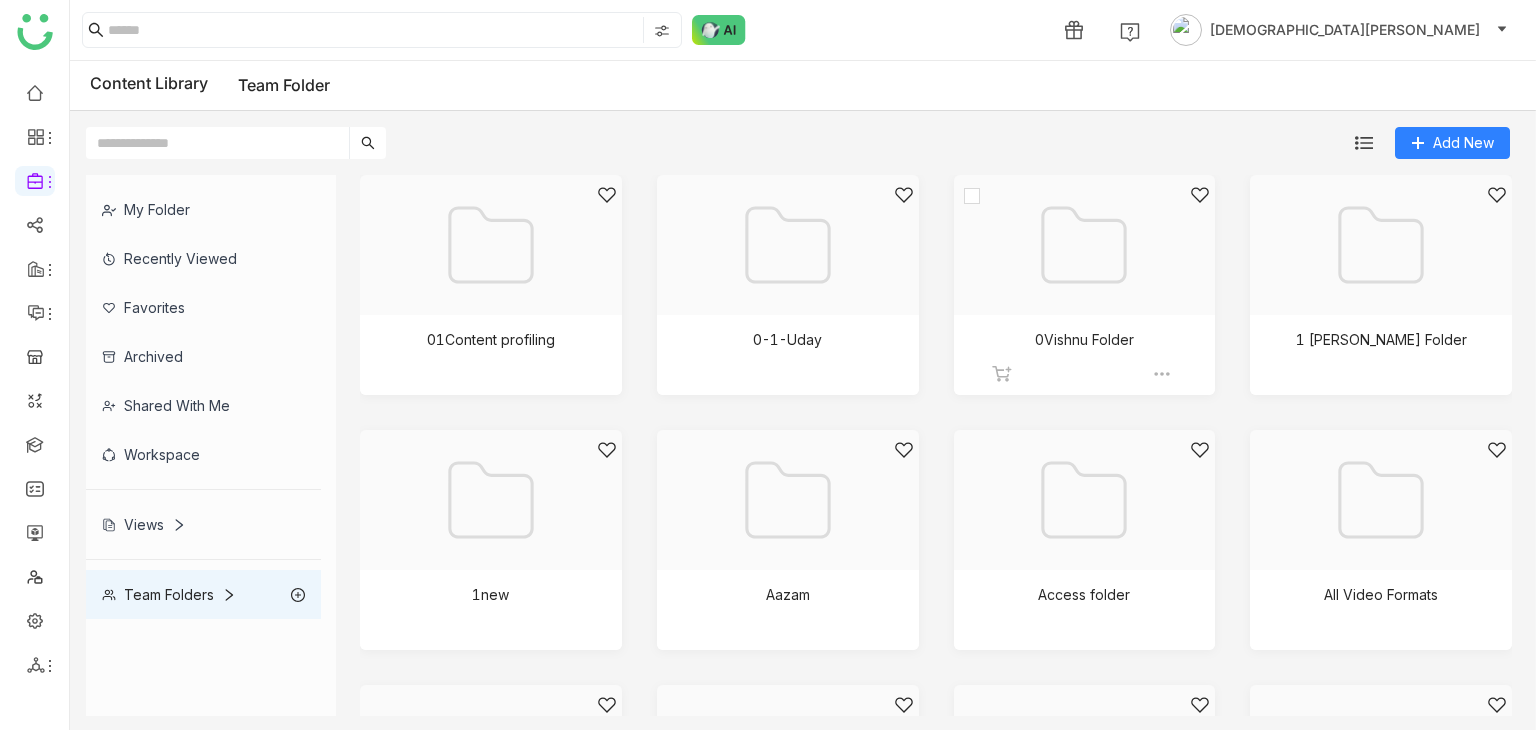 click 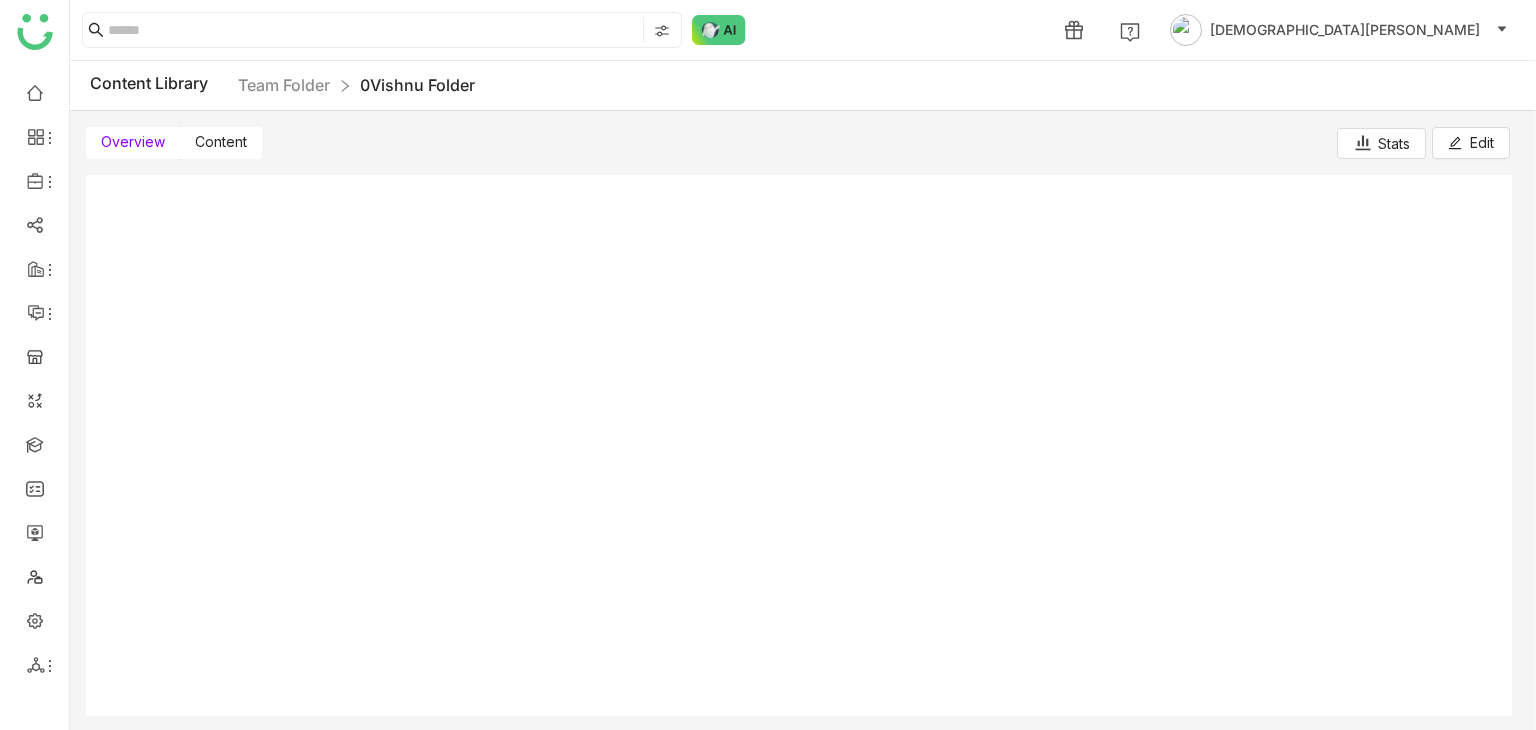 click on "Content" at bounding box center [221, 143] 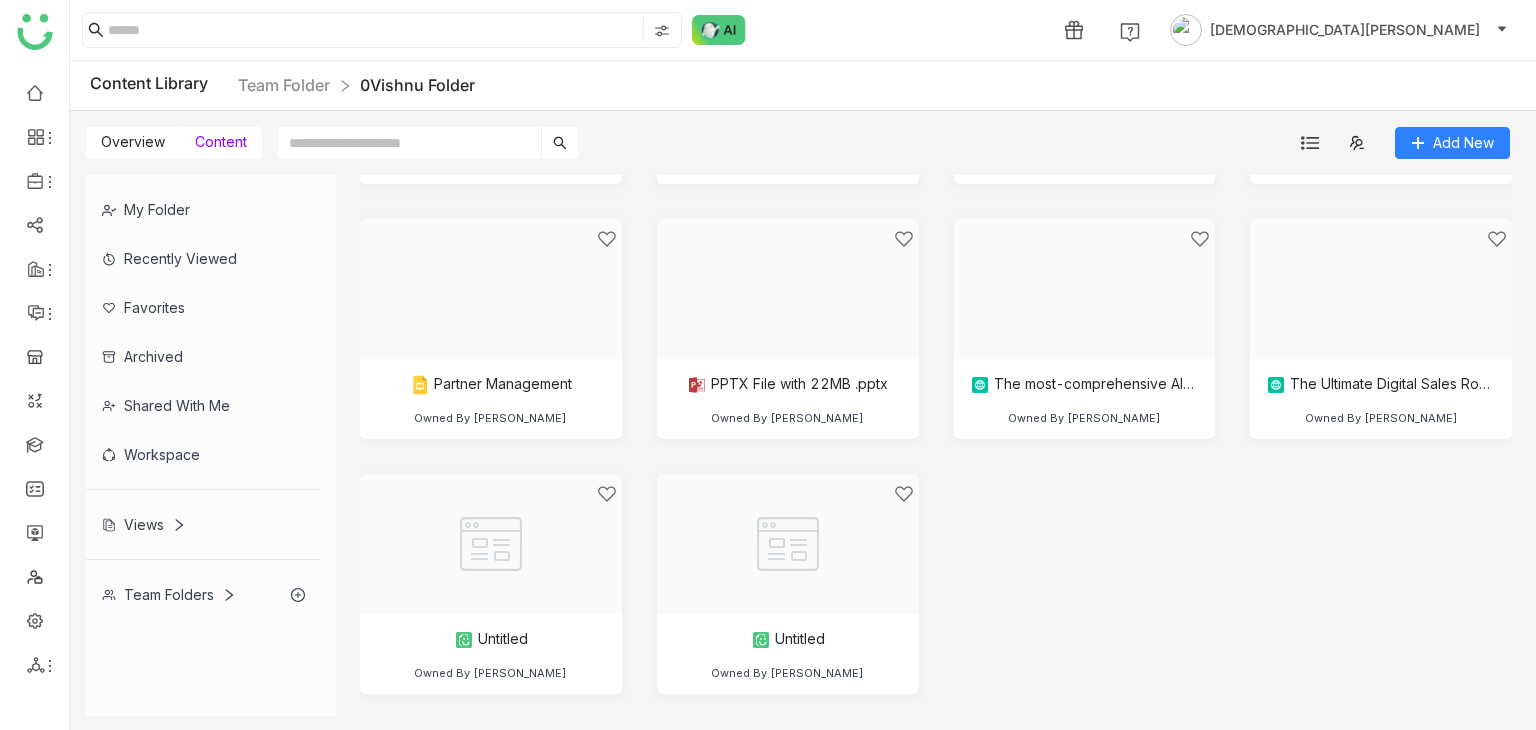 scroll, scrollTop: 984, scrollLeft: 0, axis: vertical 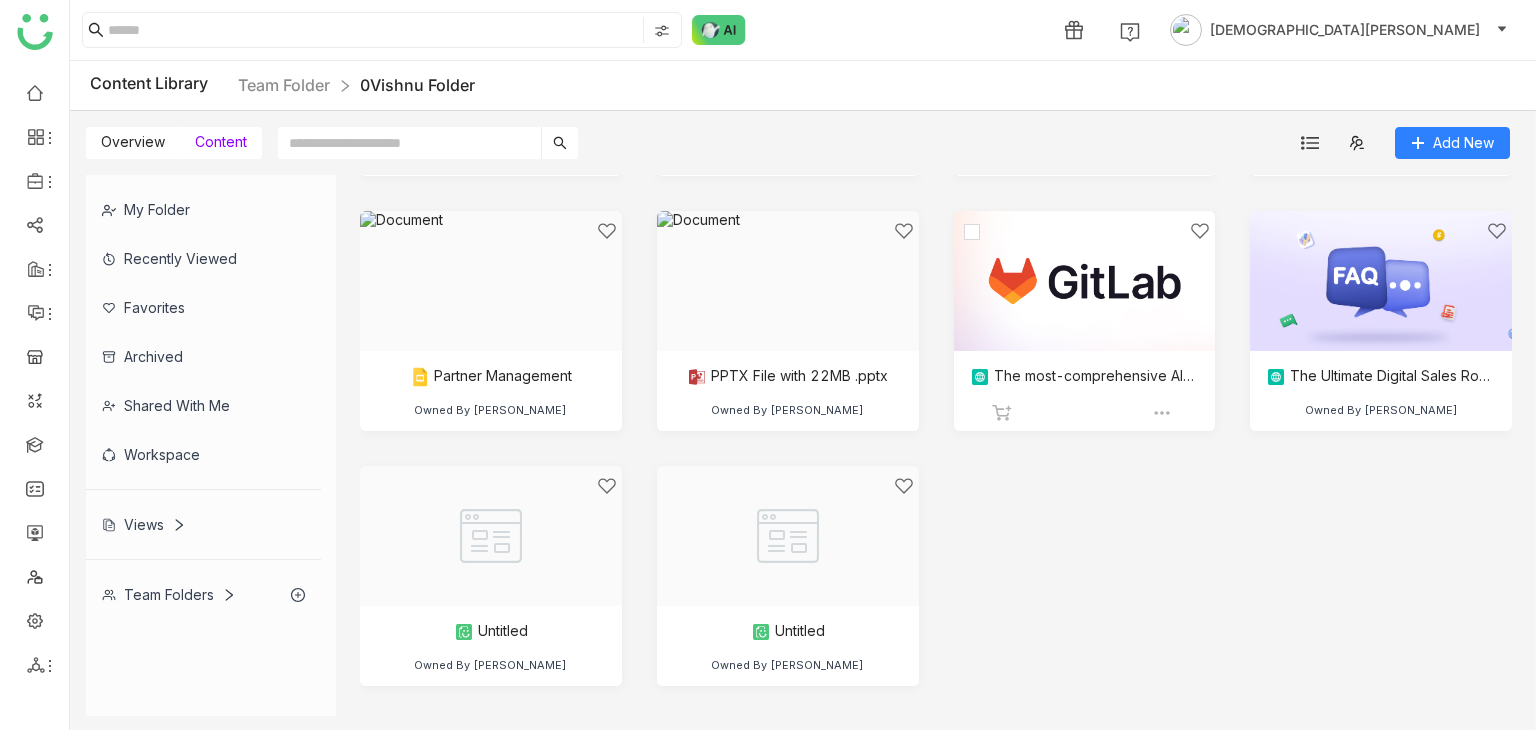 click 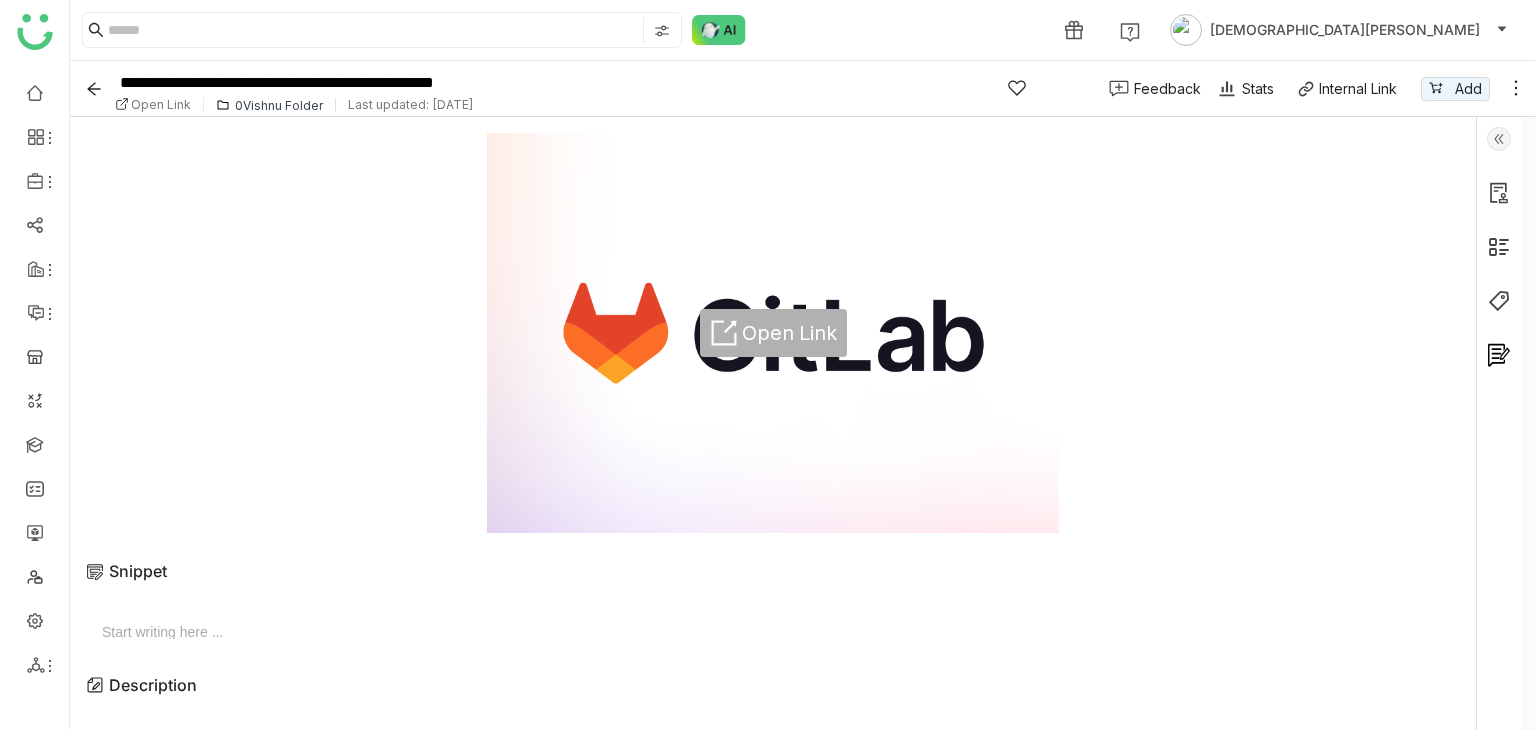 scroll, scrollTop: 35, scrollLeft: 0, axis: vertical 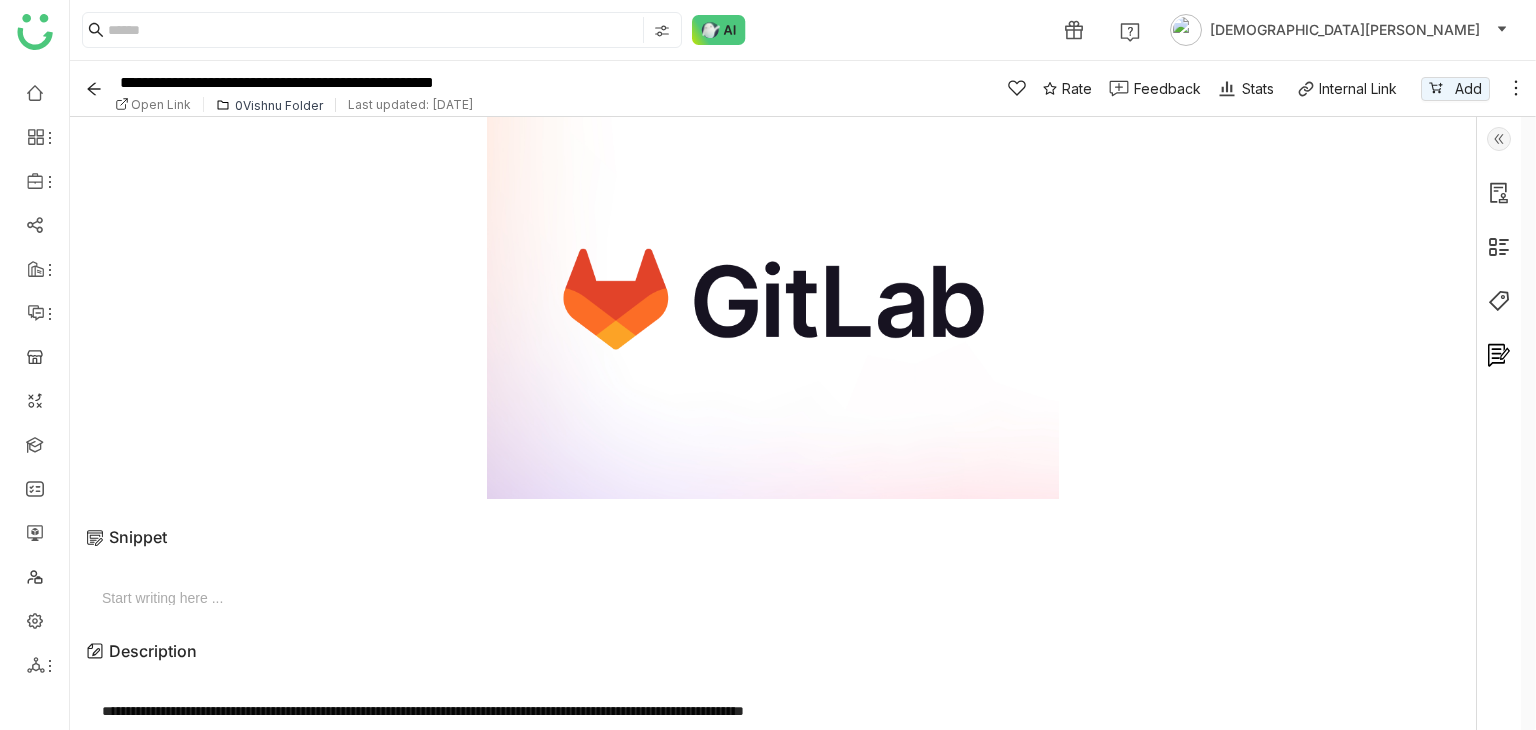 click on "Open Link" 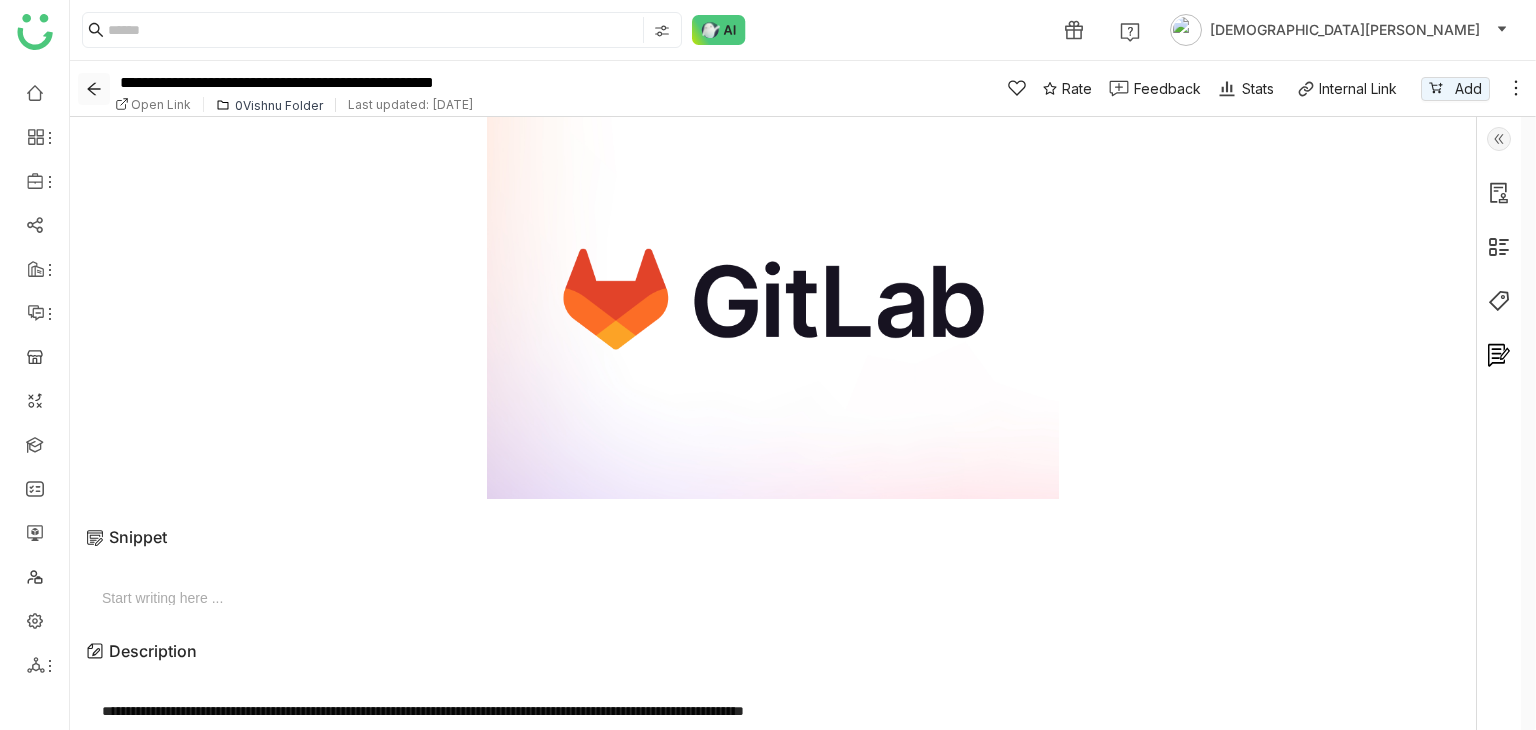 click 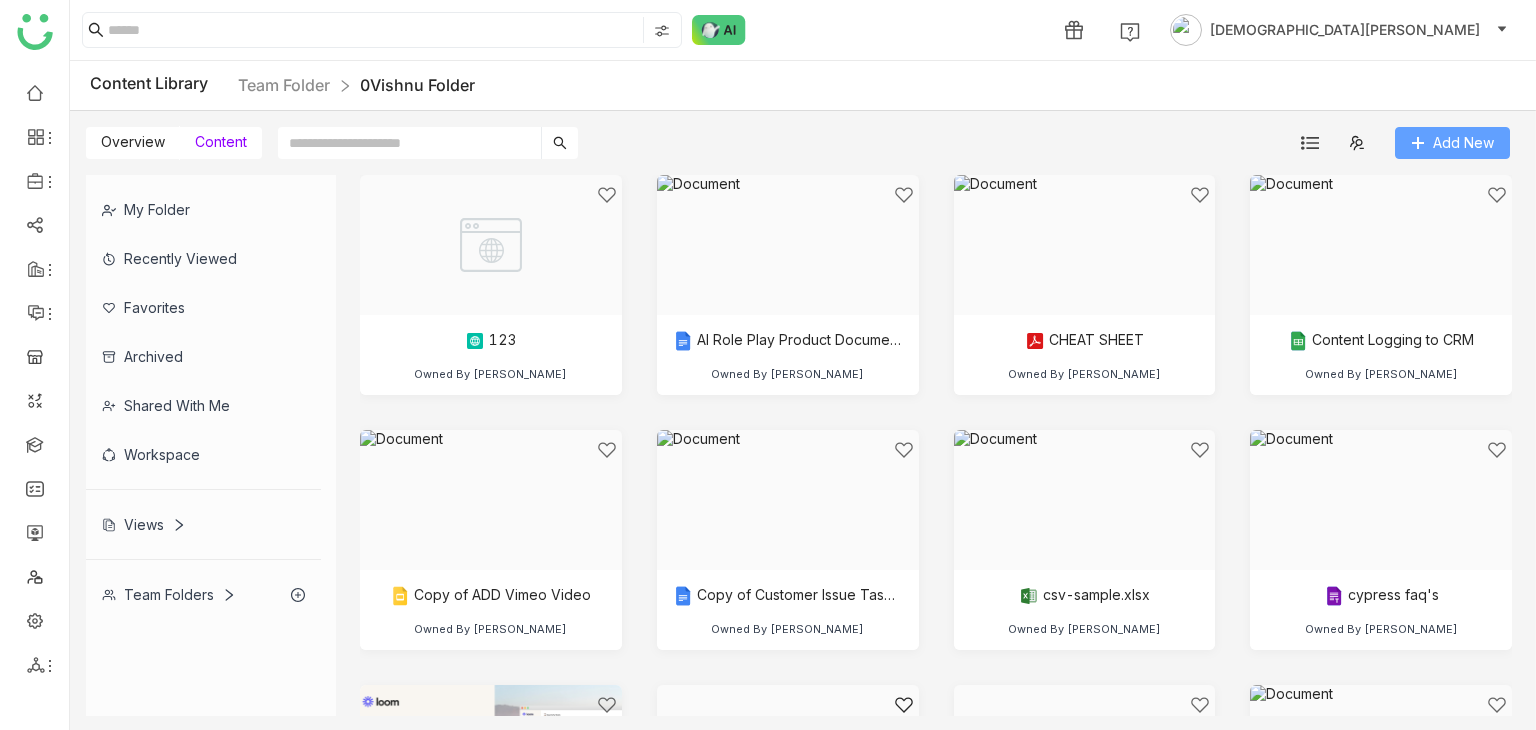 click on "Add New" 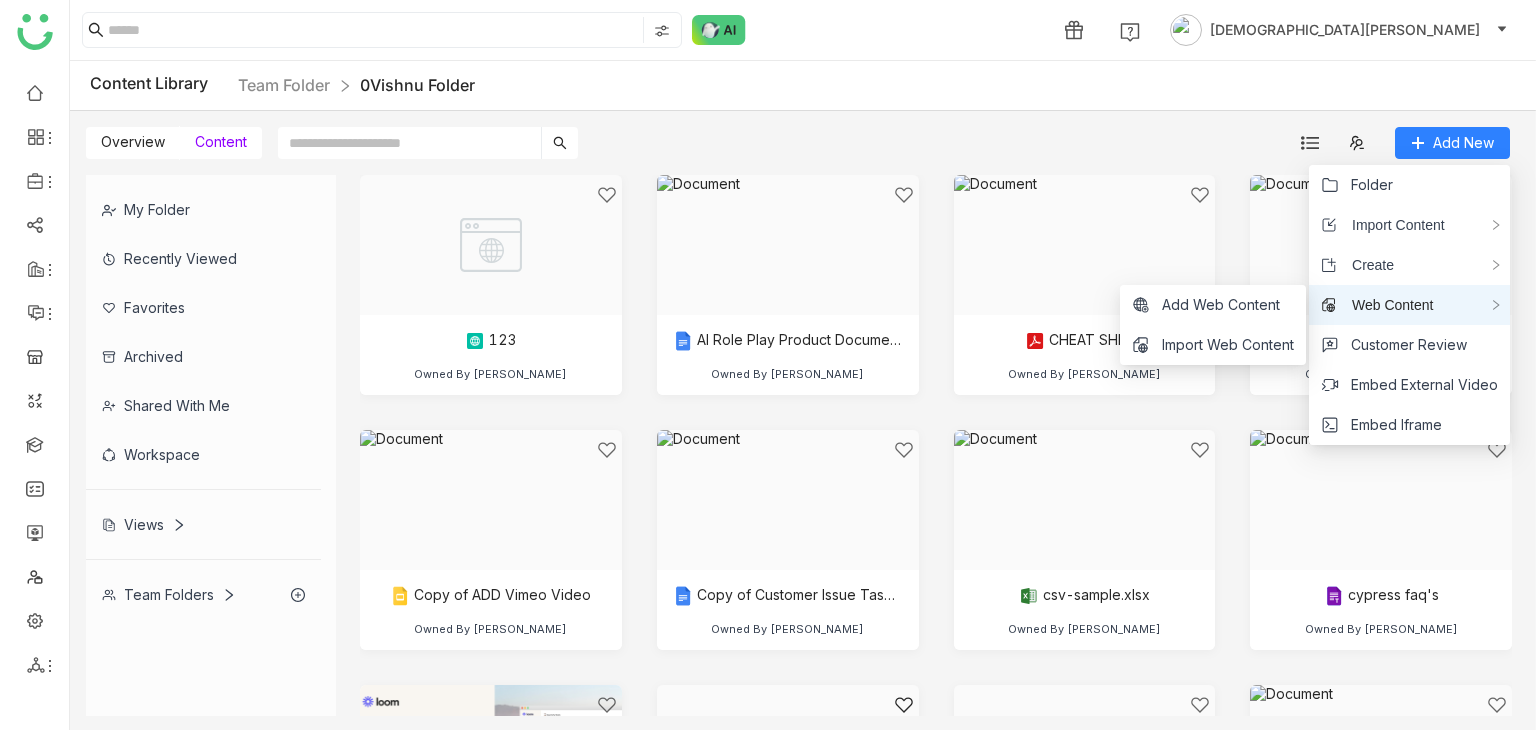 click on "Web Content" at bounding box center (1385, 305) 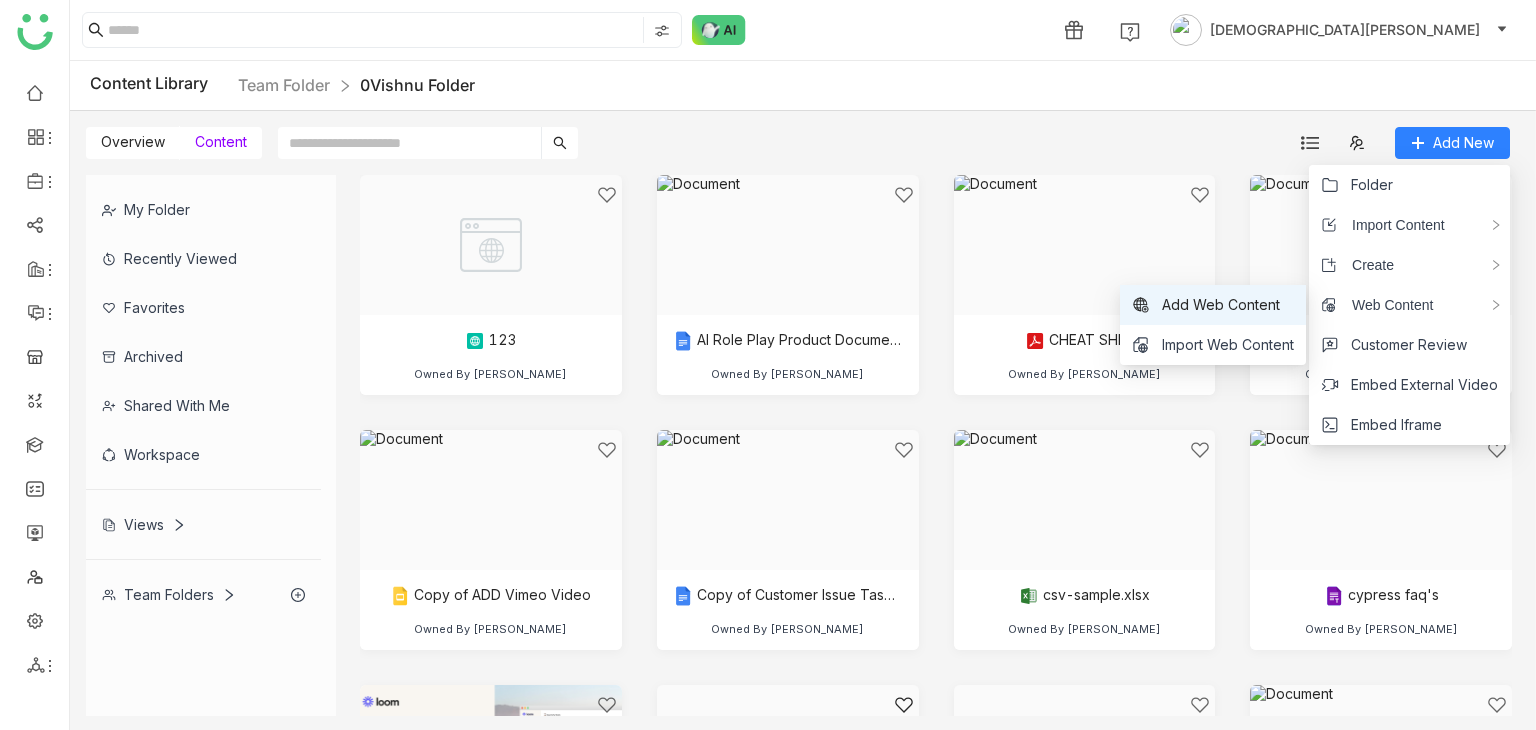 click on "Add Web Content" at bounding box center [1221, 305] 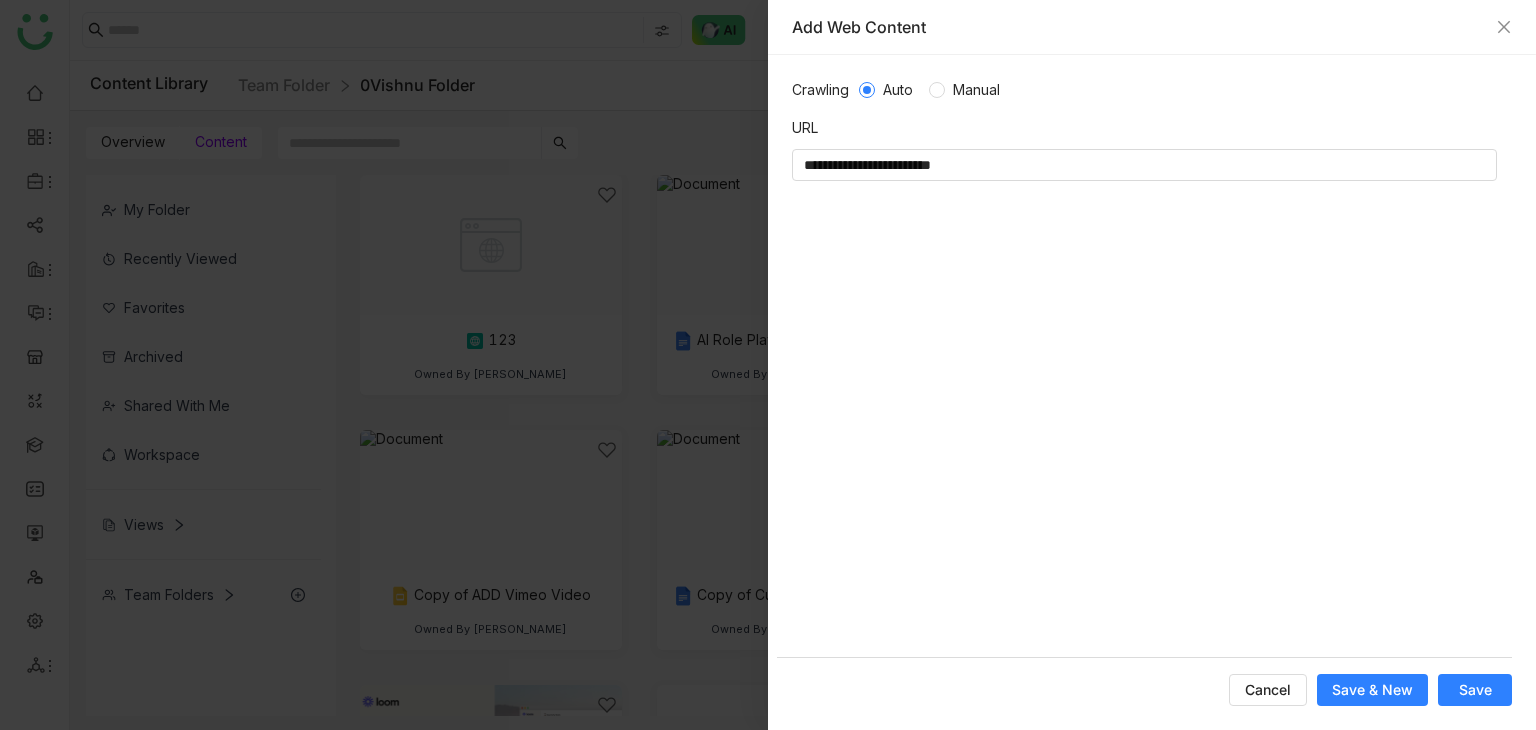type on "**********" 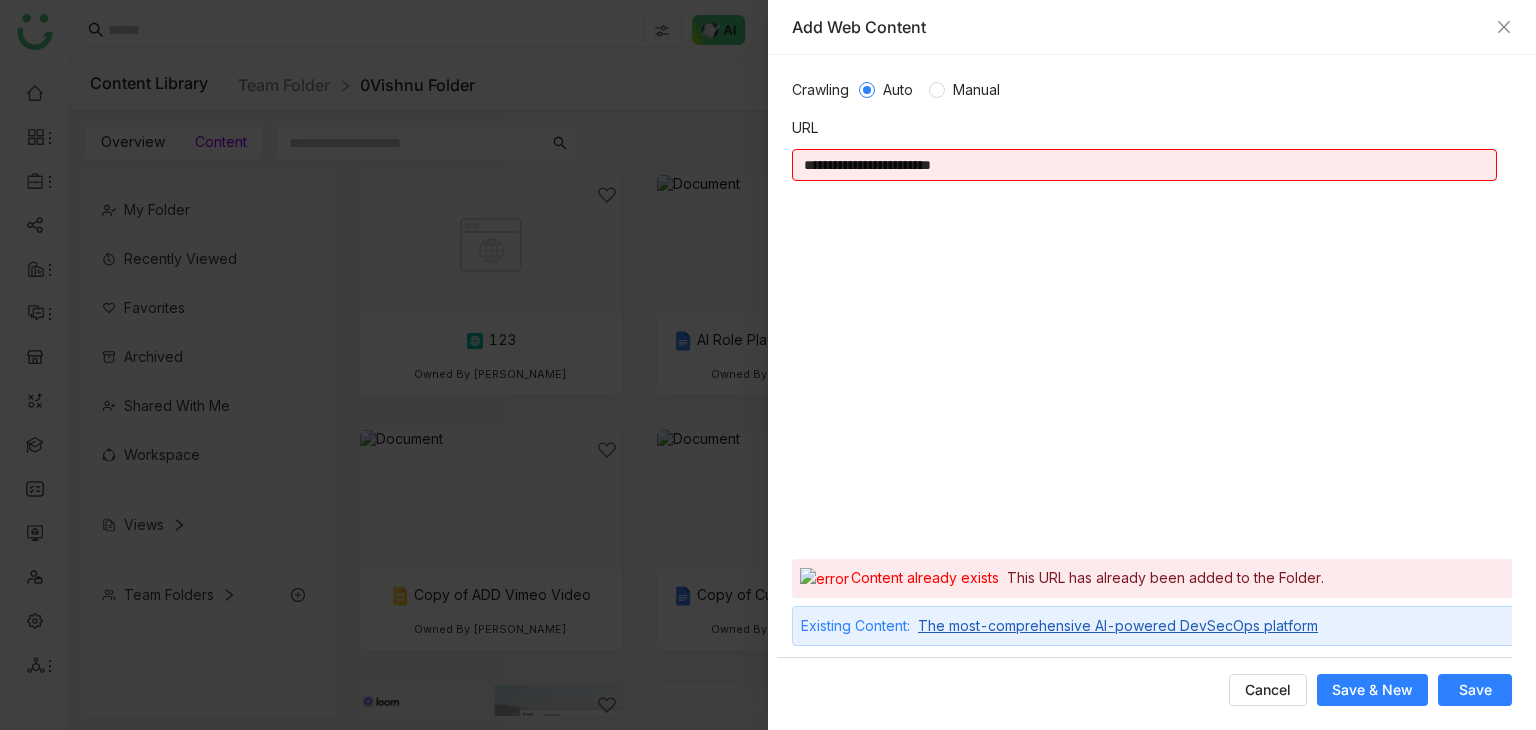 click on "The most-comprehensive AI-powered DevSecOps platform" at bounding box center (1118, 626) 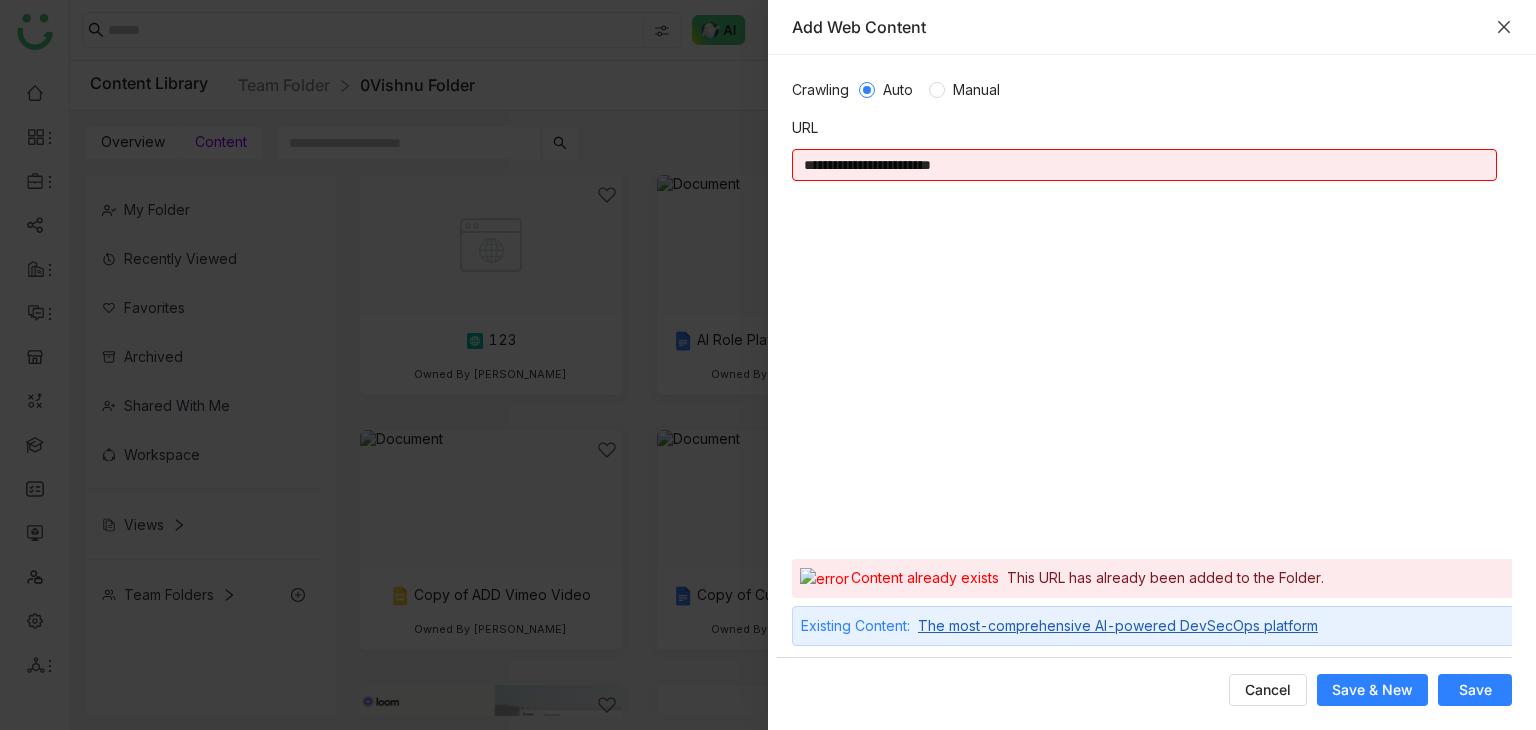 click 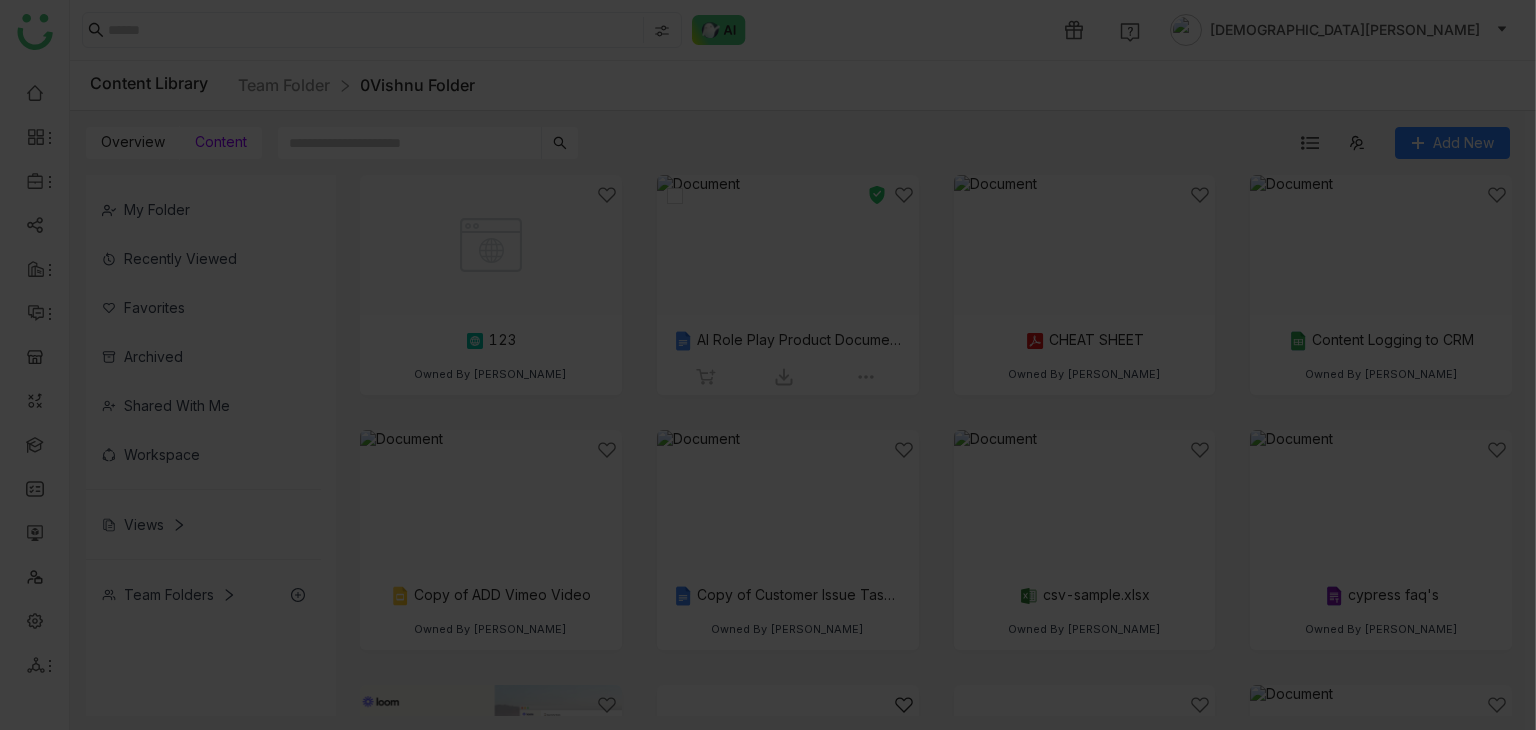 type 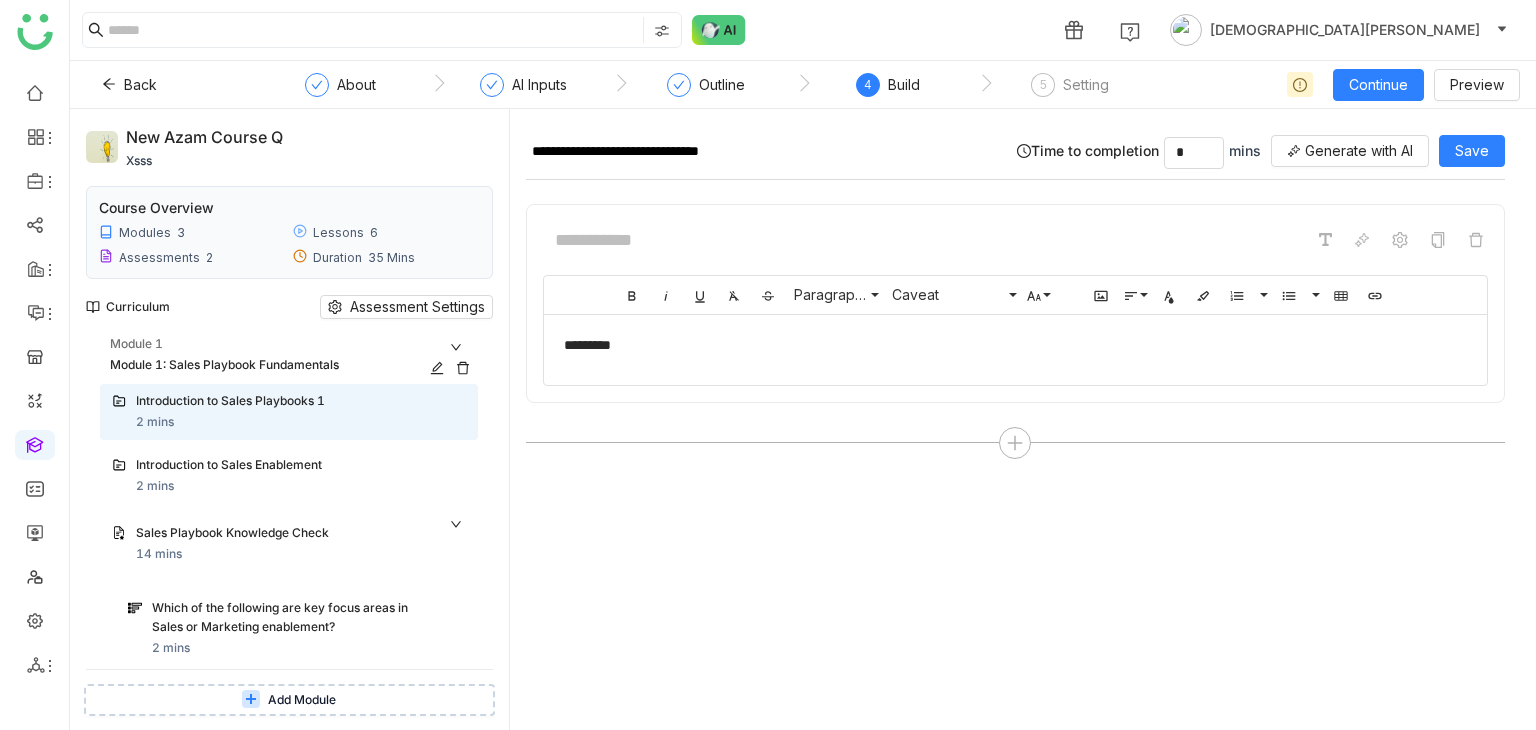 scroll, scrollTop: 0, scrollLeft: 0, axis: both 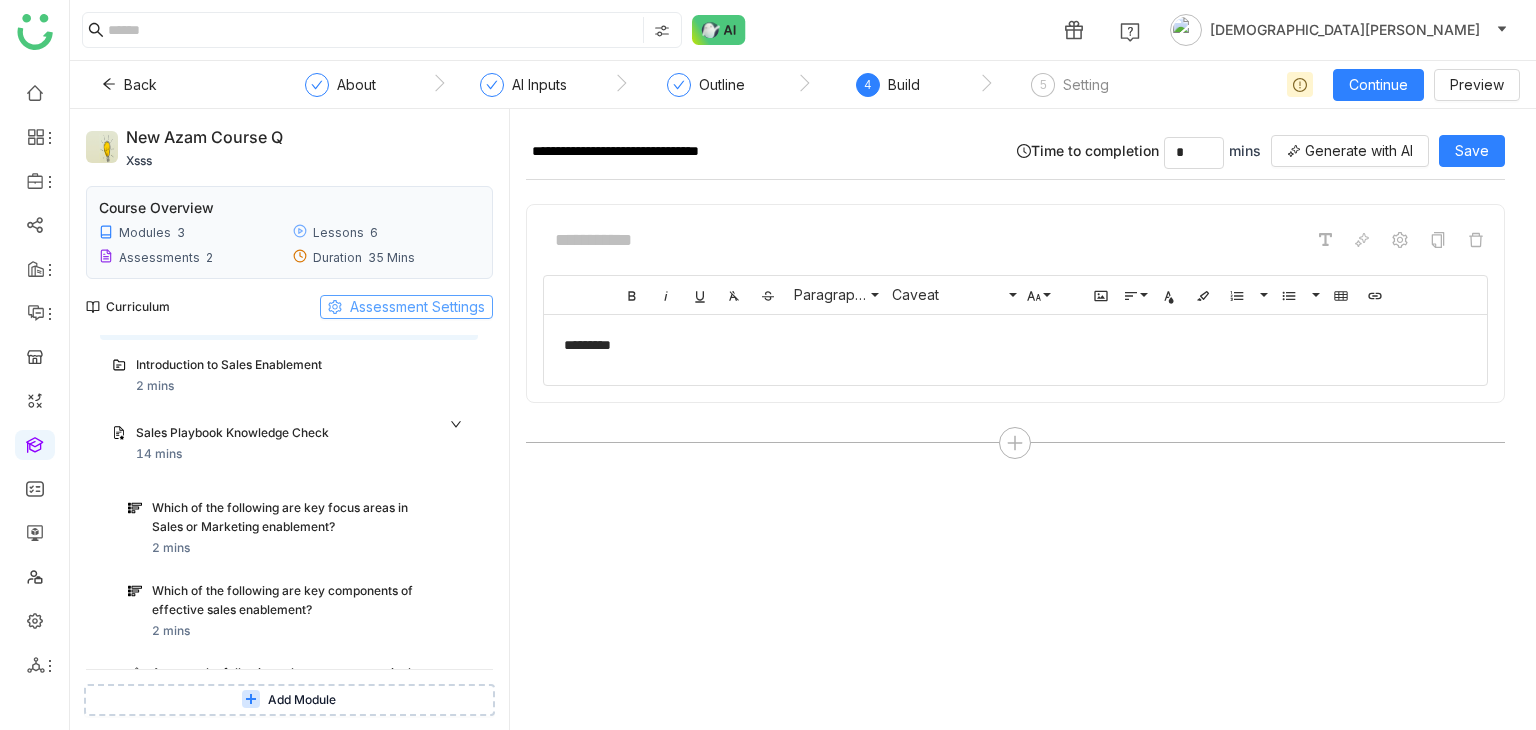 click on "Assessment Settings" 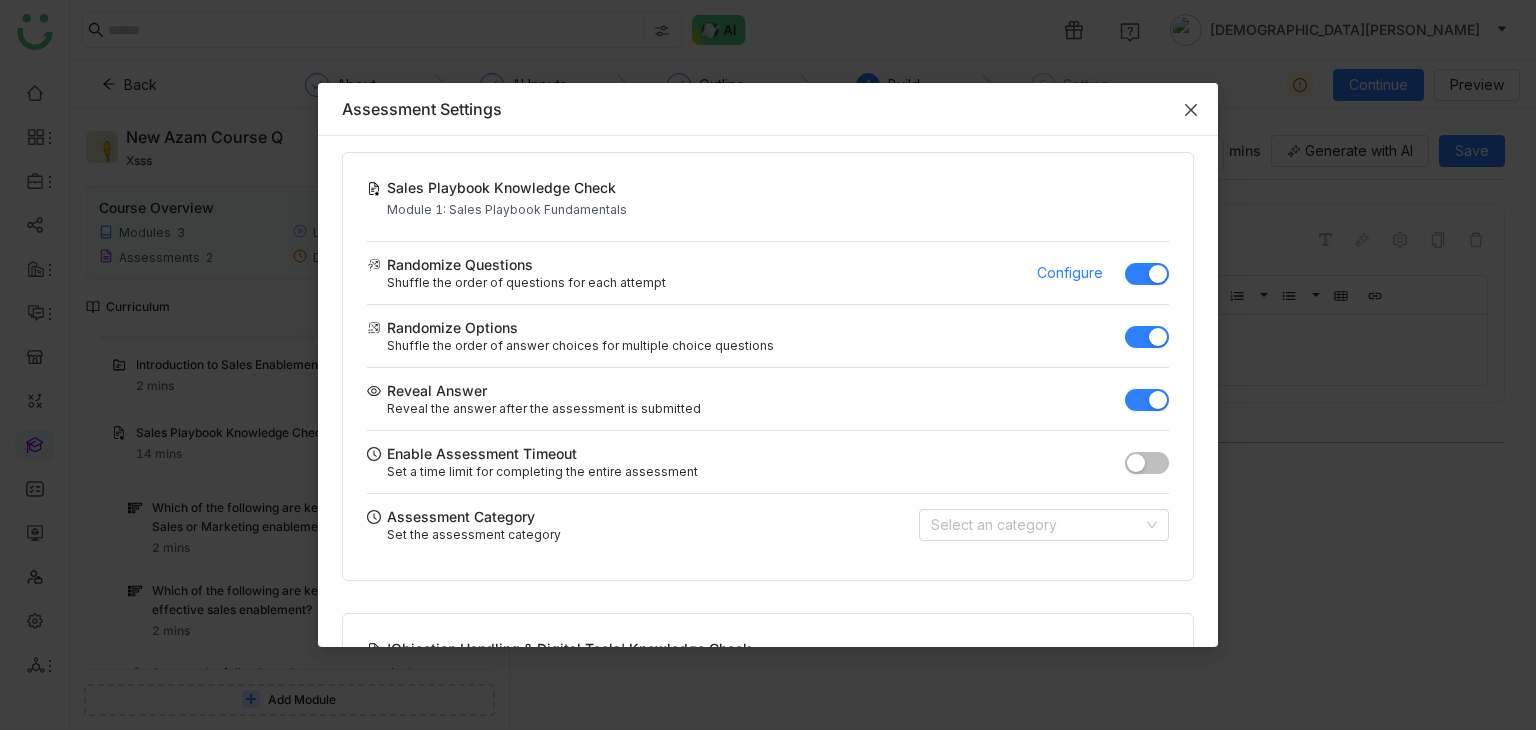 click 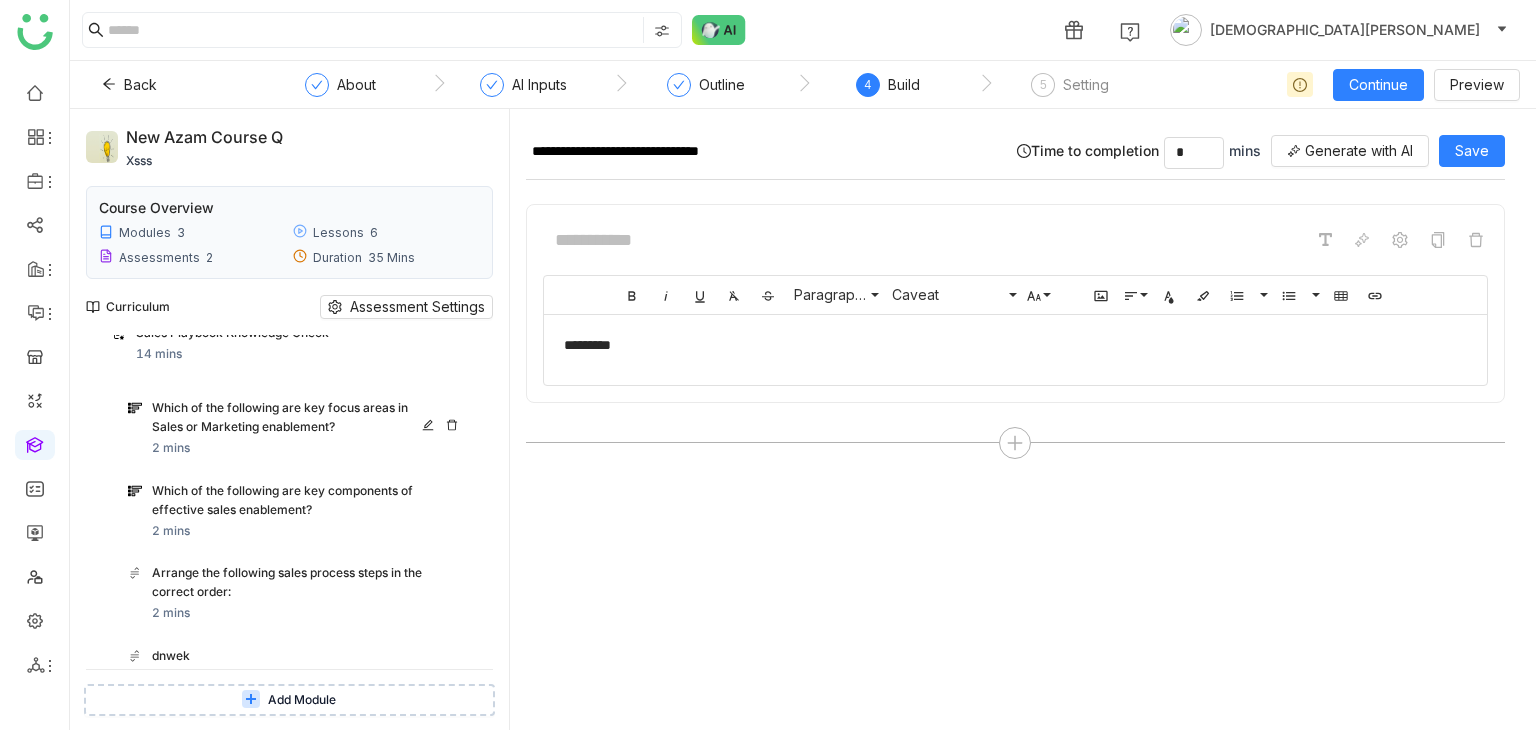 scroll, scrollTop: 0, scrollLeft: 0, axis: both 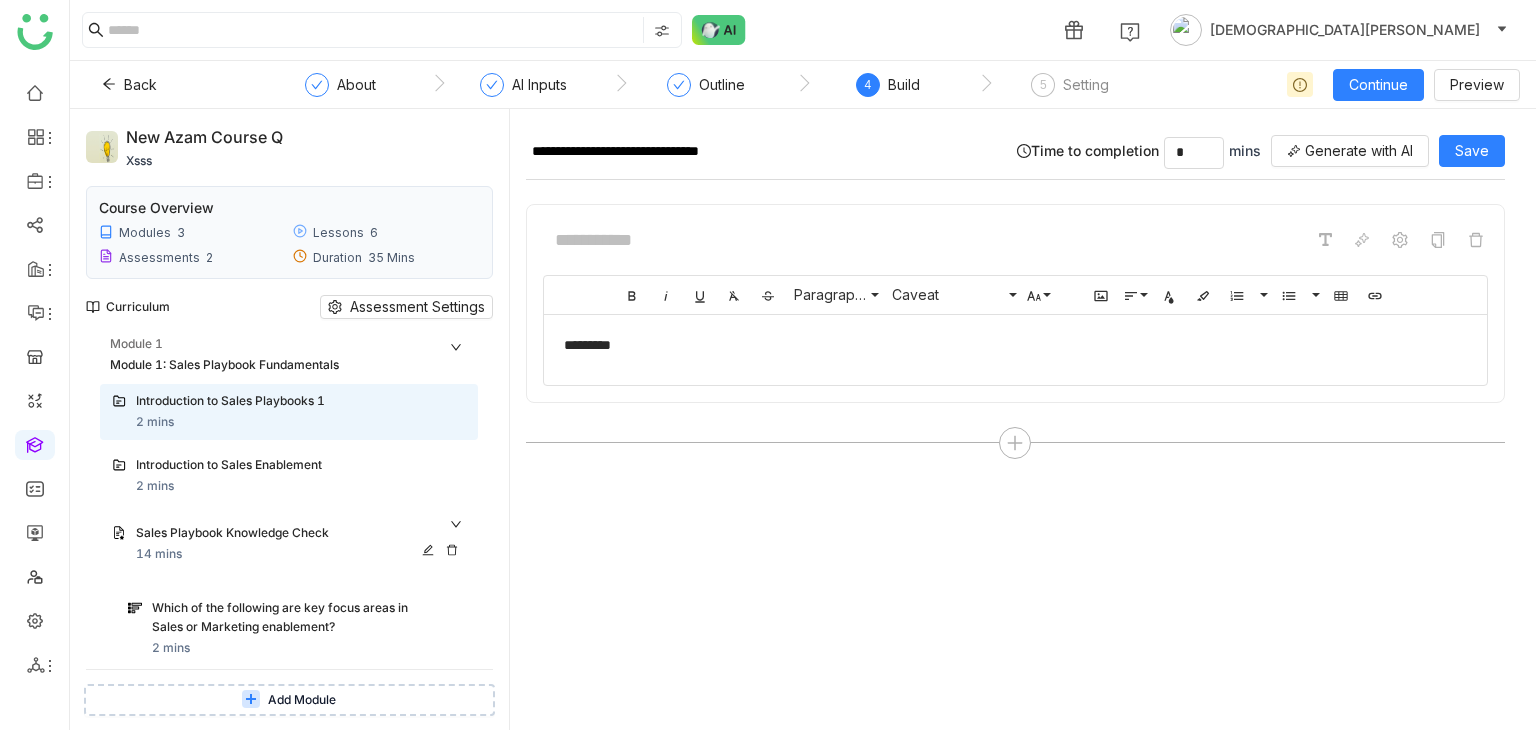 click on "Sales Playbook Knowledge Check" at bounding box center (281, 533) 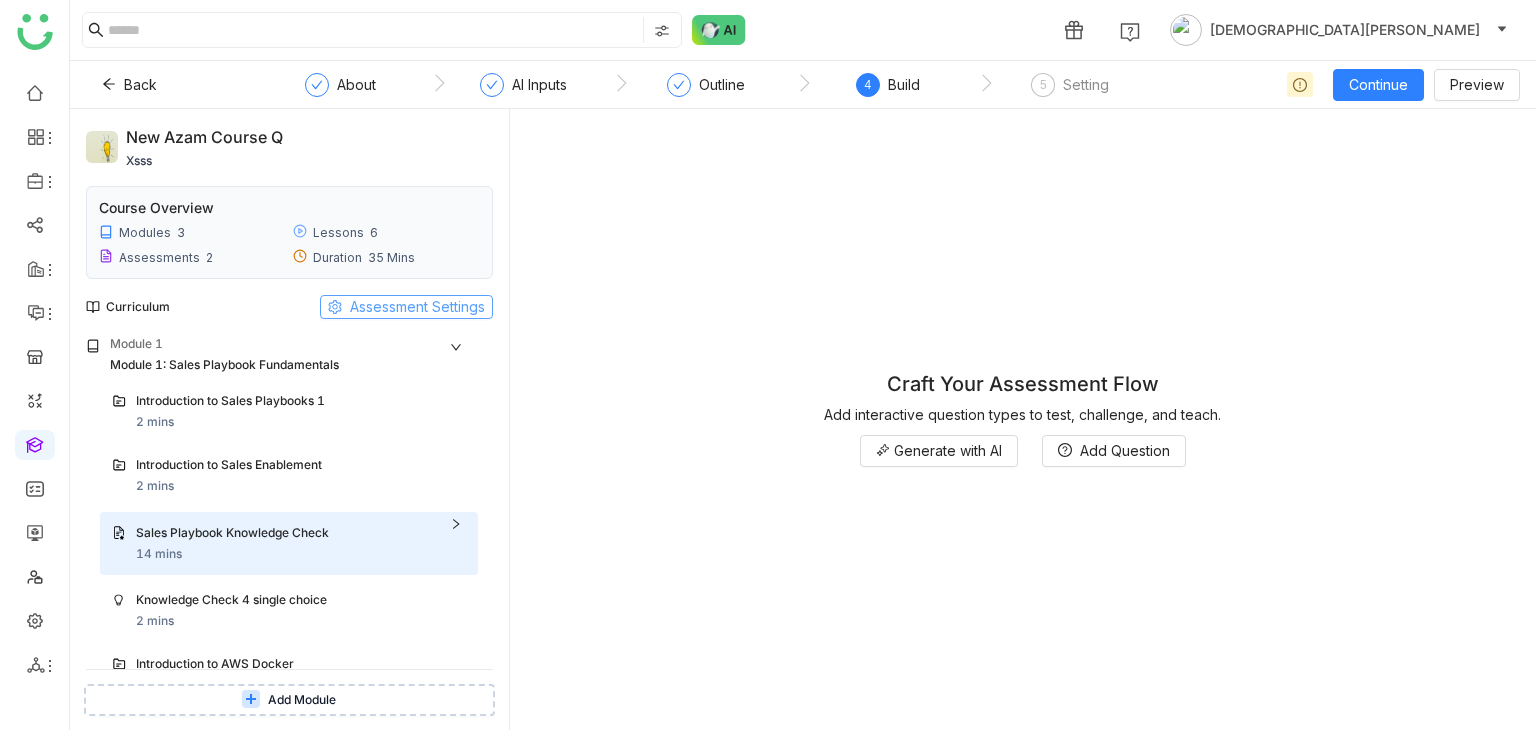 click on "Assessment Settings" 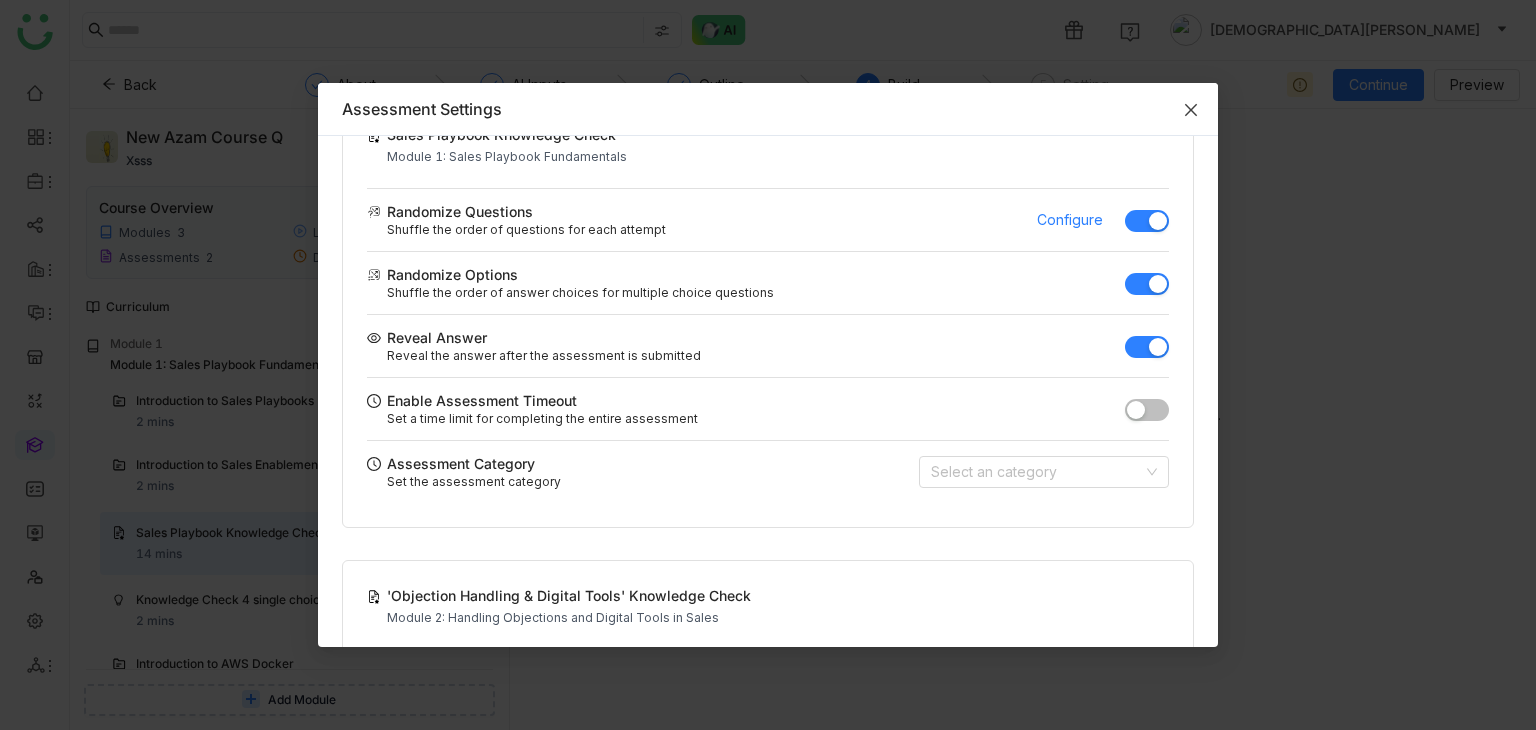 scroll, scrollTop: 0, scrollLeft: 0, axis: both 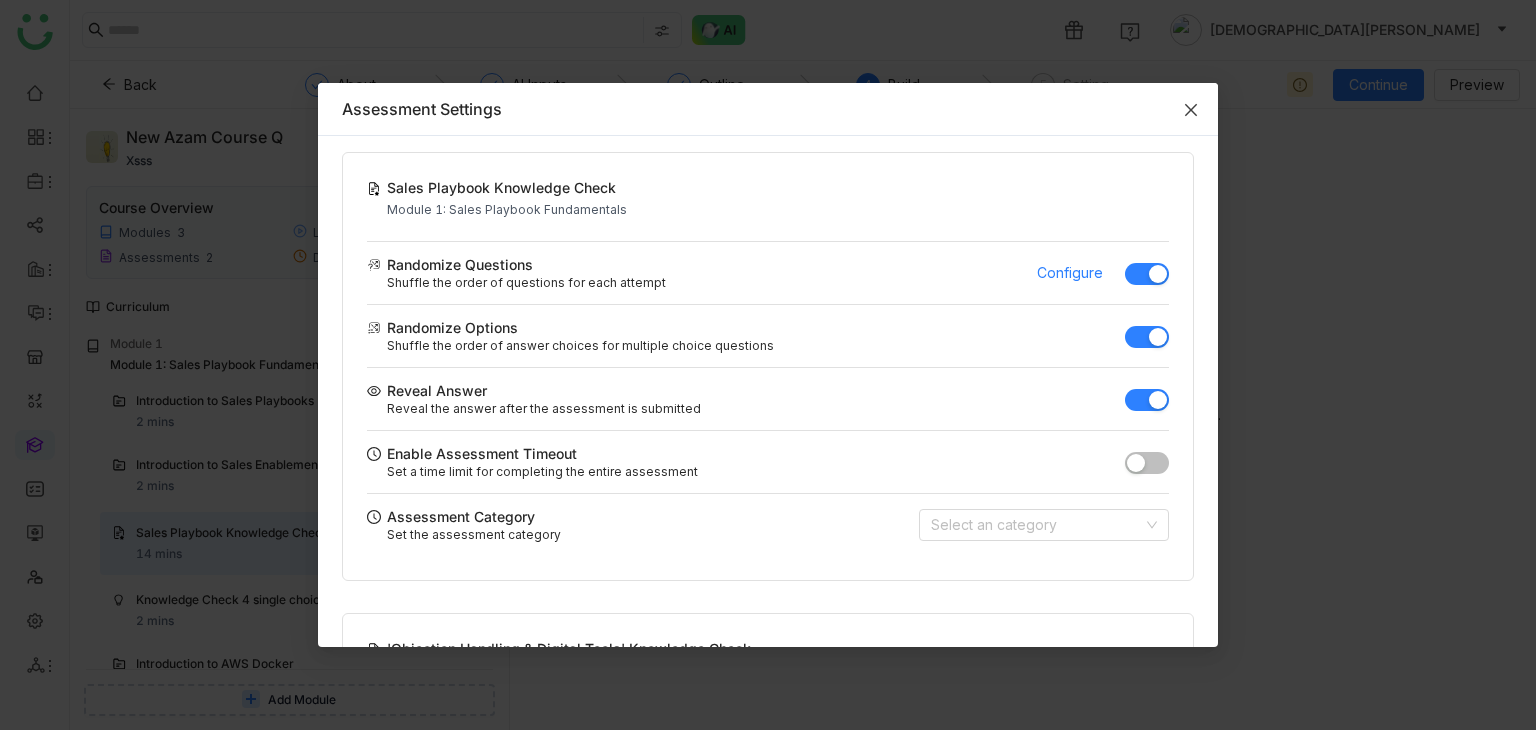 click 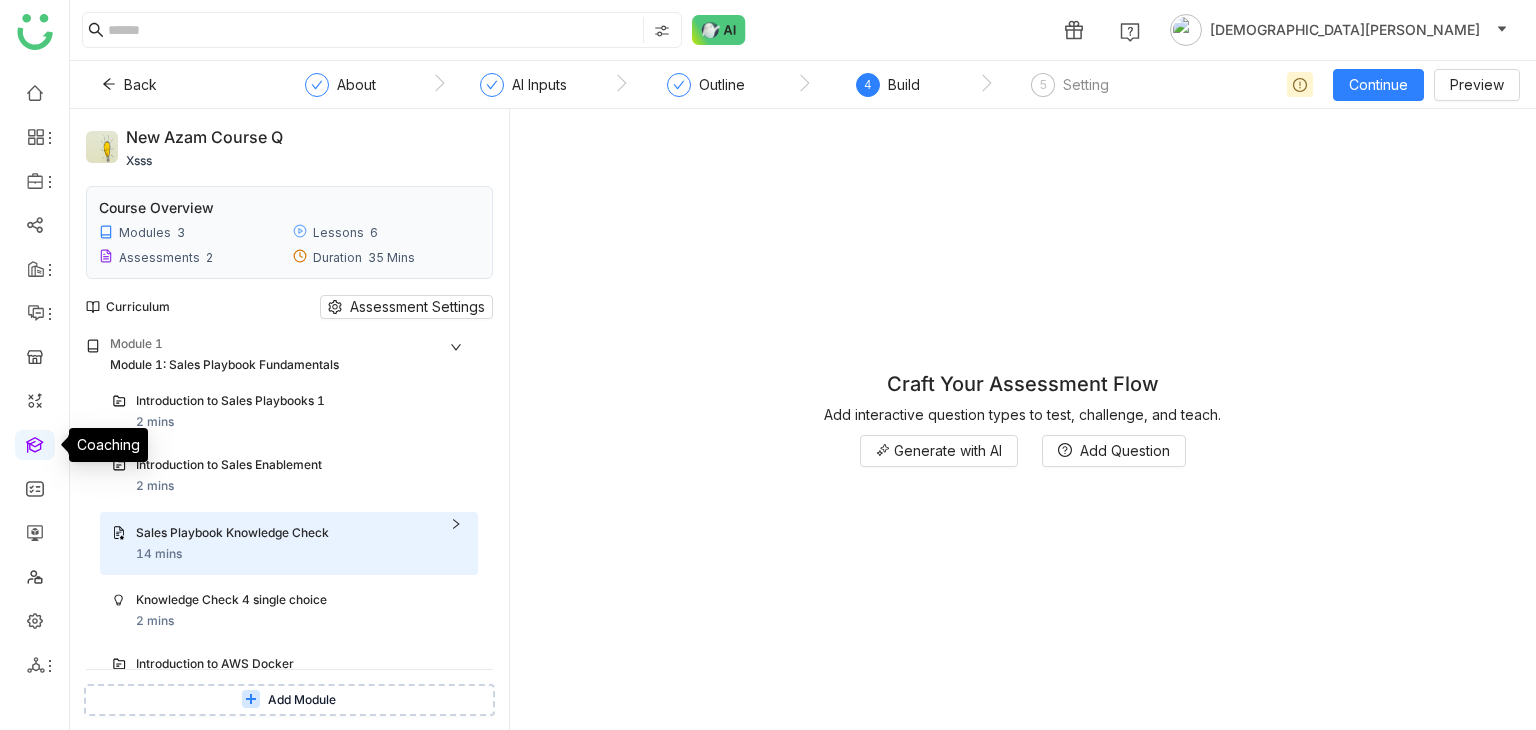 click at bounding box center [35, 443] 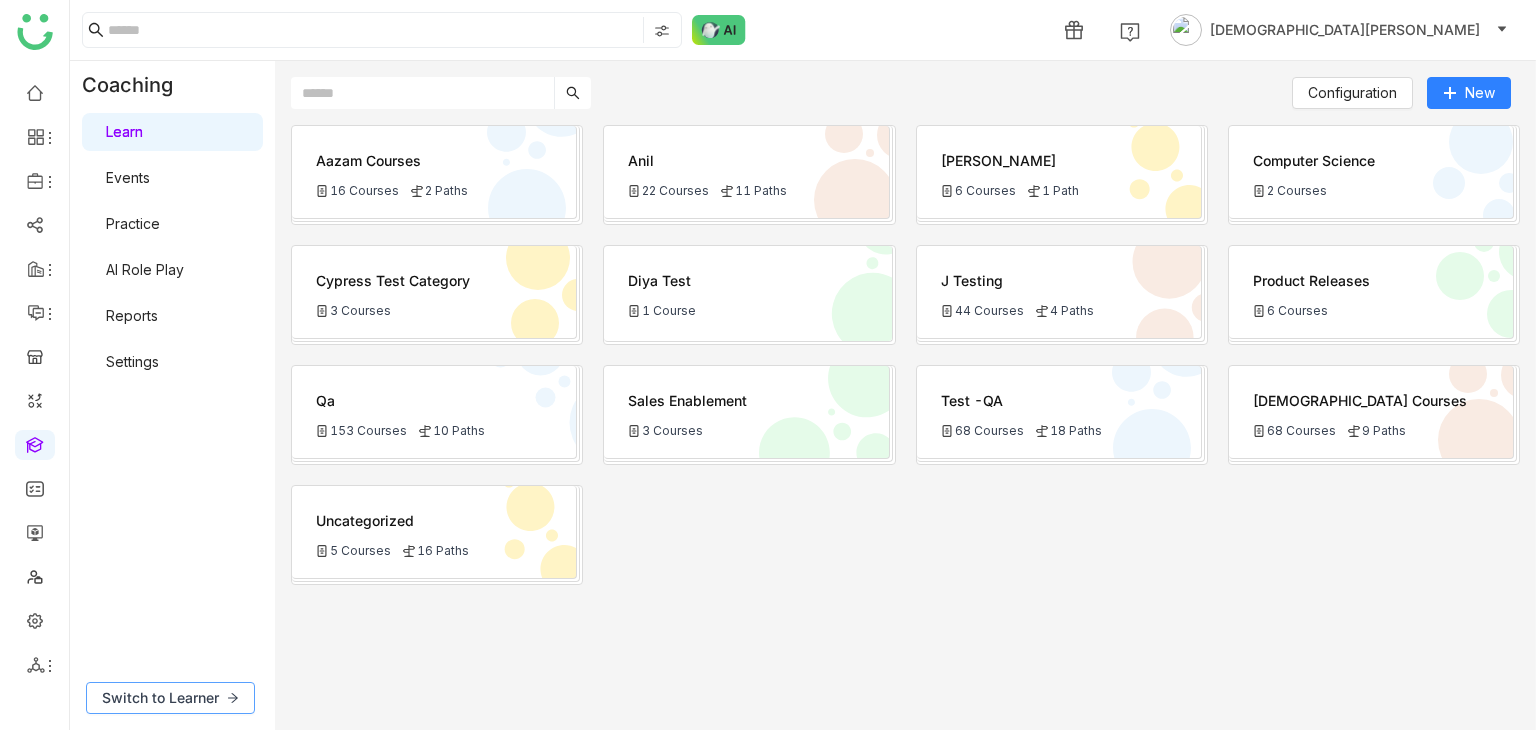 click on "Switch to Learner" 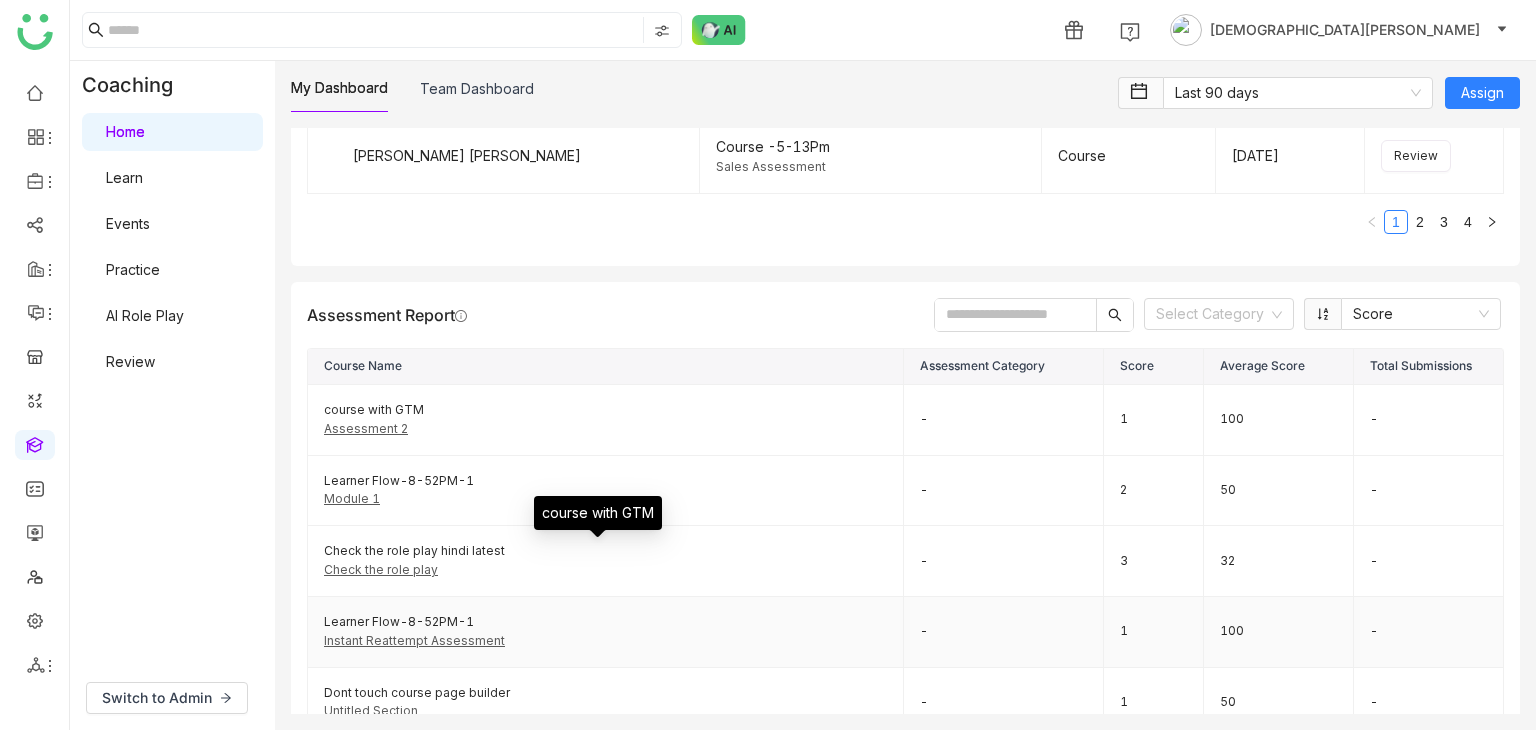 scroll, scrollTop: 2755, scrollLeft: 0, axis: vertical 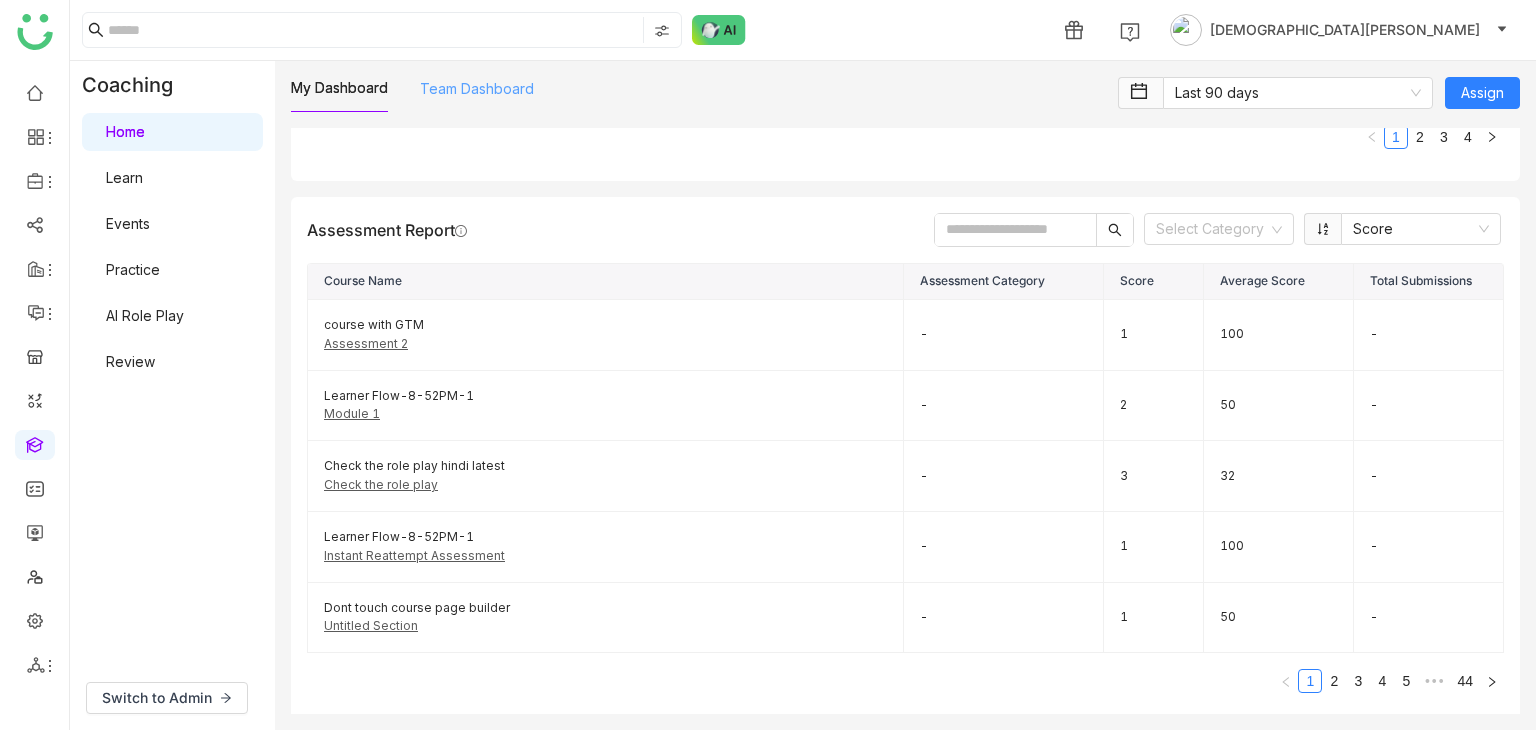 click on "Team Dashboard" at bounding box center (477, 88) 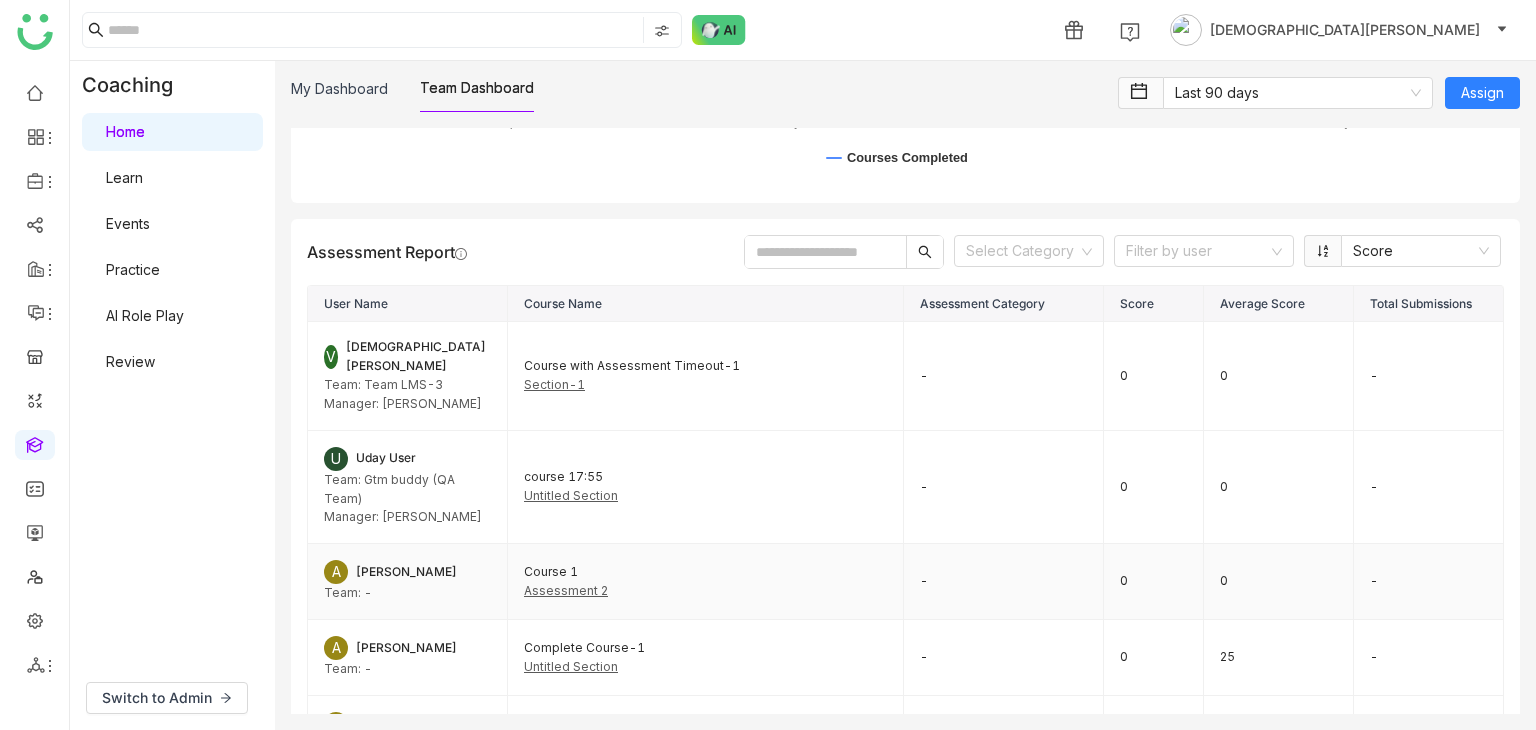scroll, scrollTop: 3878, scrollLeft: 0, axis: vertical 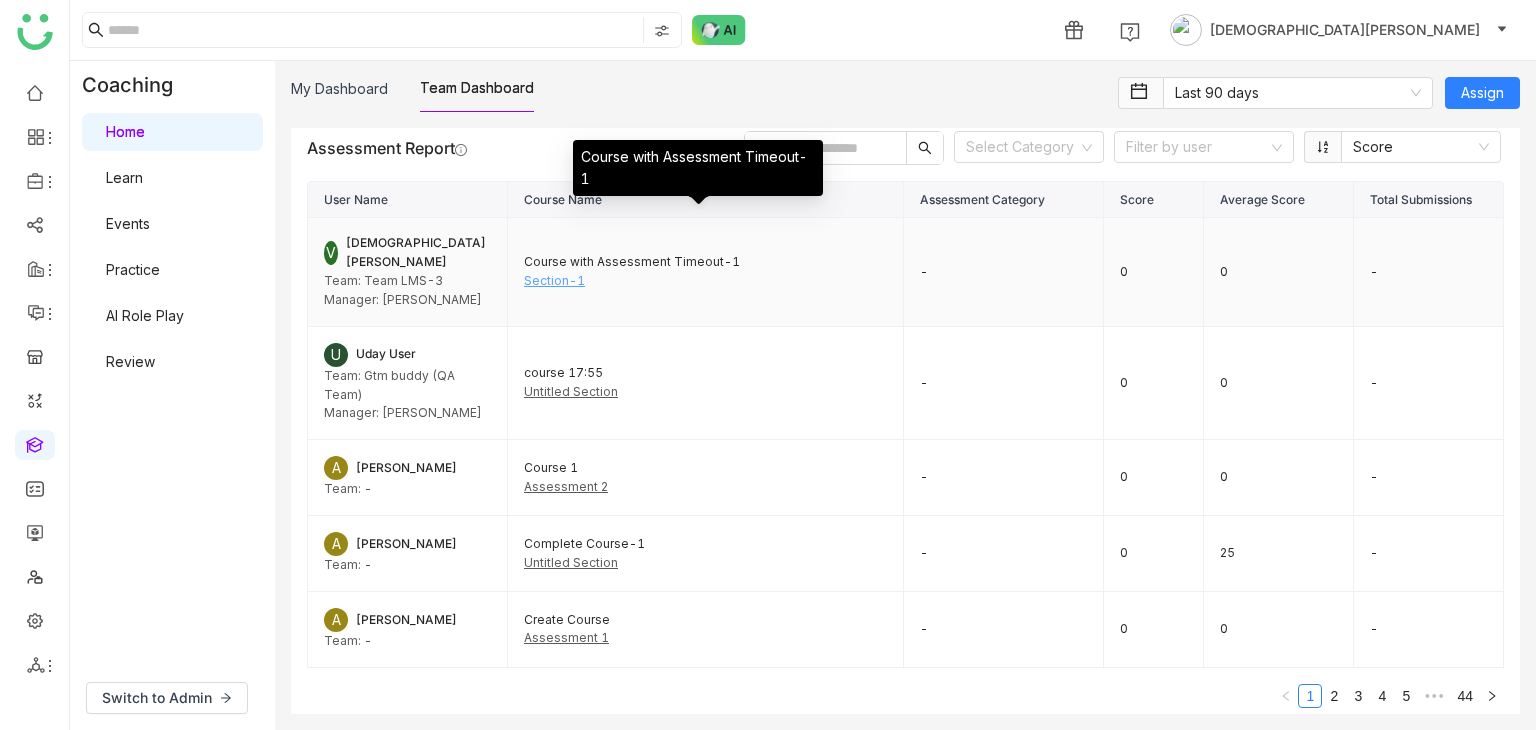 click on "Section-1" 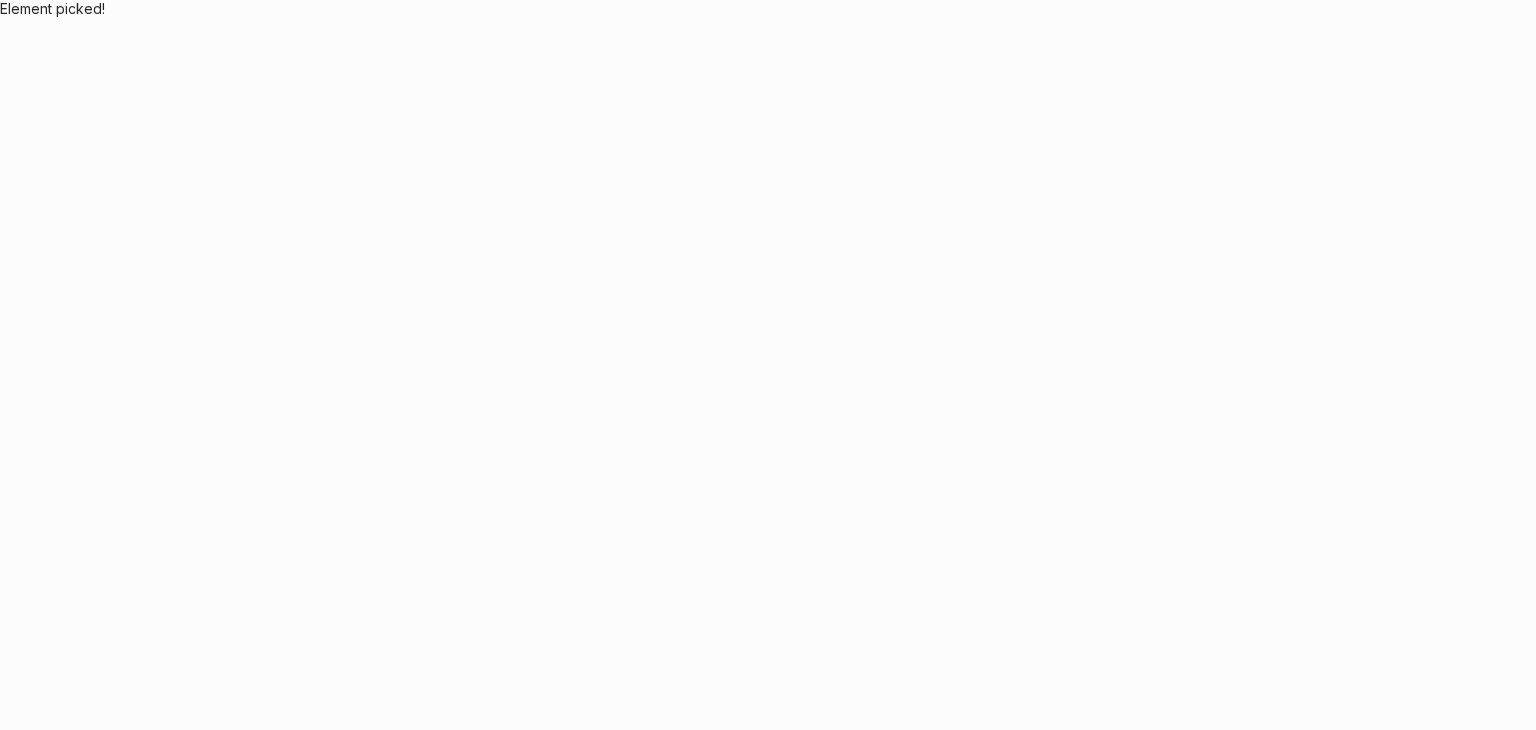 scroll, scrollTop: 0, scrollLeft: 0, axis: both 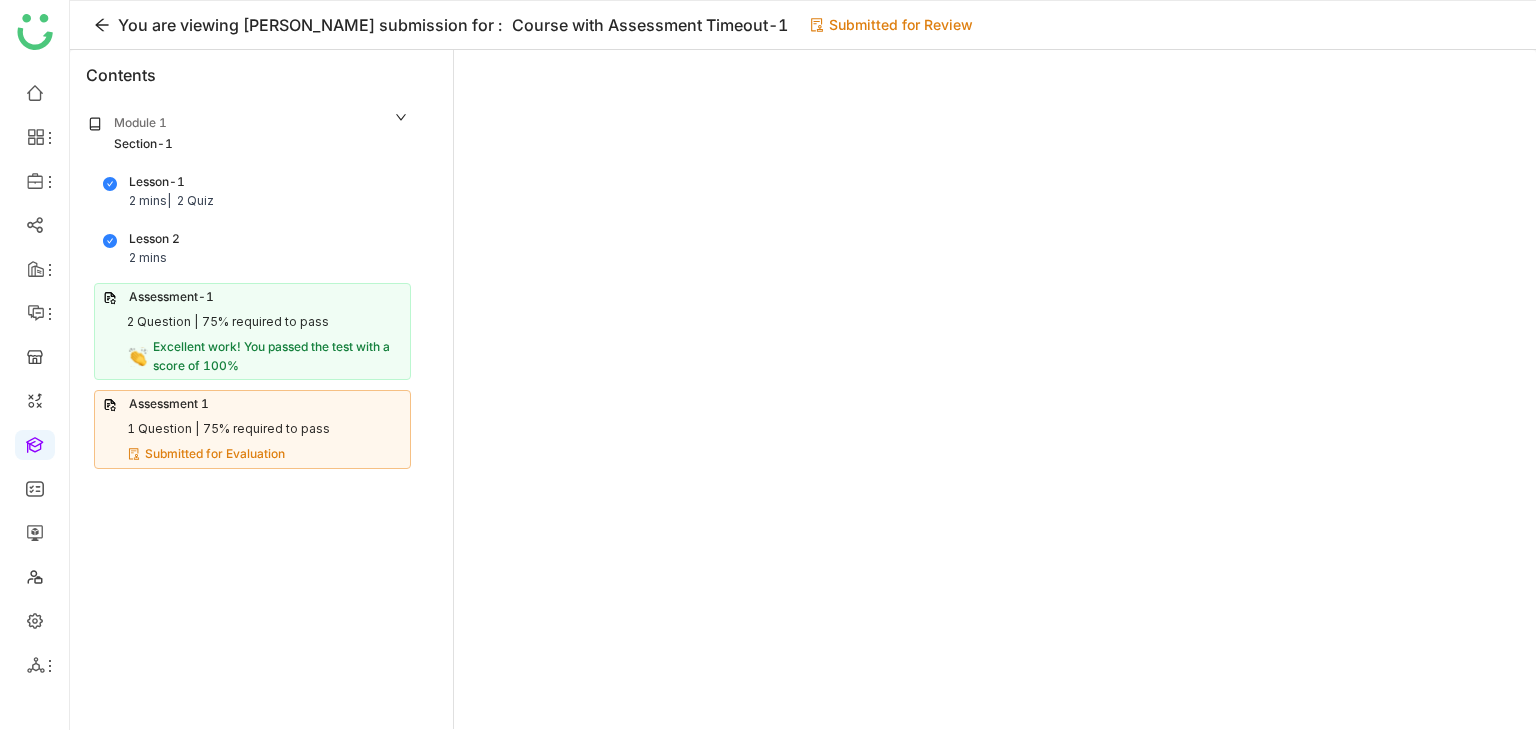 click on "Excellent work! You passed the test with a score of 100%" 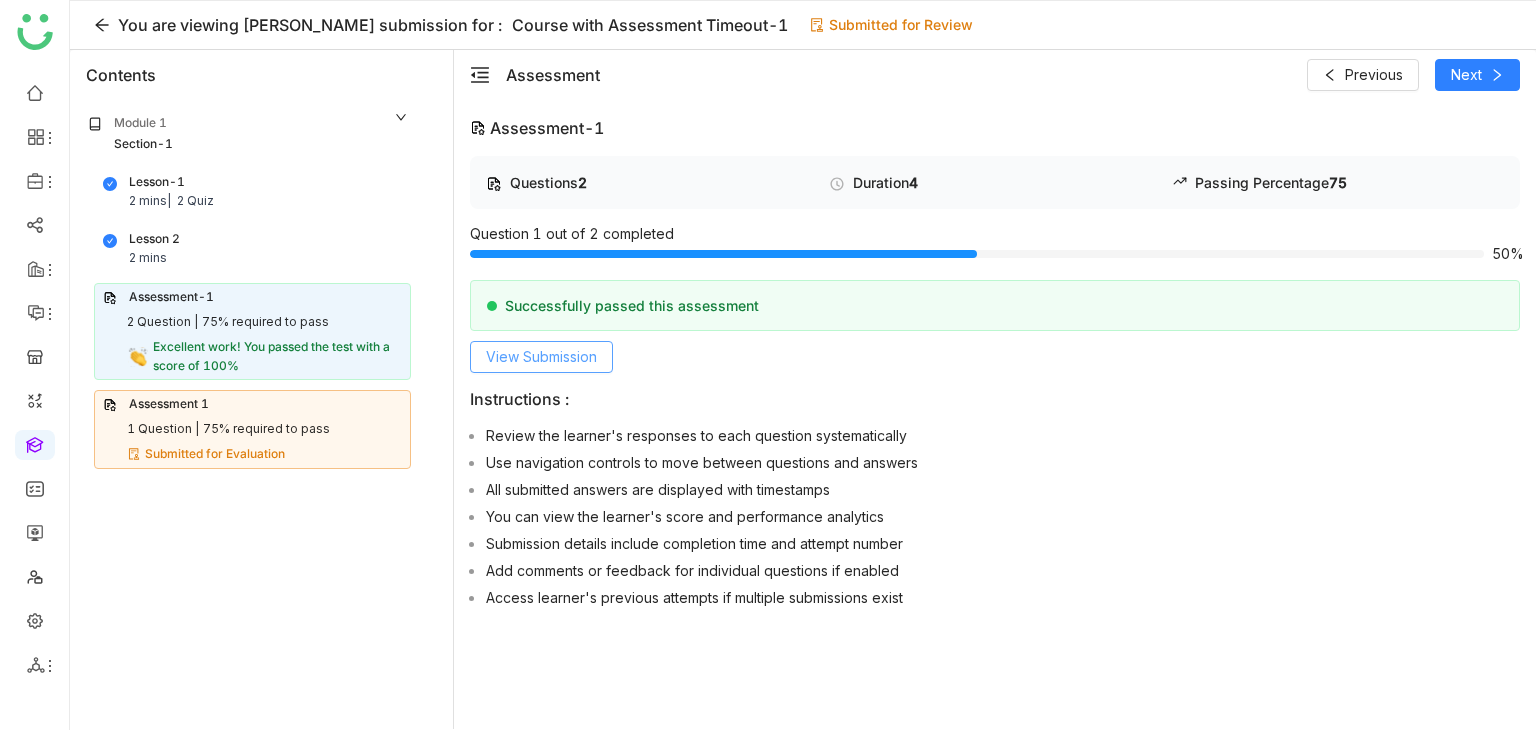 click on "View Submission" 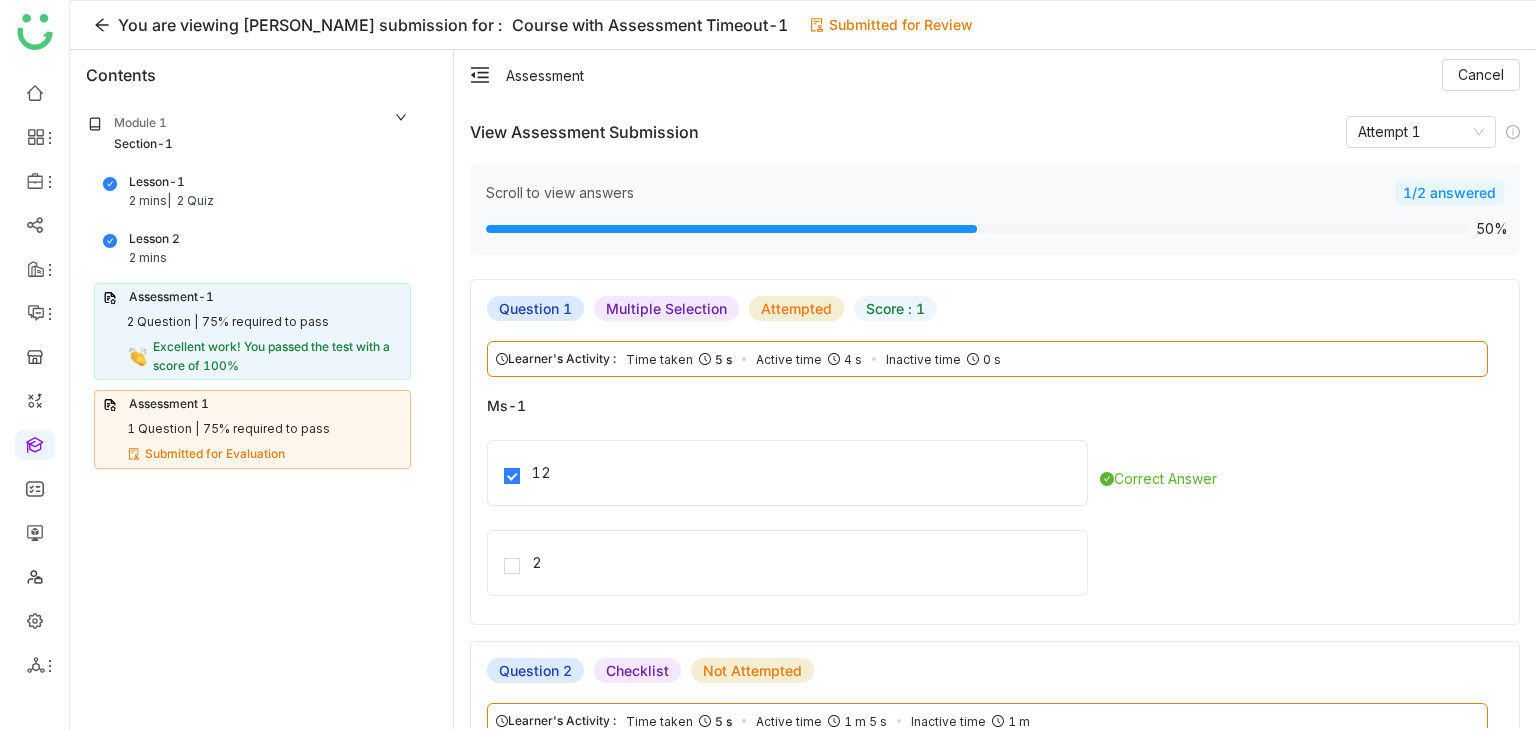 scroll, scrollTop: 276, scrollLeft: 0, axis: vertical 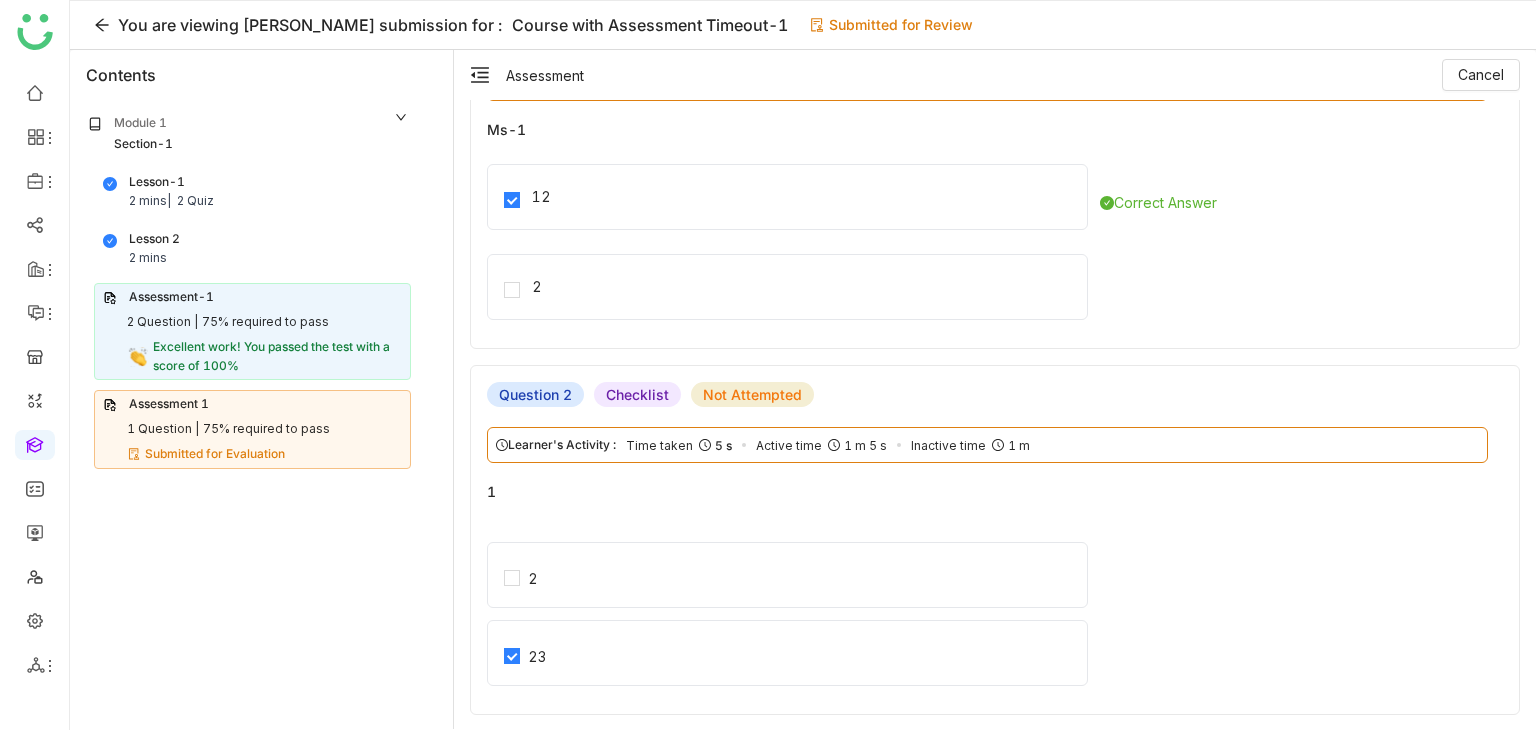 click 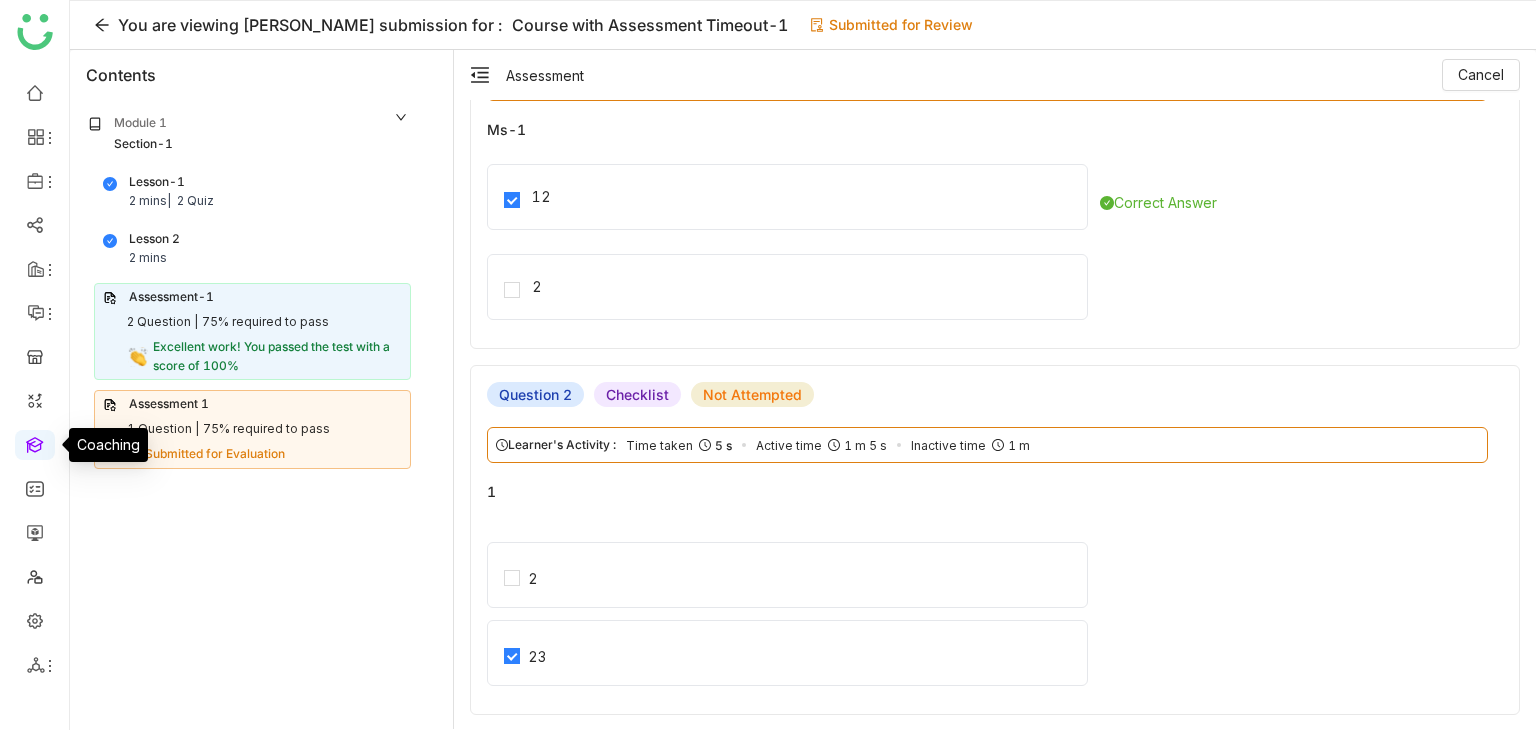 click at bounding box center (35, 443) 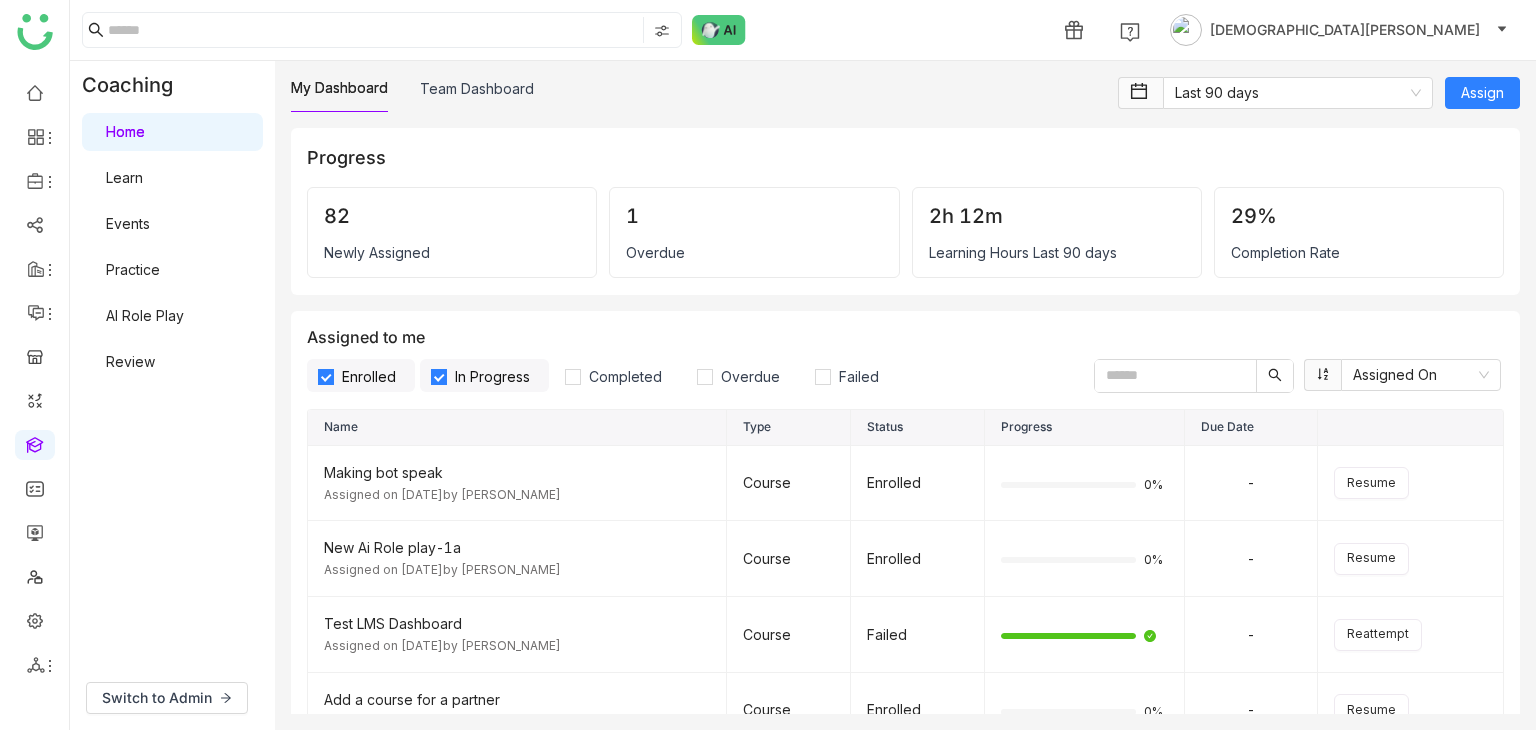 click on "Switch to Admin" 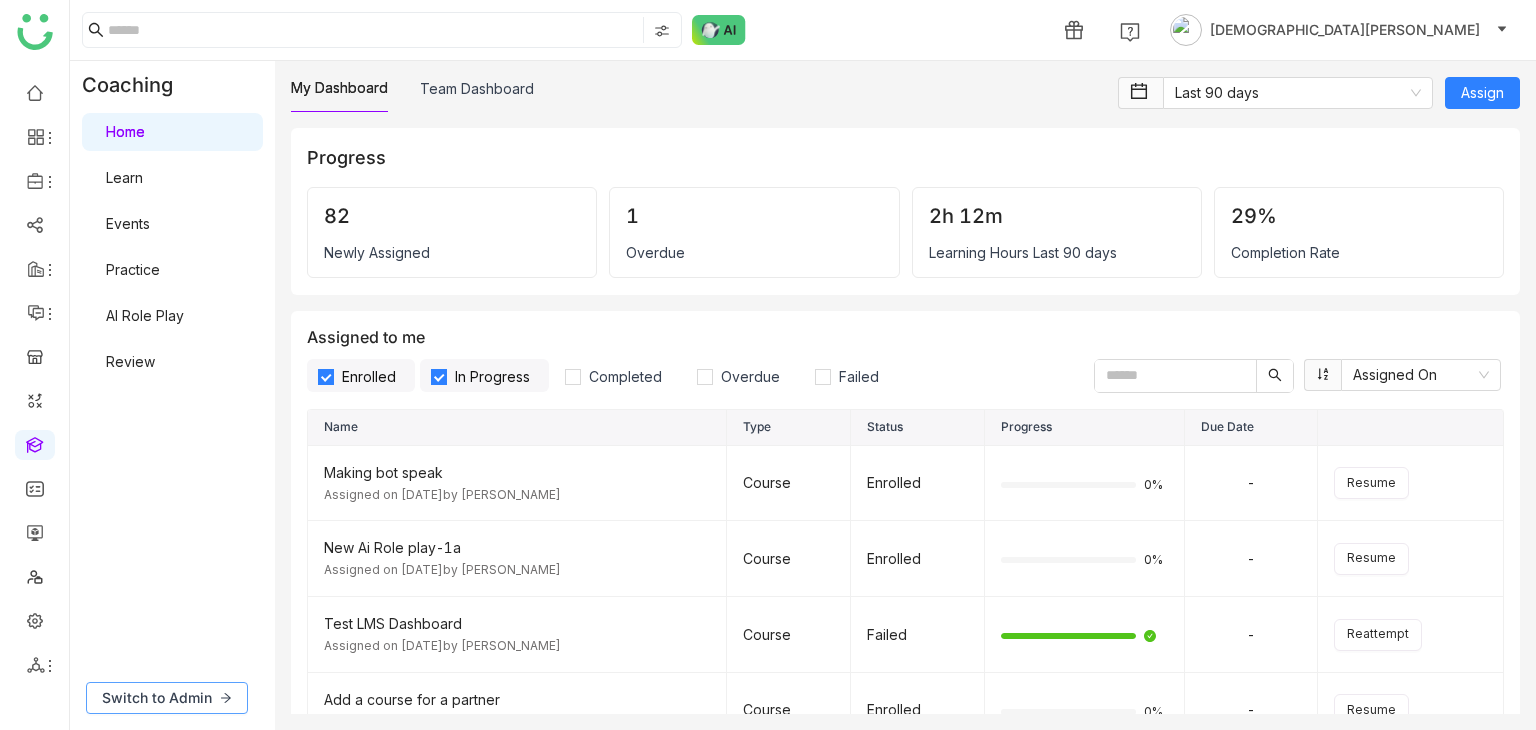 click on "Switch to Admin" 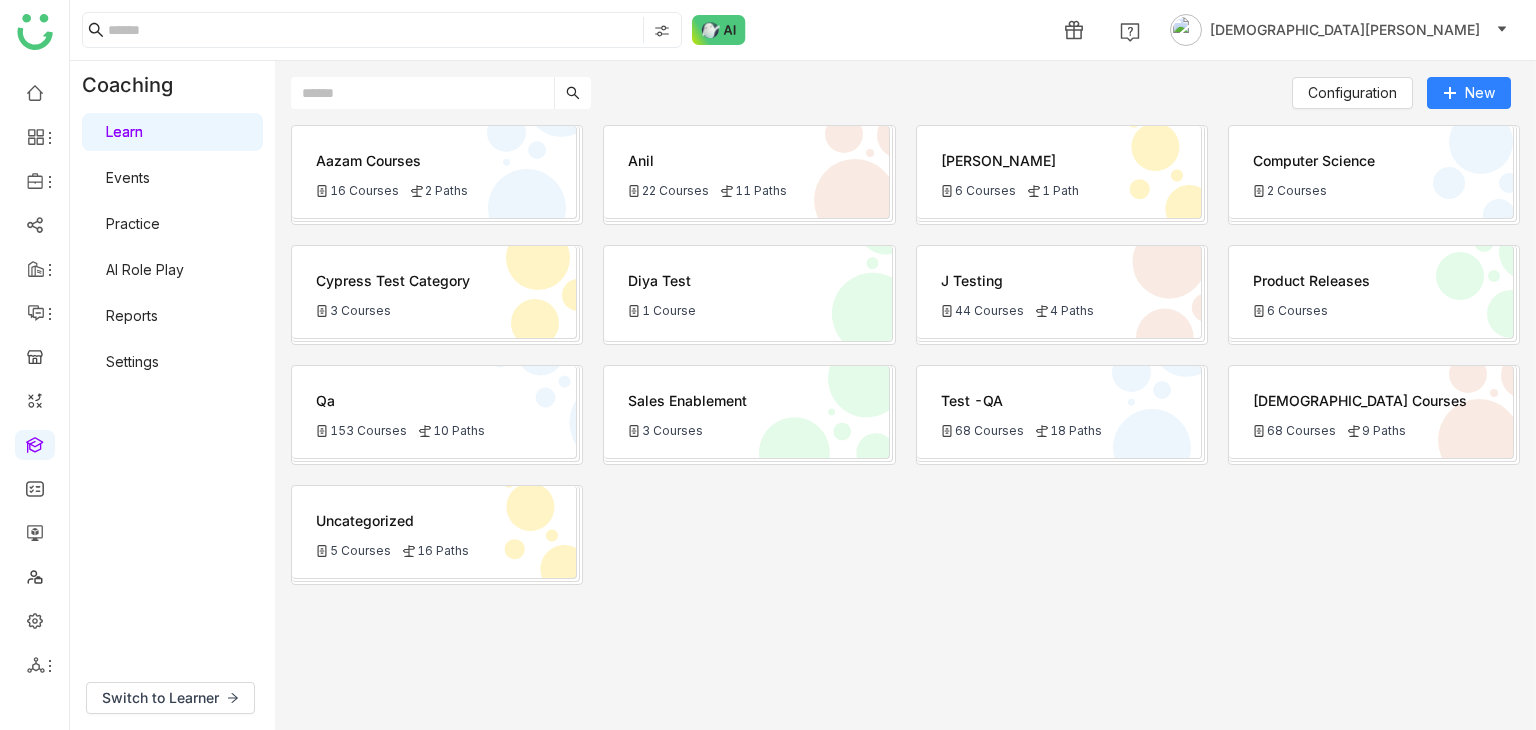 click on "18 Paths" 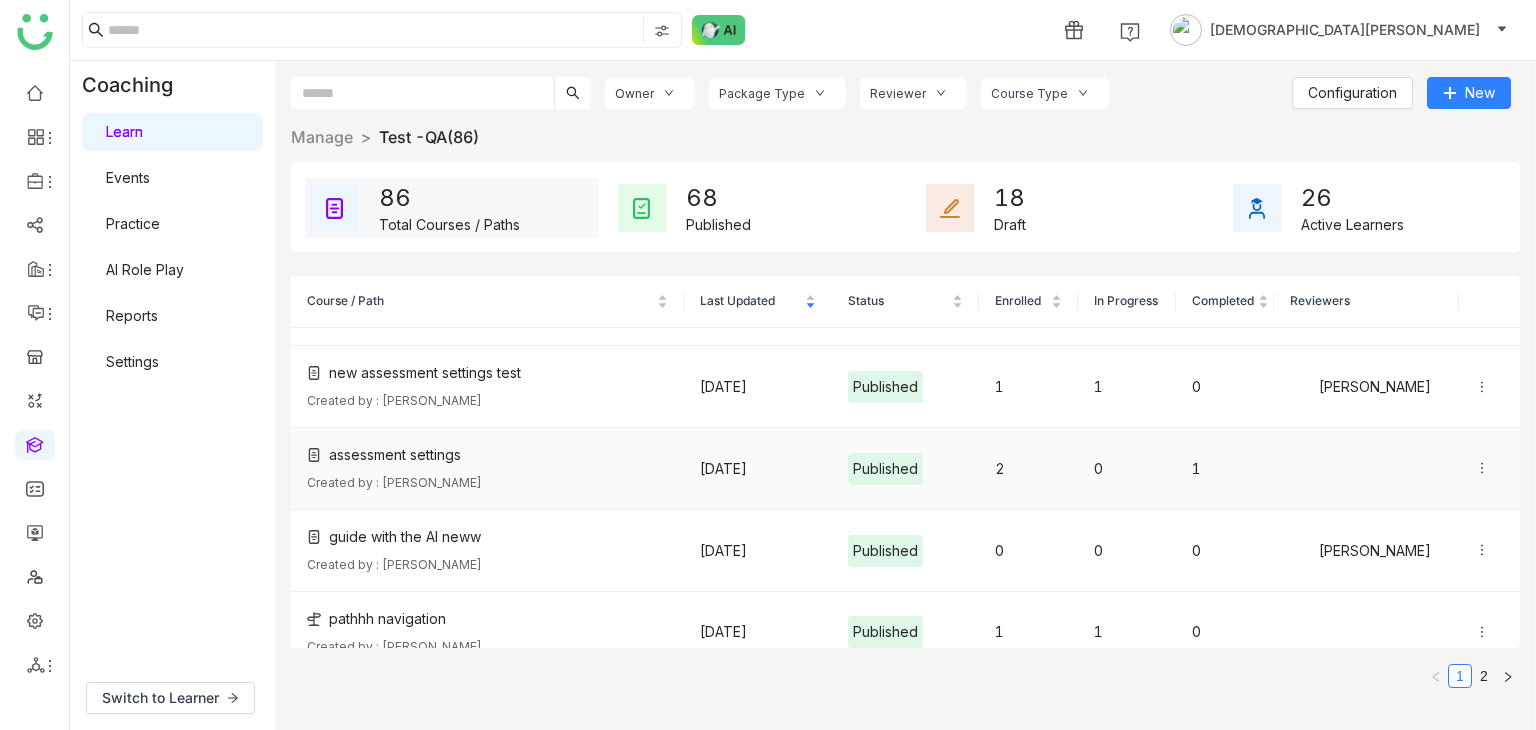 scroll, scrollTop: 700, scrollLeft: 0, axis: vertical 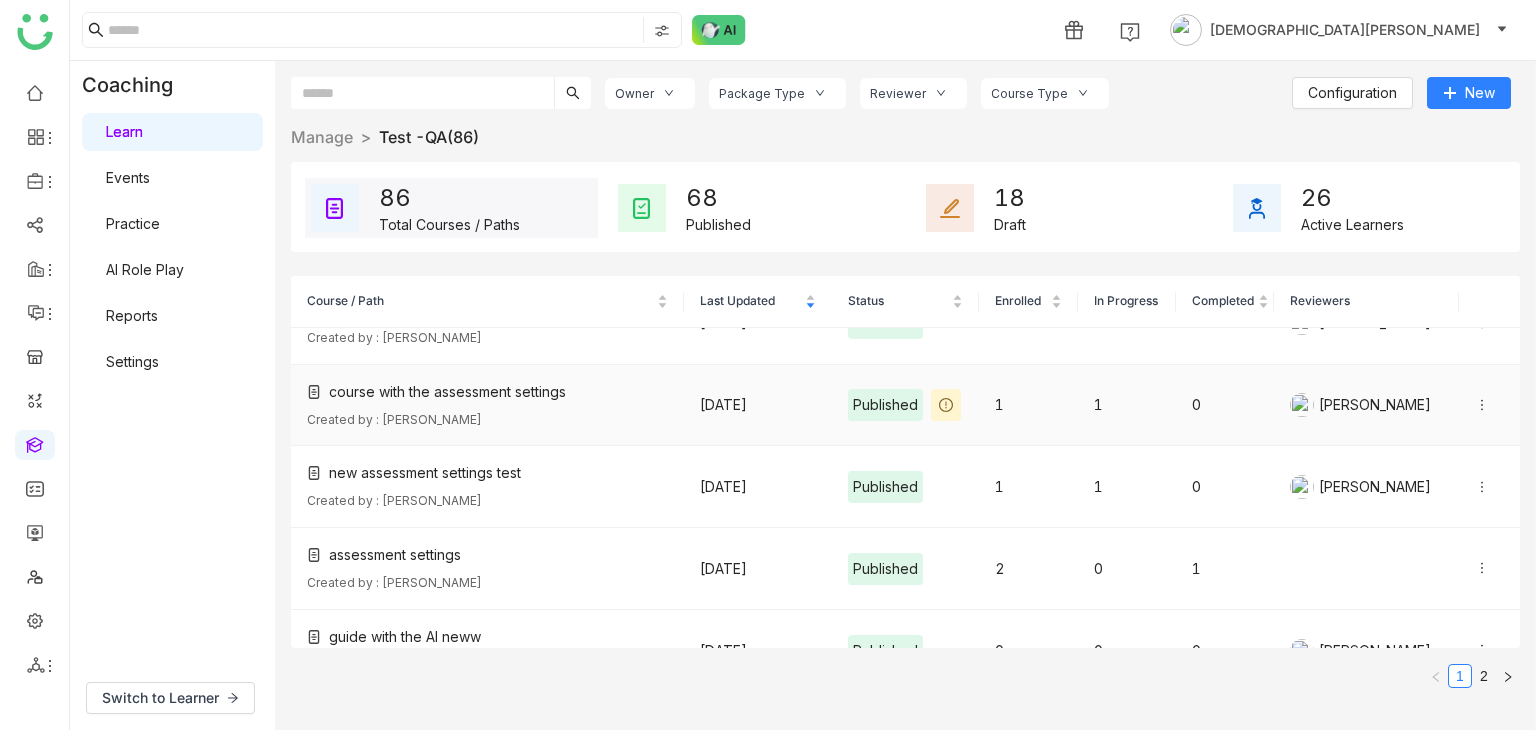 click on "[DATE]" 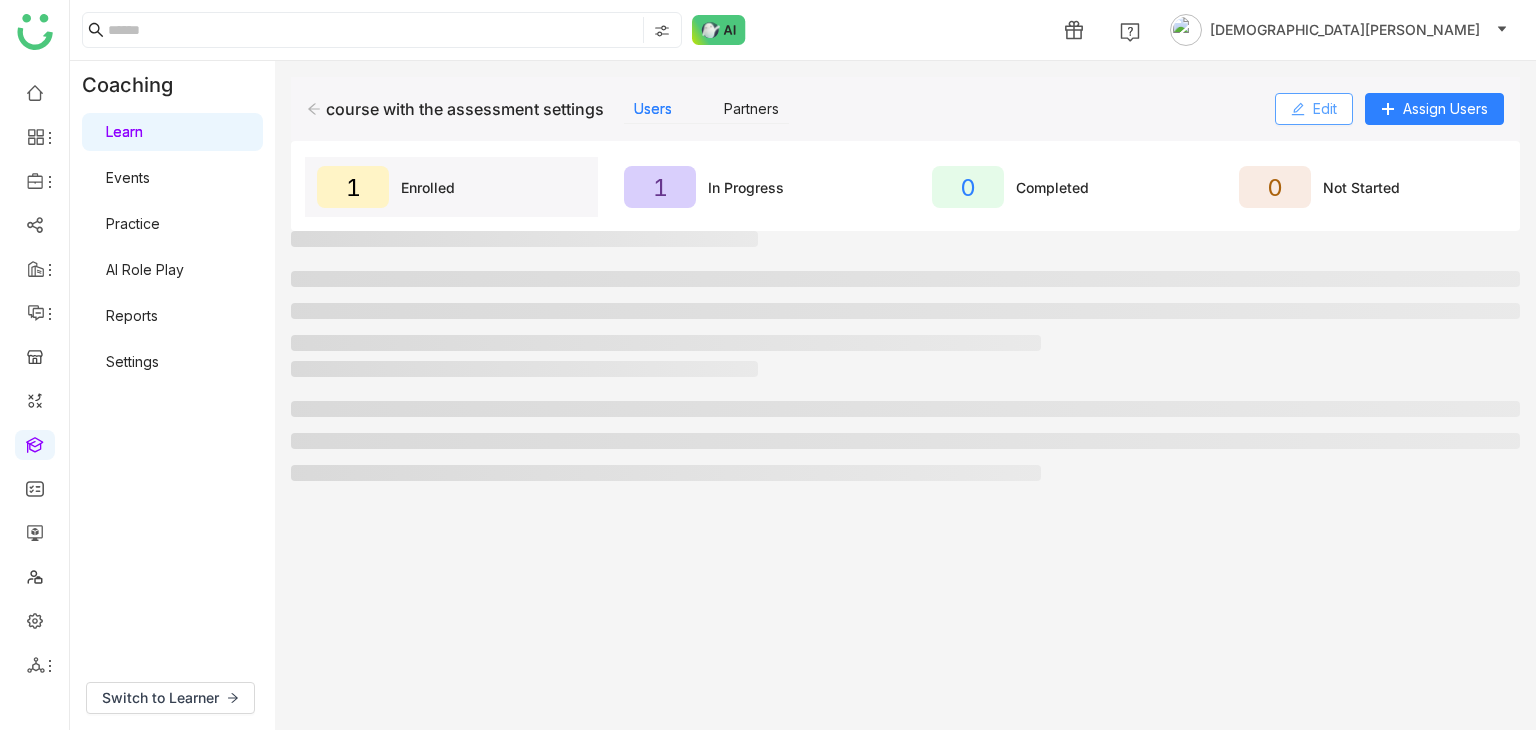click on "Edit" 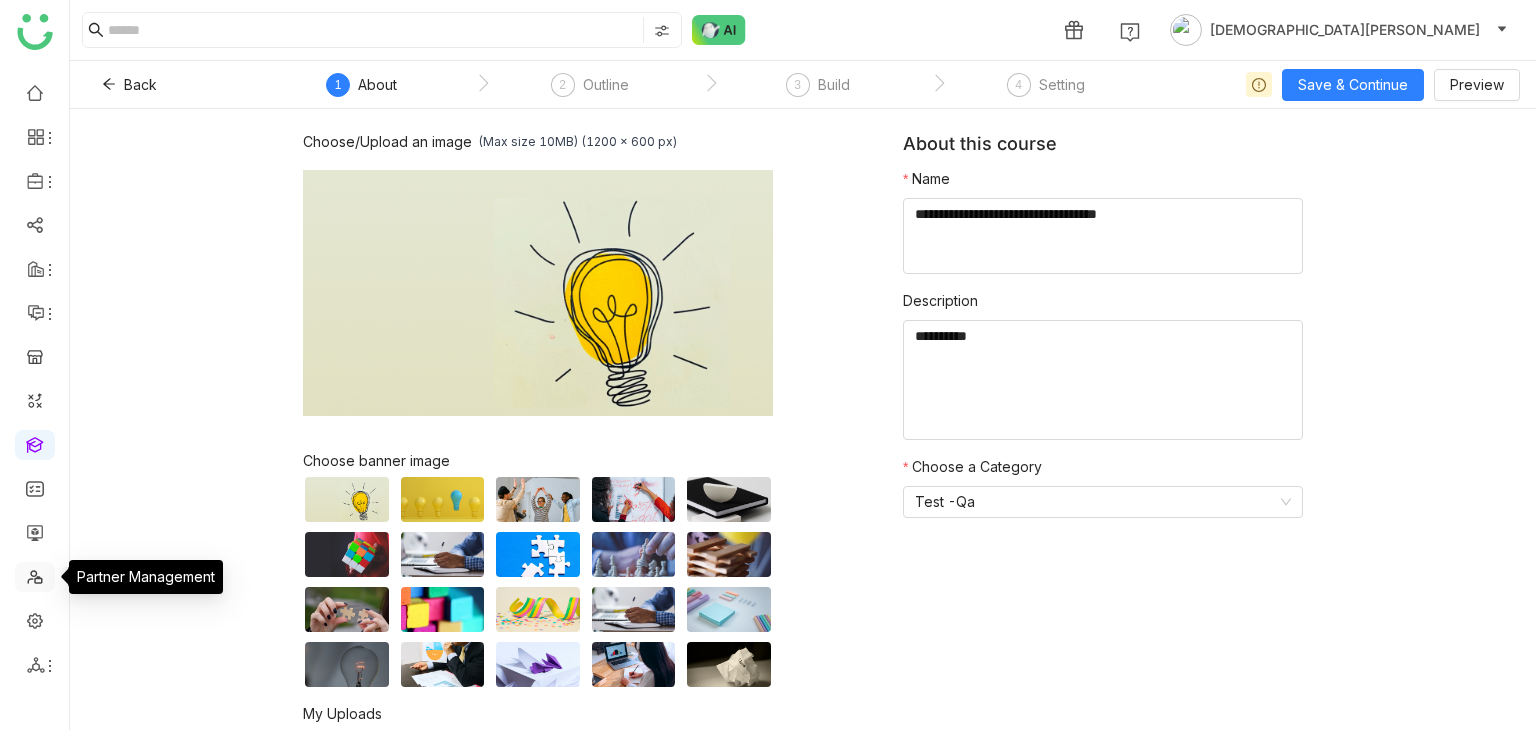 click at bounding box center (35, 575) 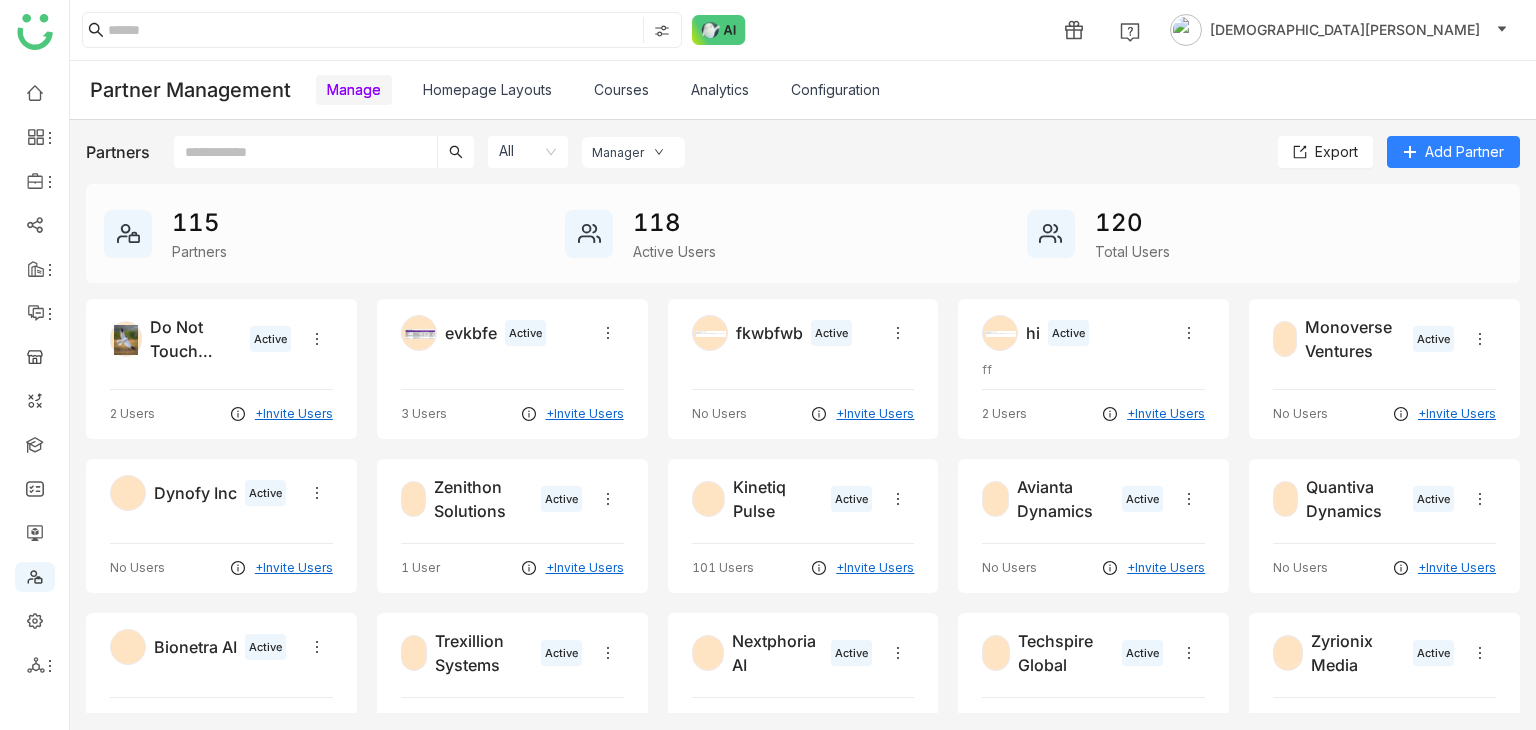 click on "Do Not Touch Partner" 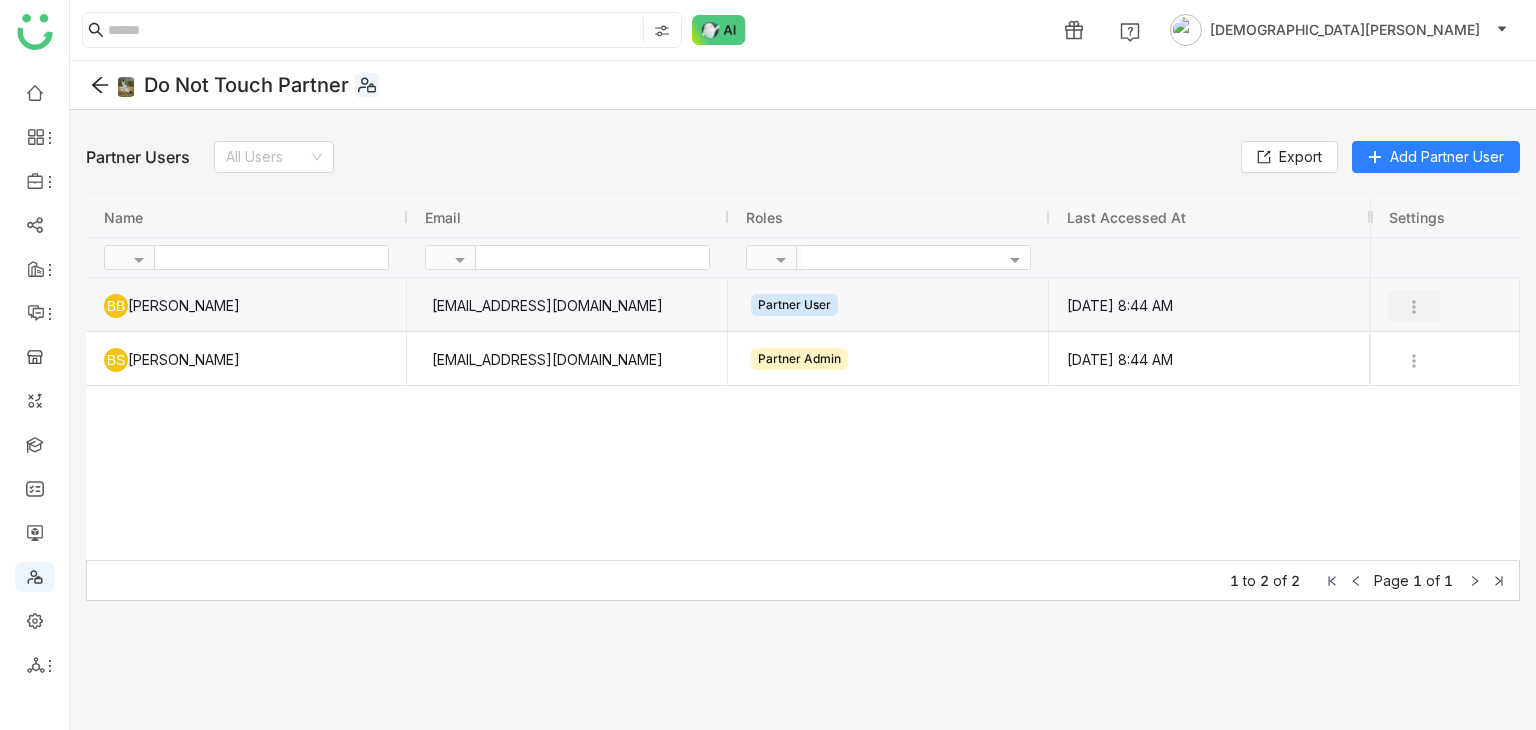 click 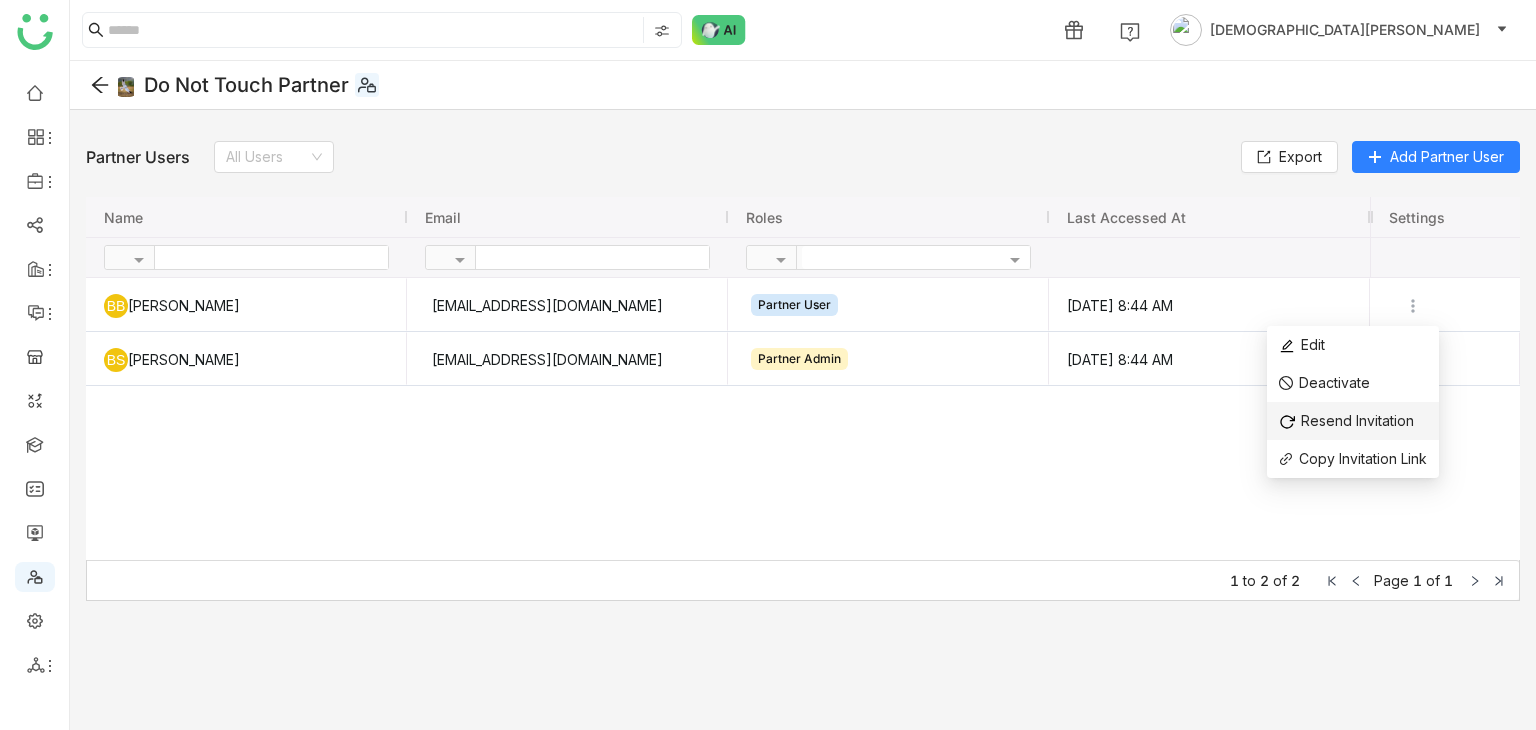 click on "Resend Invitation" at bounding box center [1357, 420] 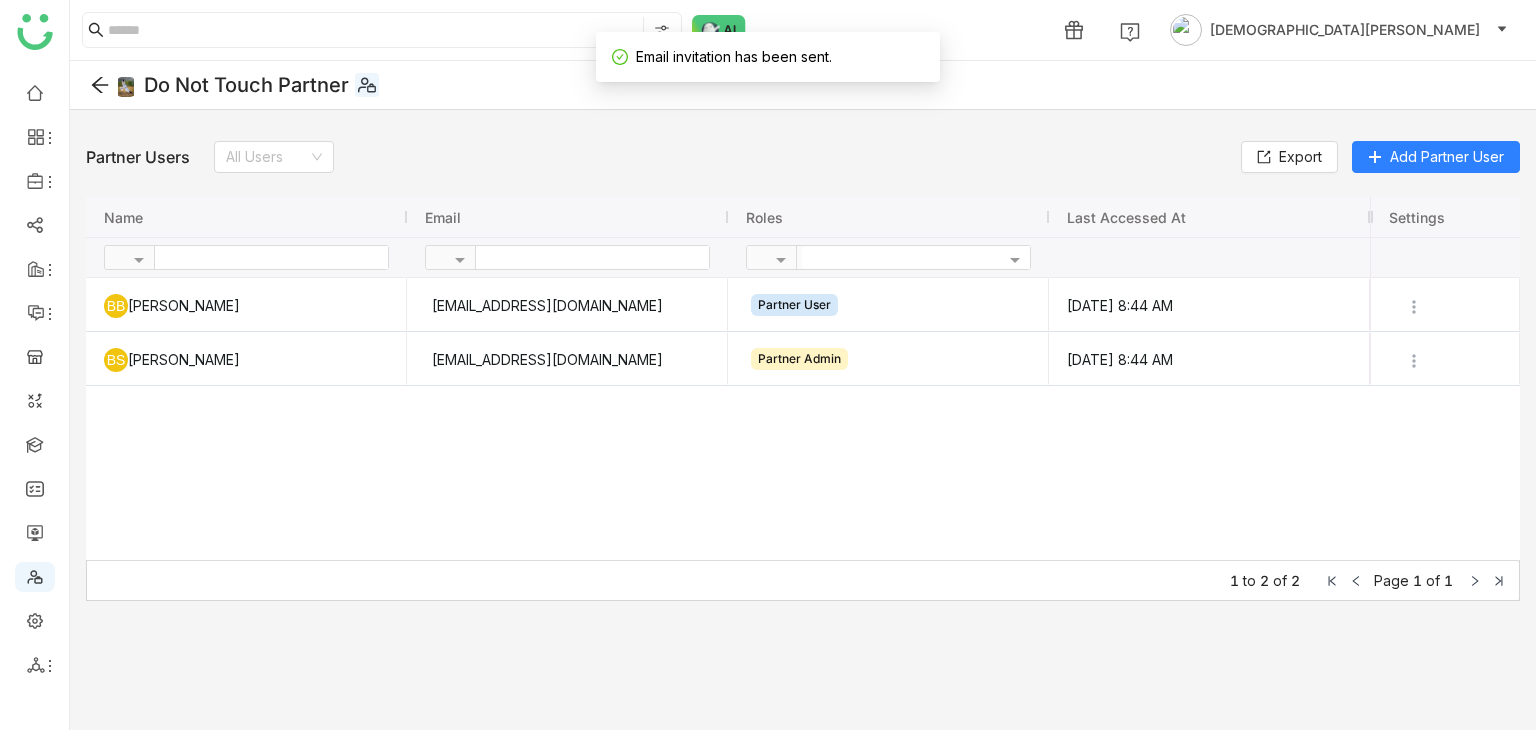 click 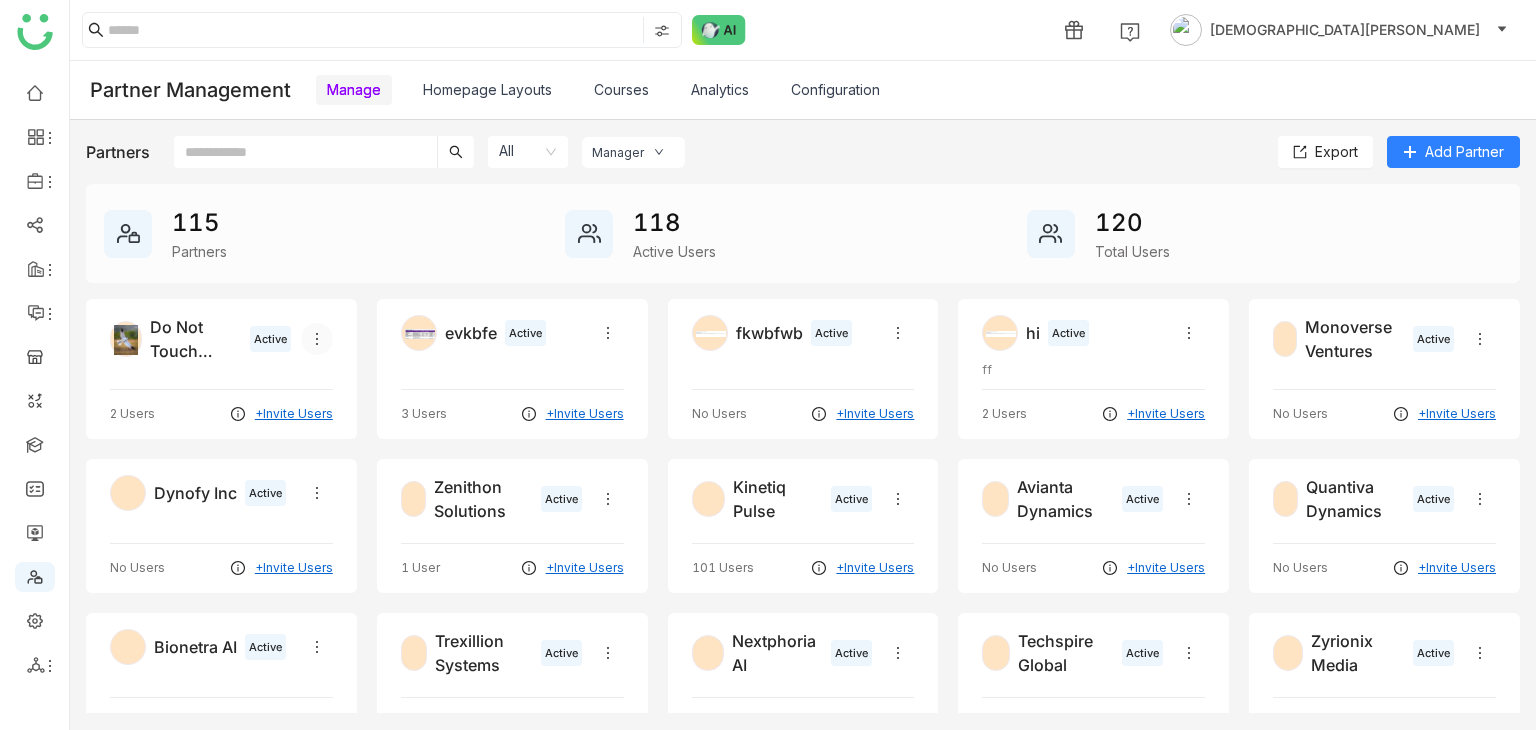 click 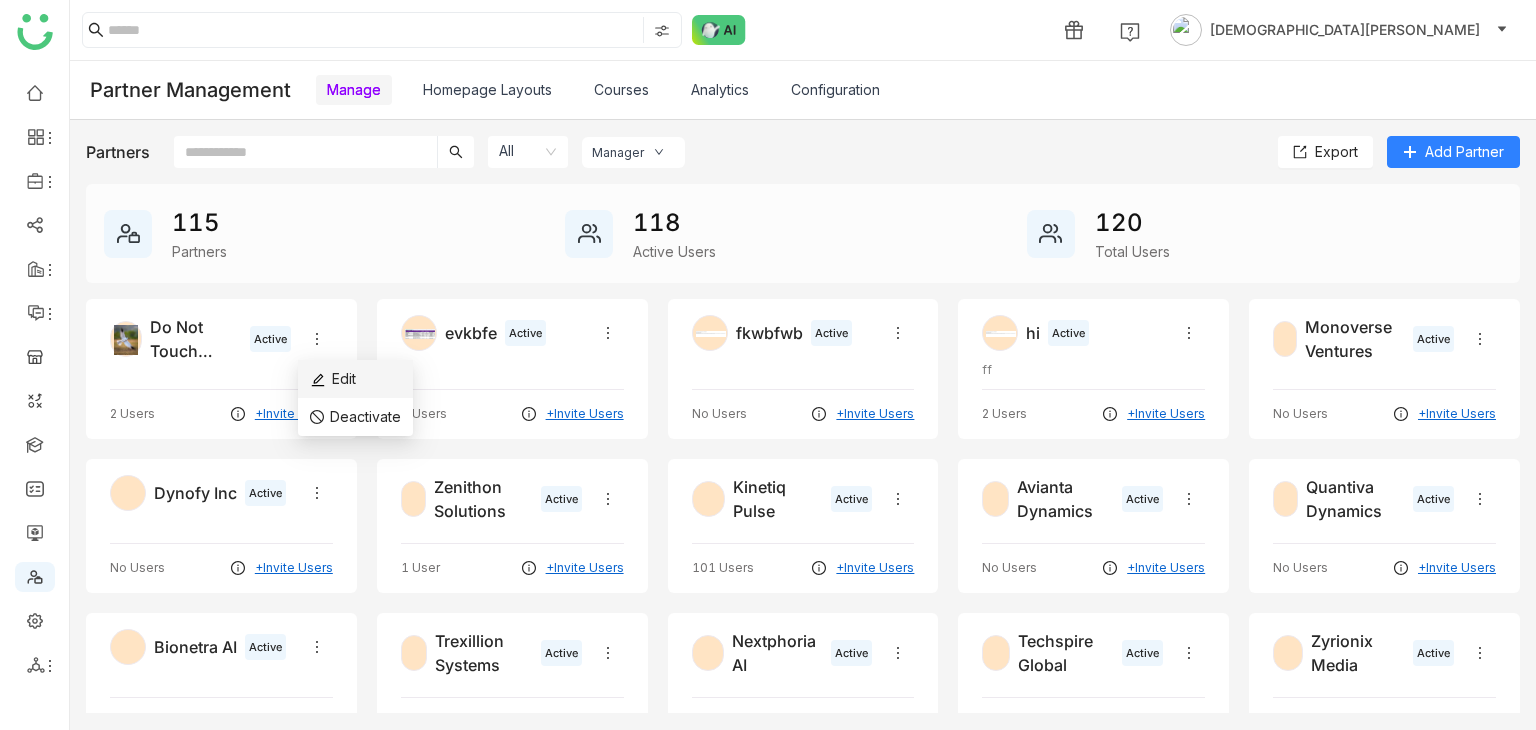click on "Edit" at bounding box center [333, 379] 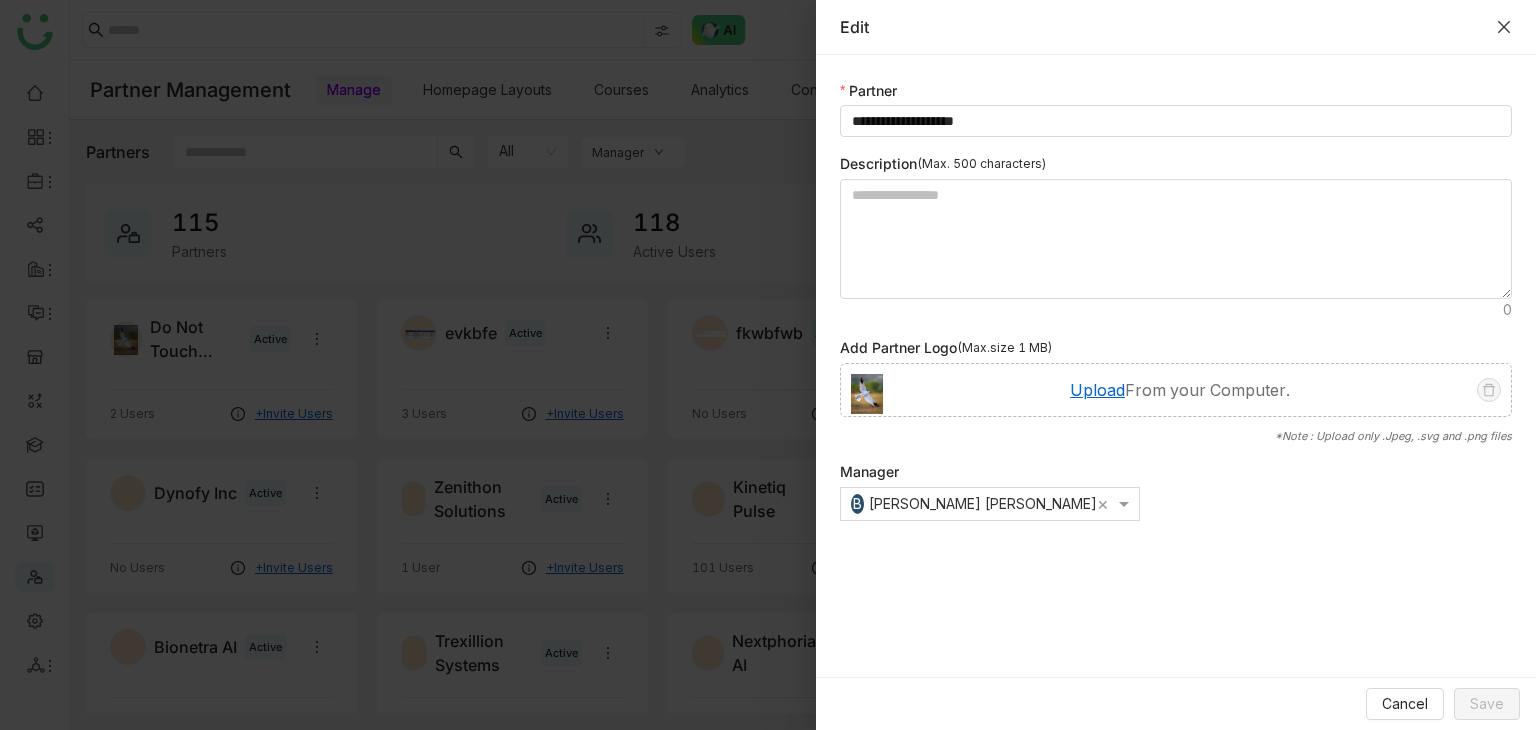 click 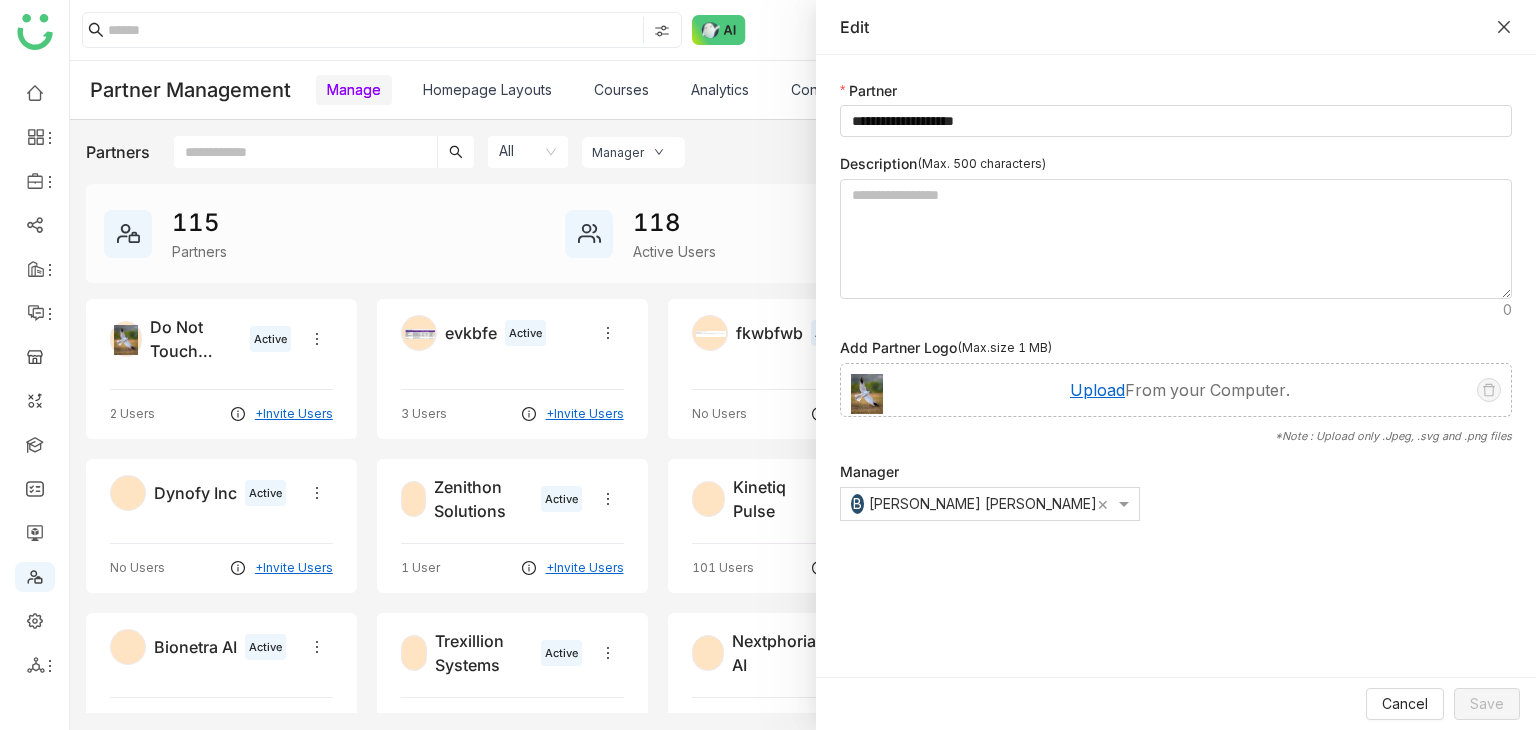 type 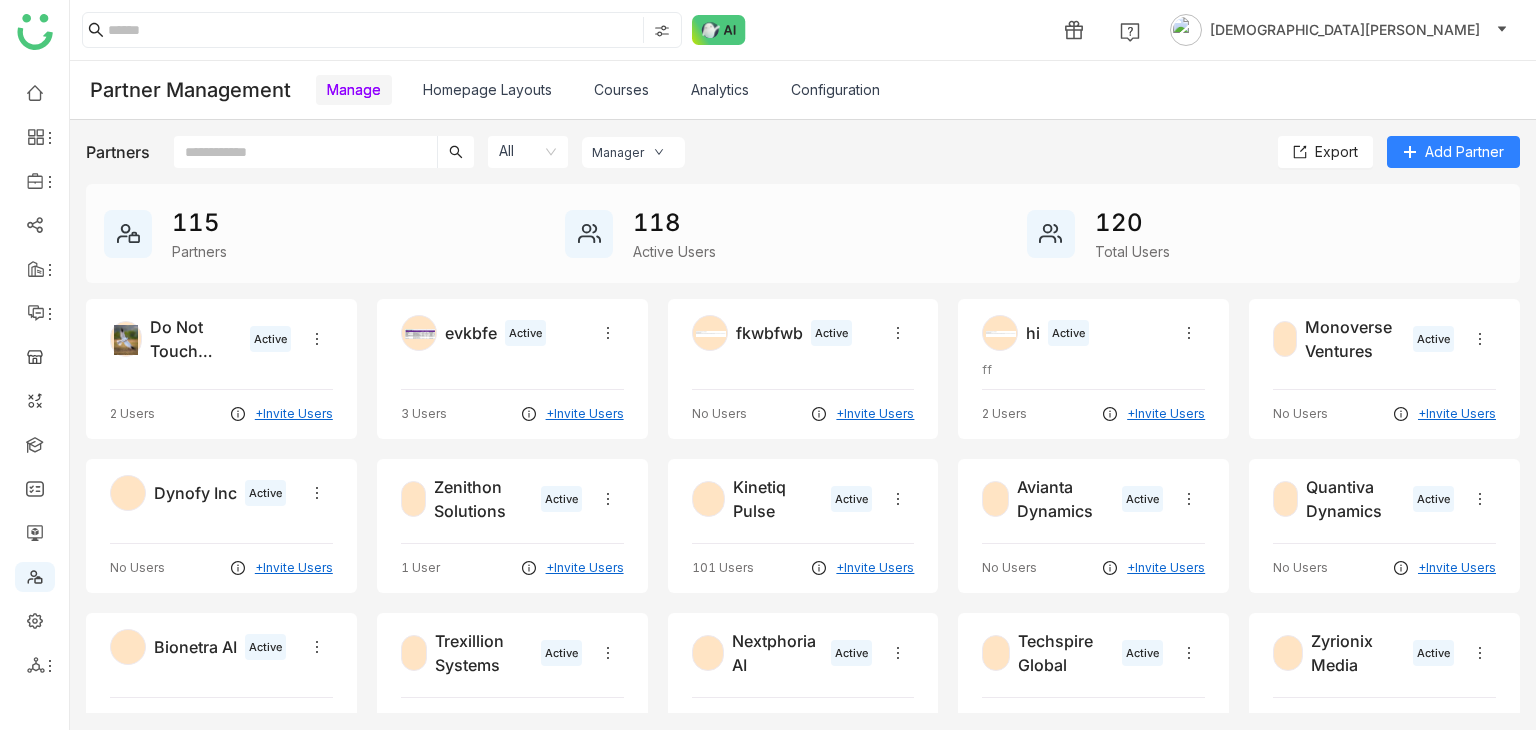 type 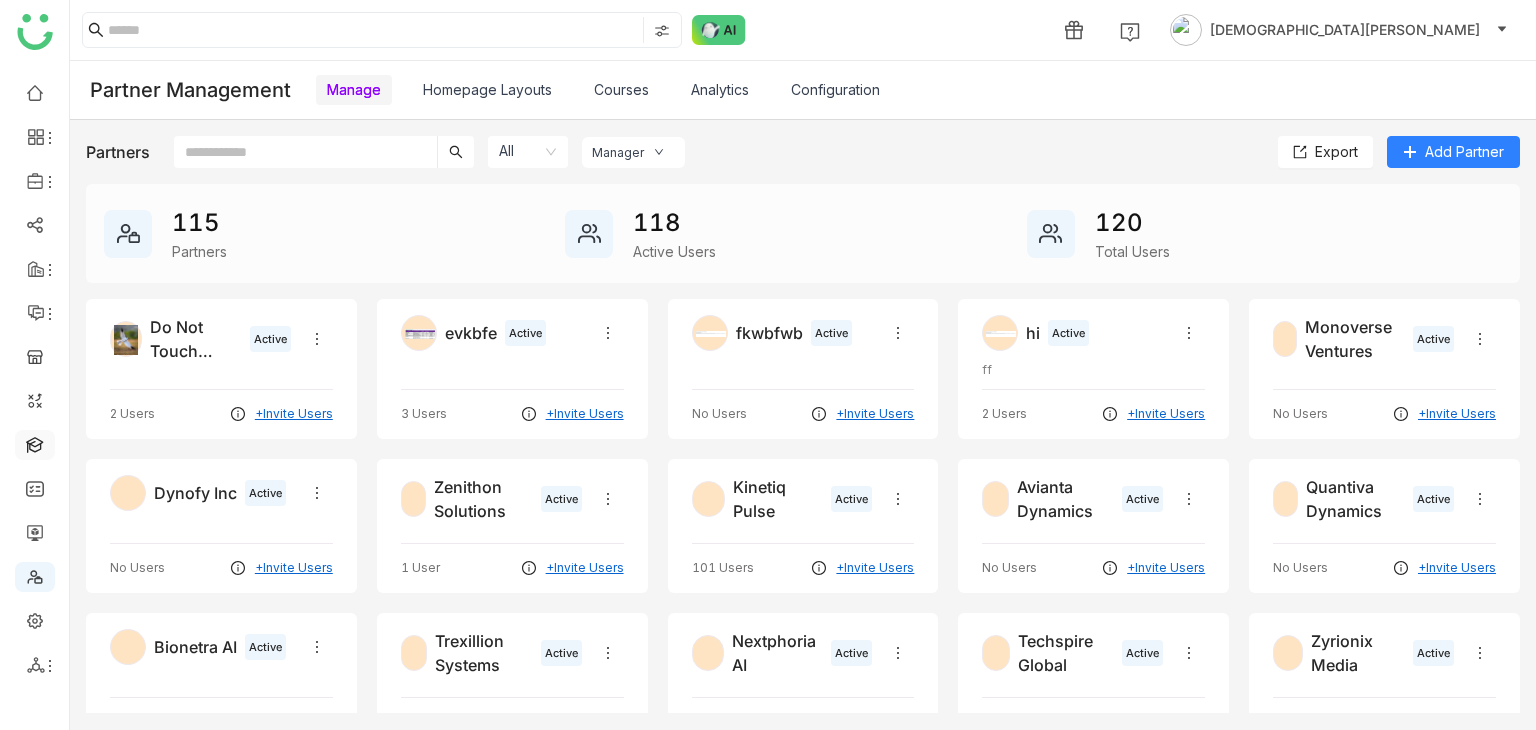 click at bounding box center (35, 443) 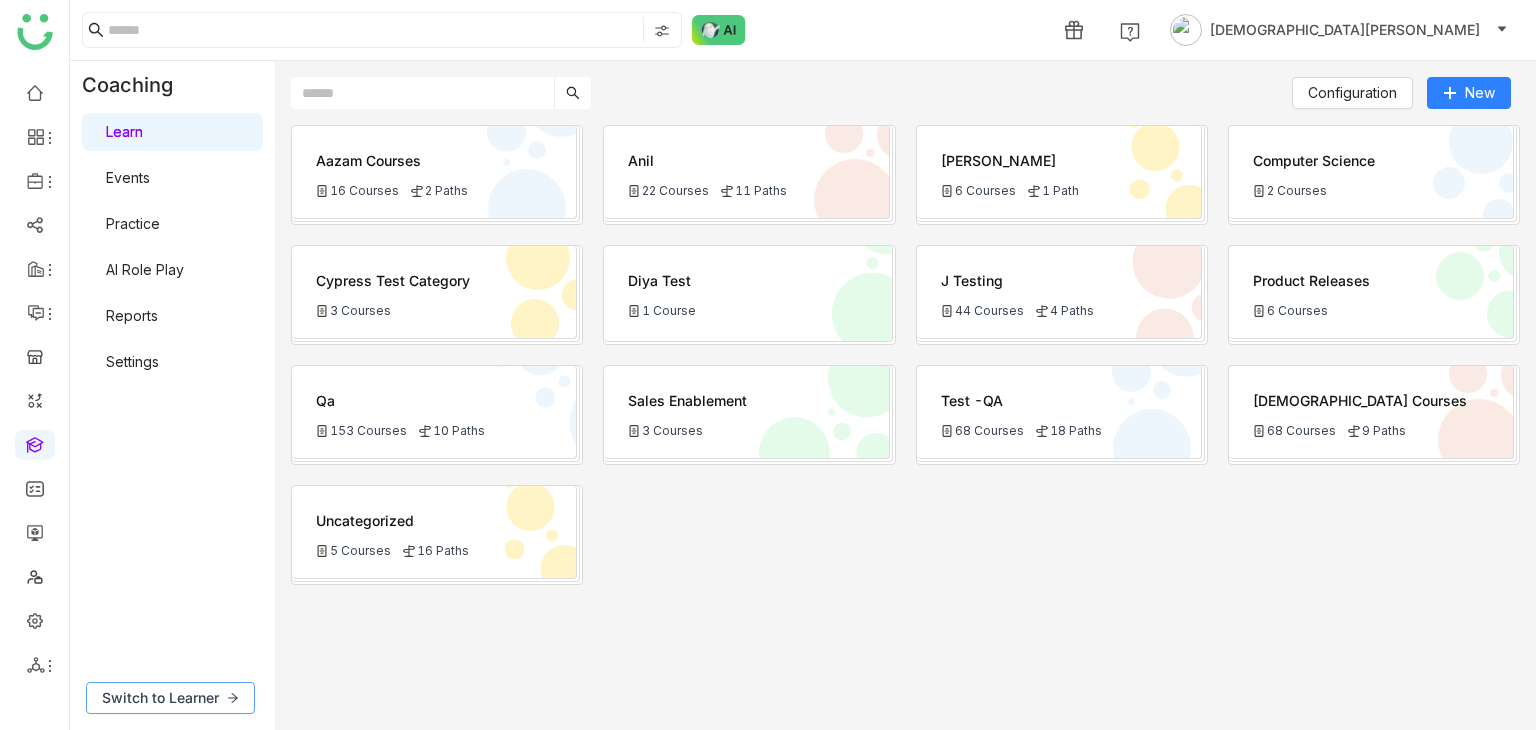 click on "Switch to Learner" 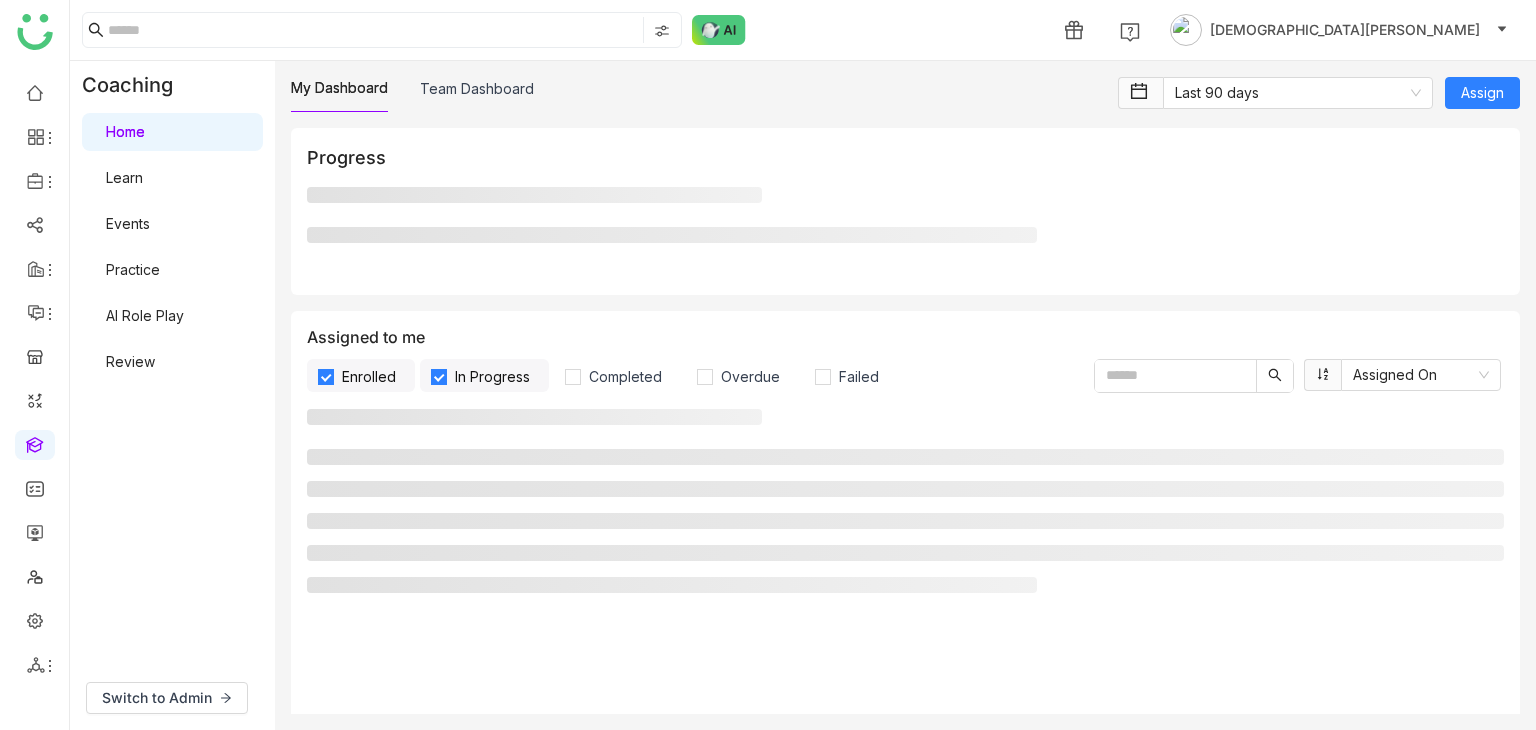 click on "Home   Learn   Events   Practice   AI Role Play   Review" 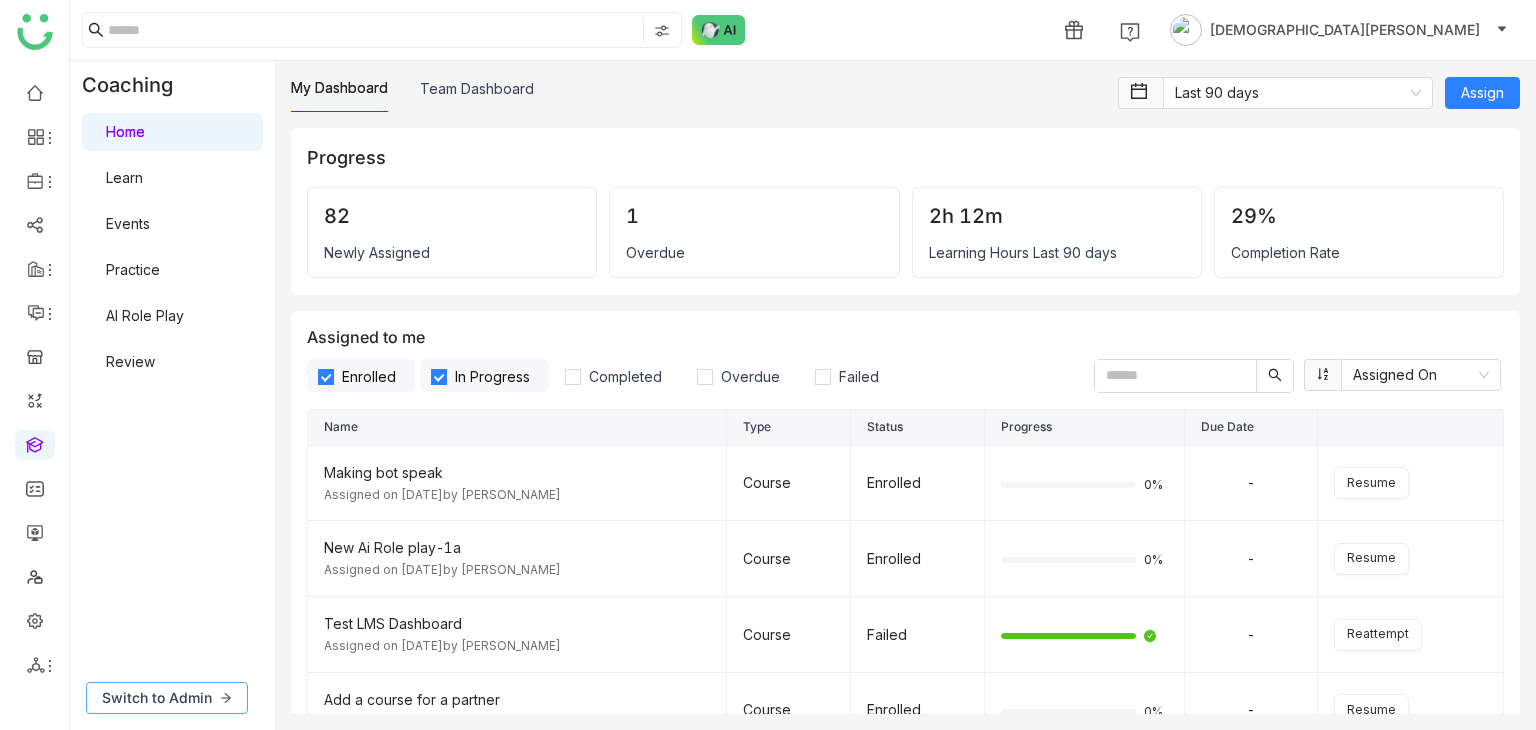 click on "Switch to Admin" 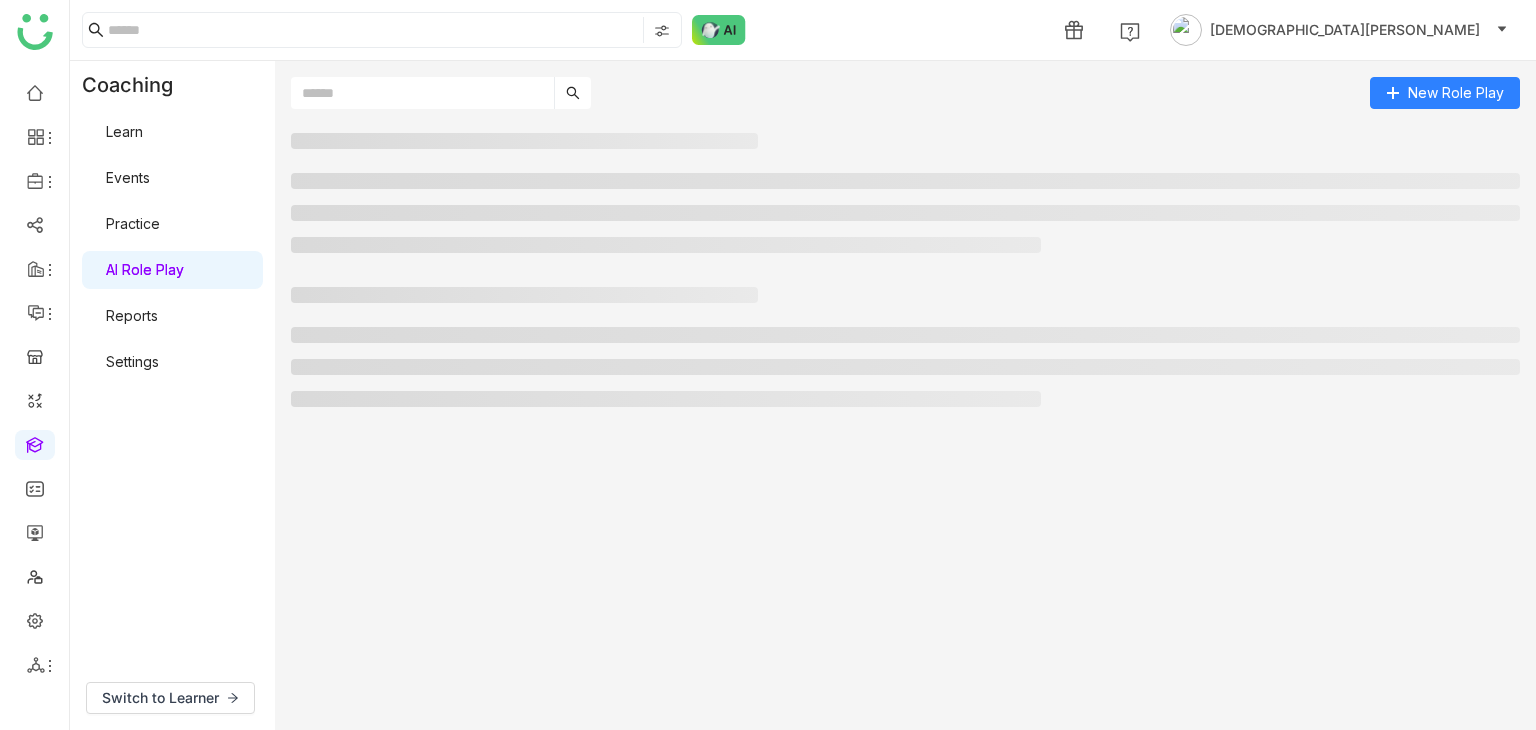 type 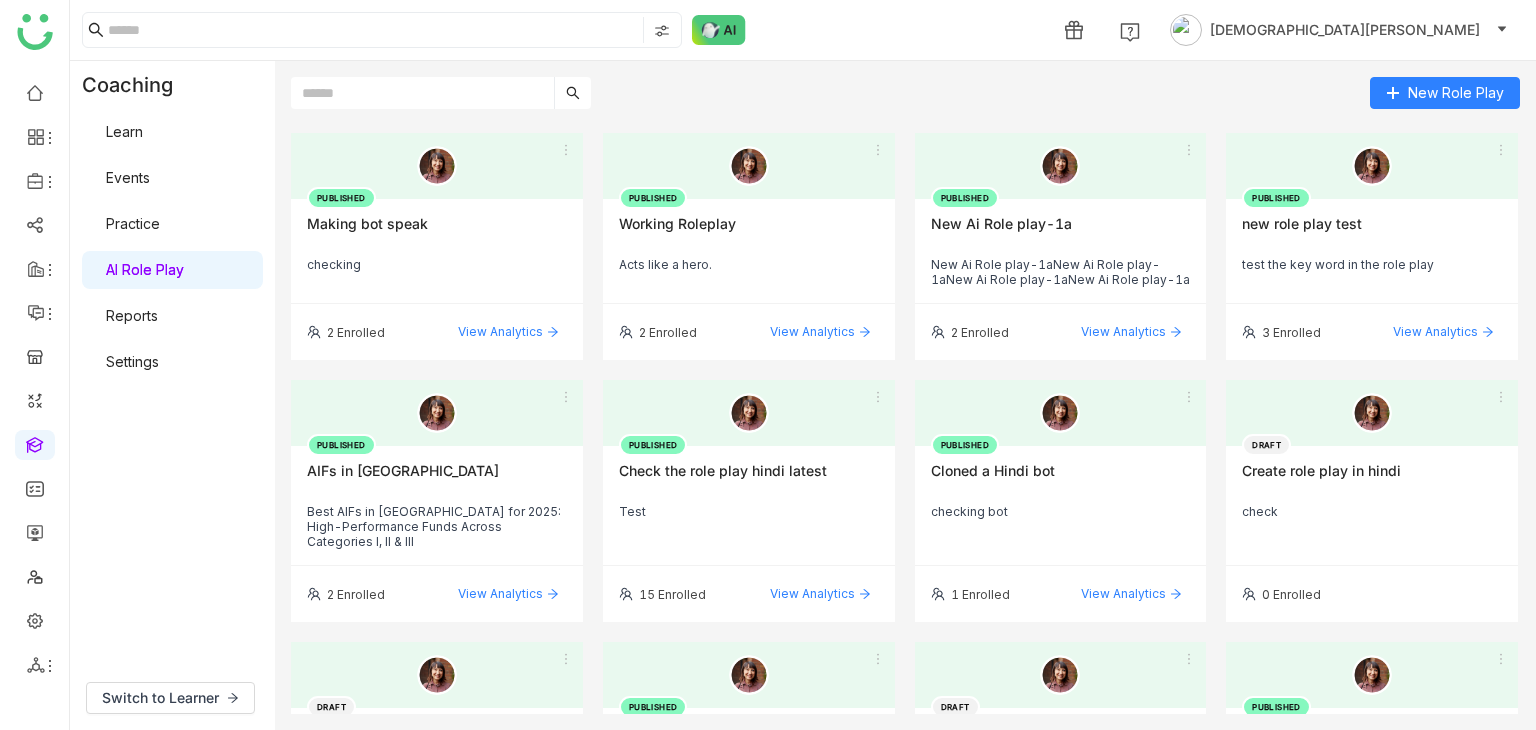 click on "Settings" at bounding box center [132, 361] 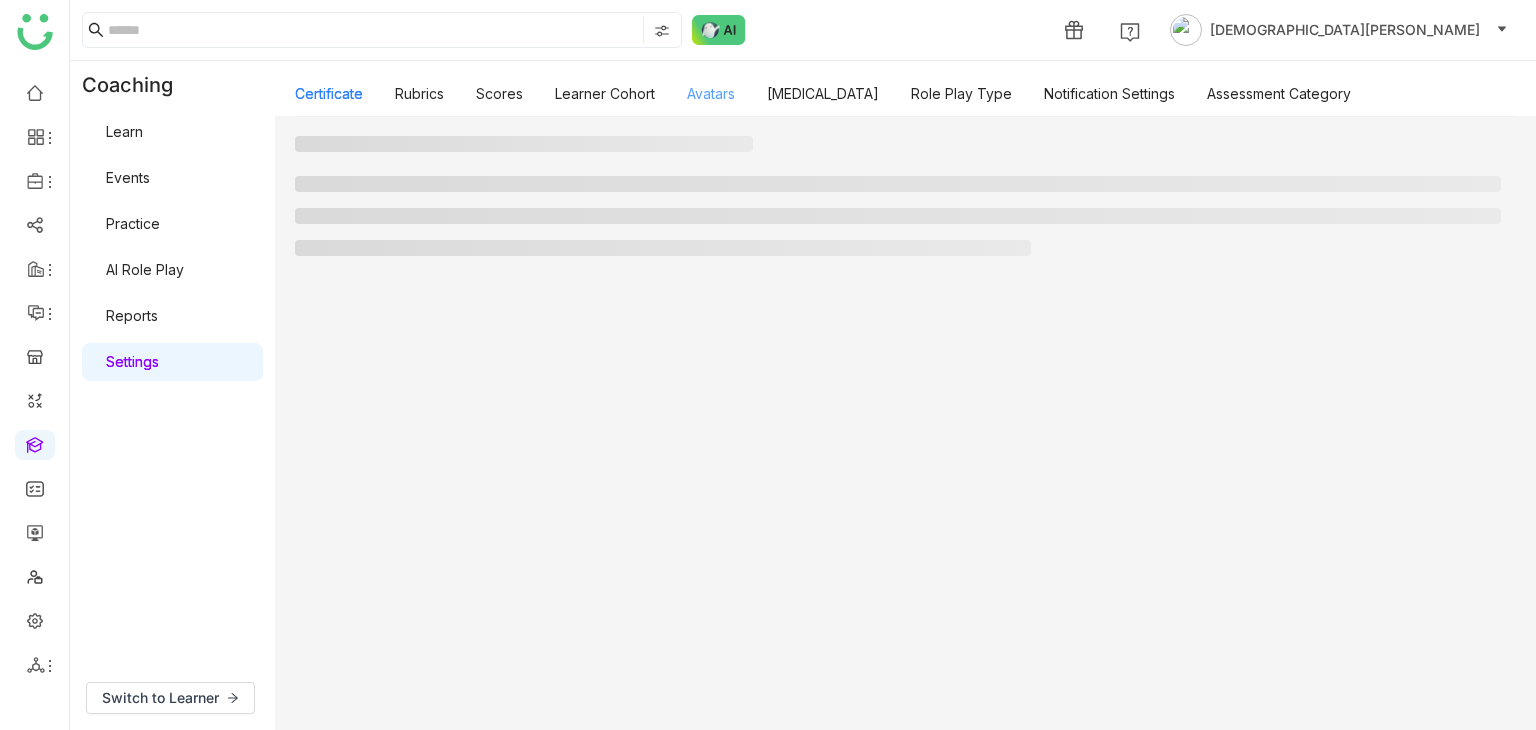 click on "Avatars" at bounding box center [711, 93] 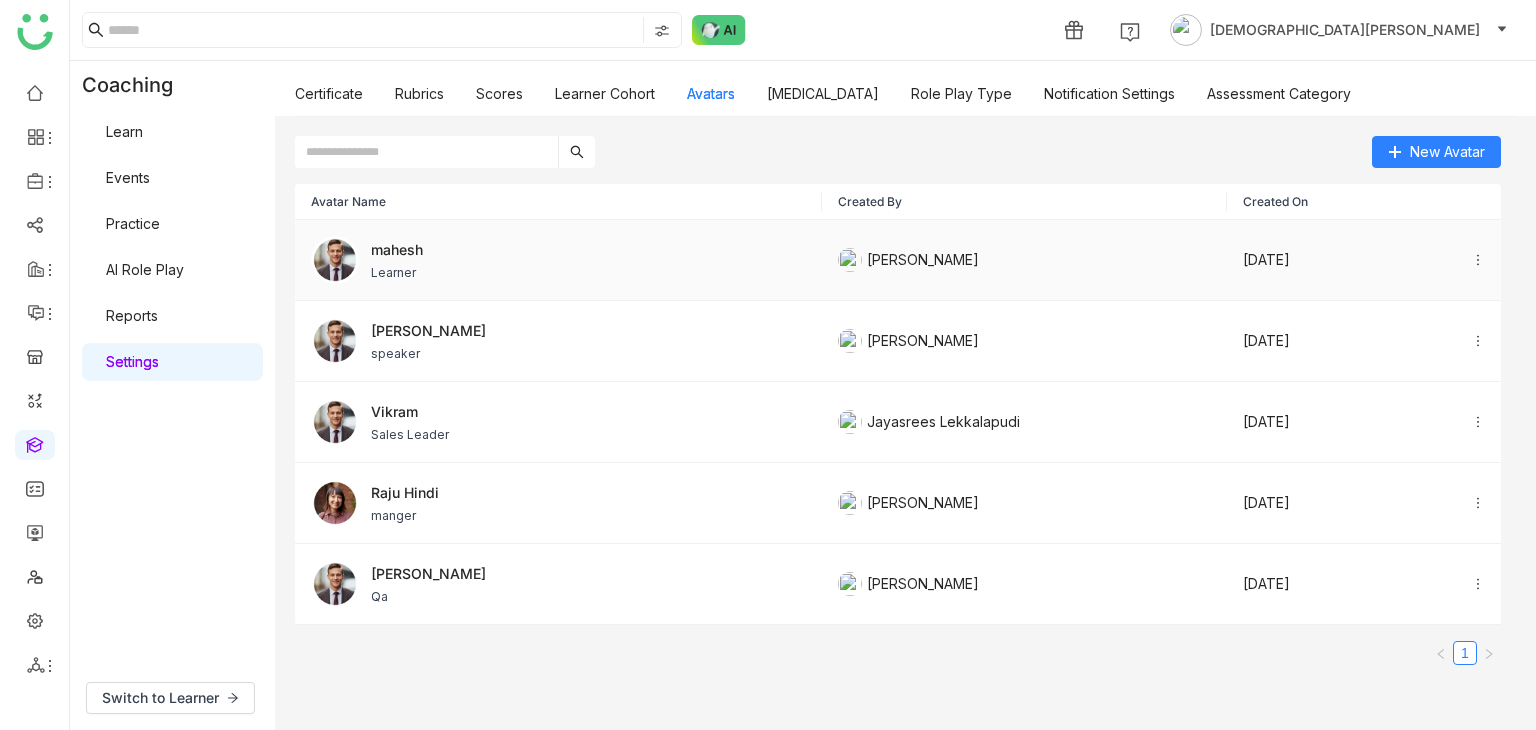 click on "mahesh" 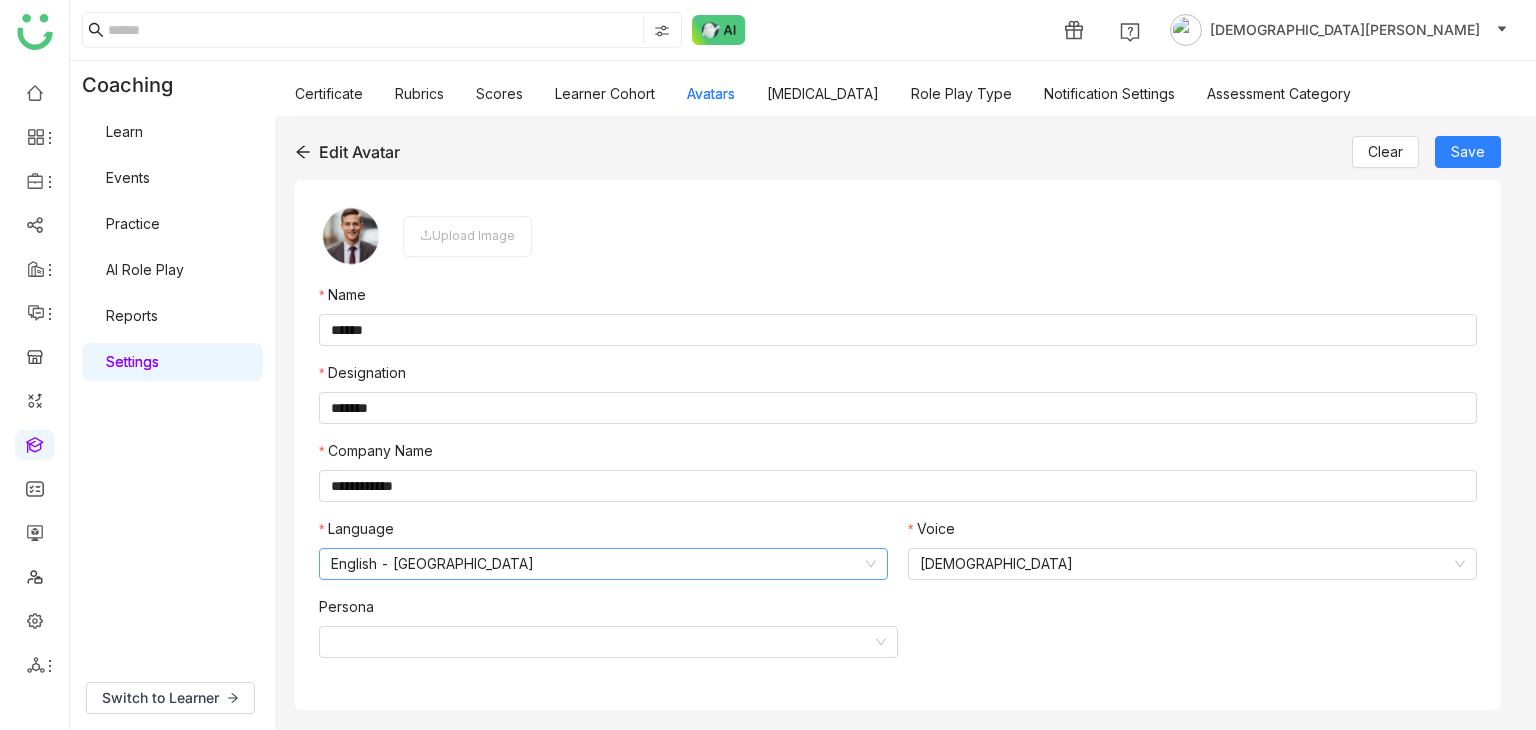 click on "English - India" 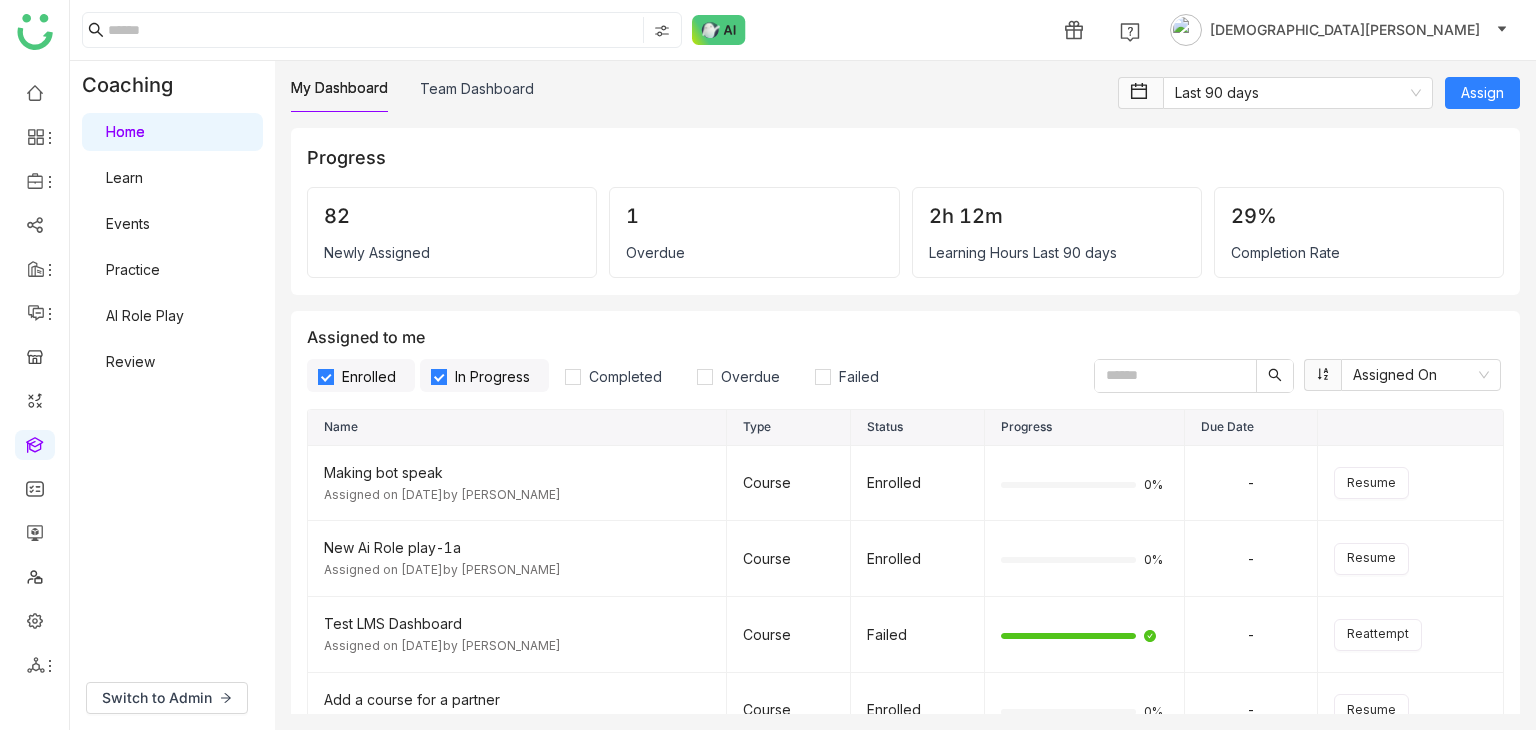 scroll, scrollTop: 0, scrollLeft: 0, axis: both 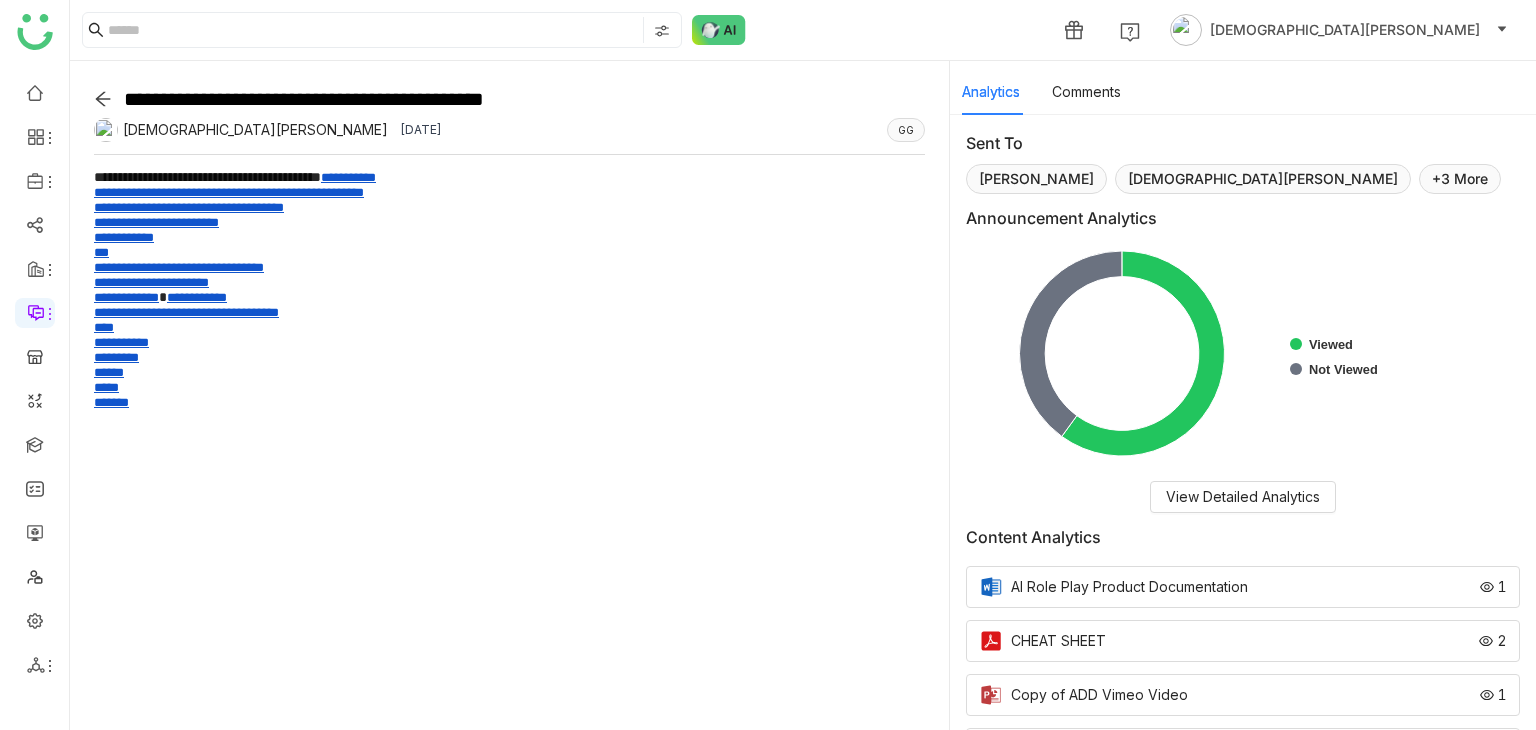 click 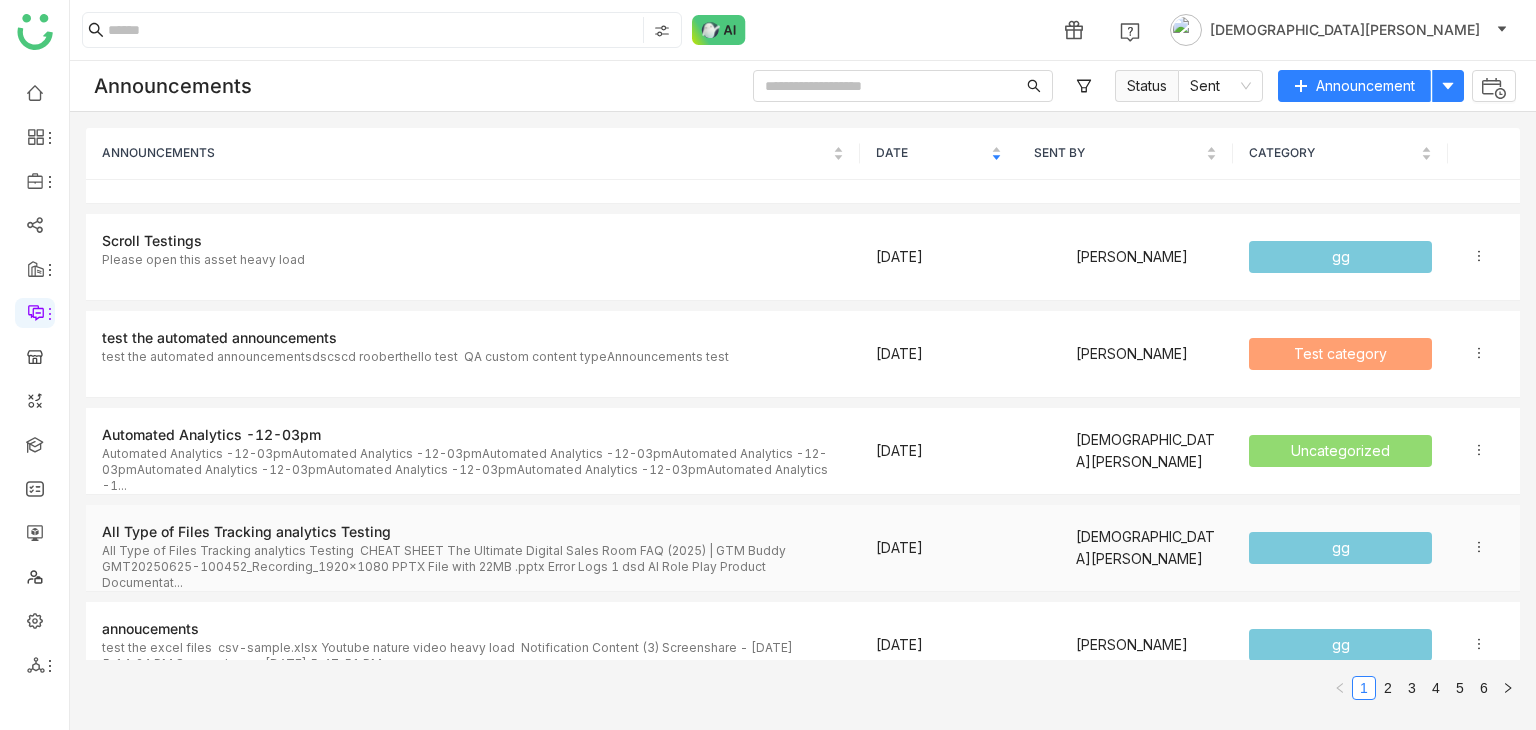 scroll, scrollTop: 800, scrollLeft: 0, axis: vertical 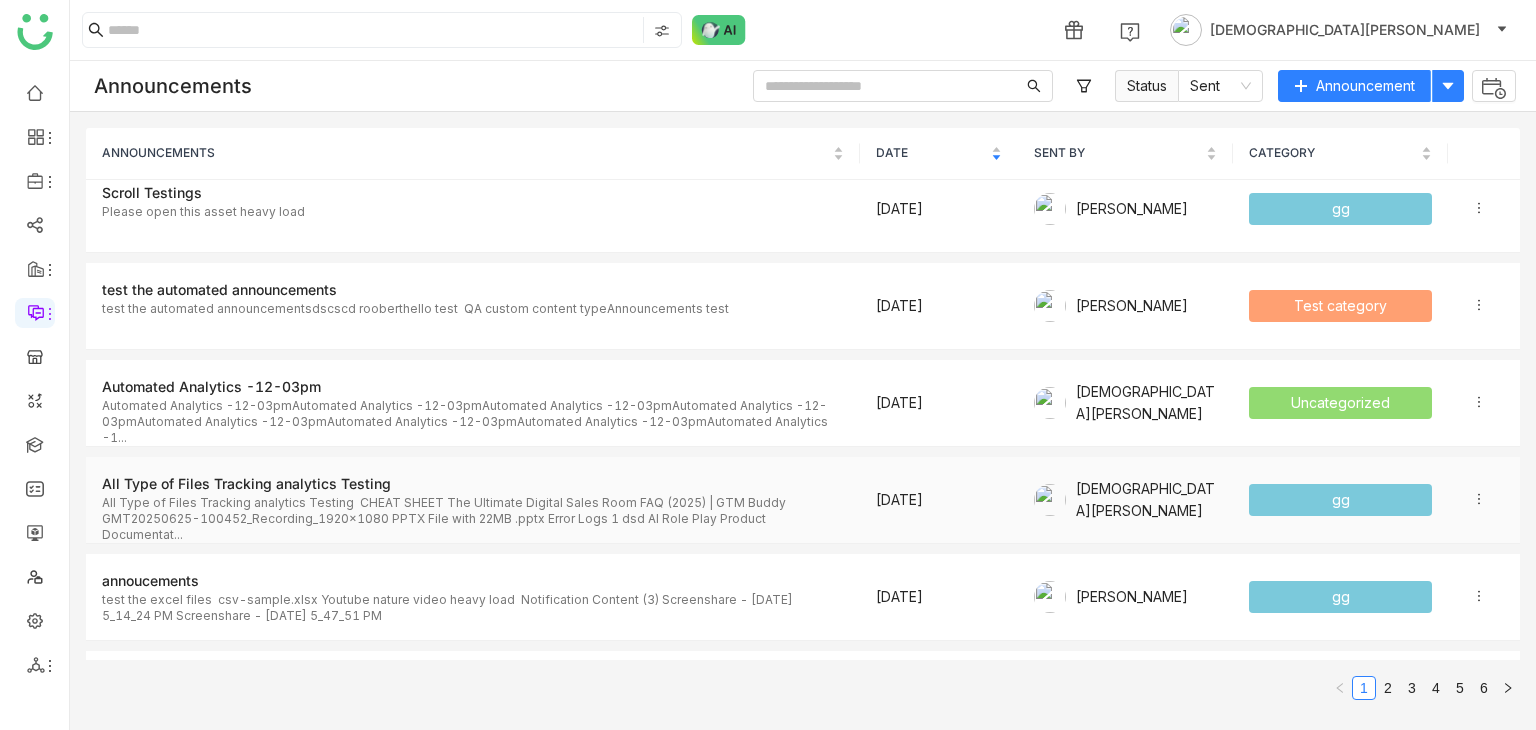 click on "All Type of Files Tracking analytics Testing" 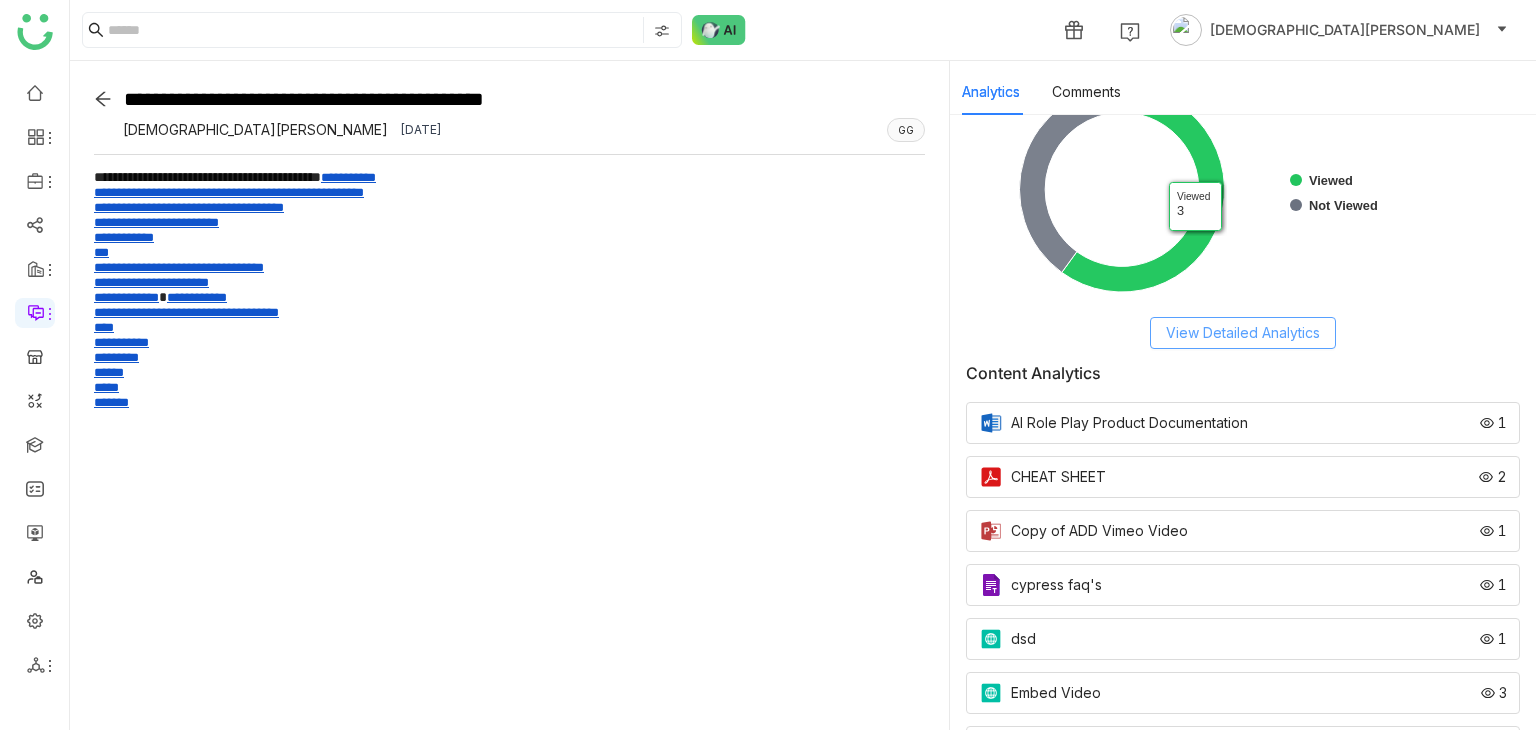 scroll, scrollTop: 100, scrollLeft: 0, axis: vertical 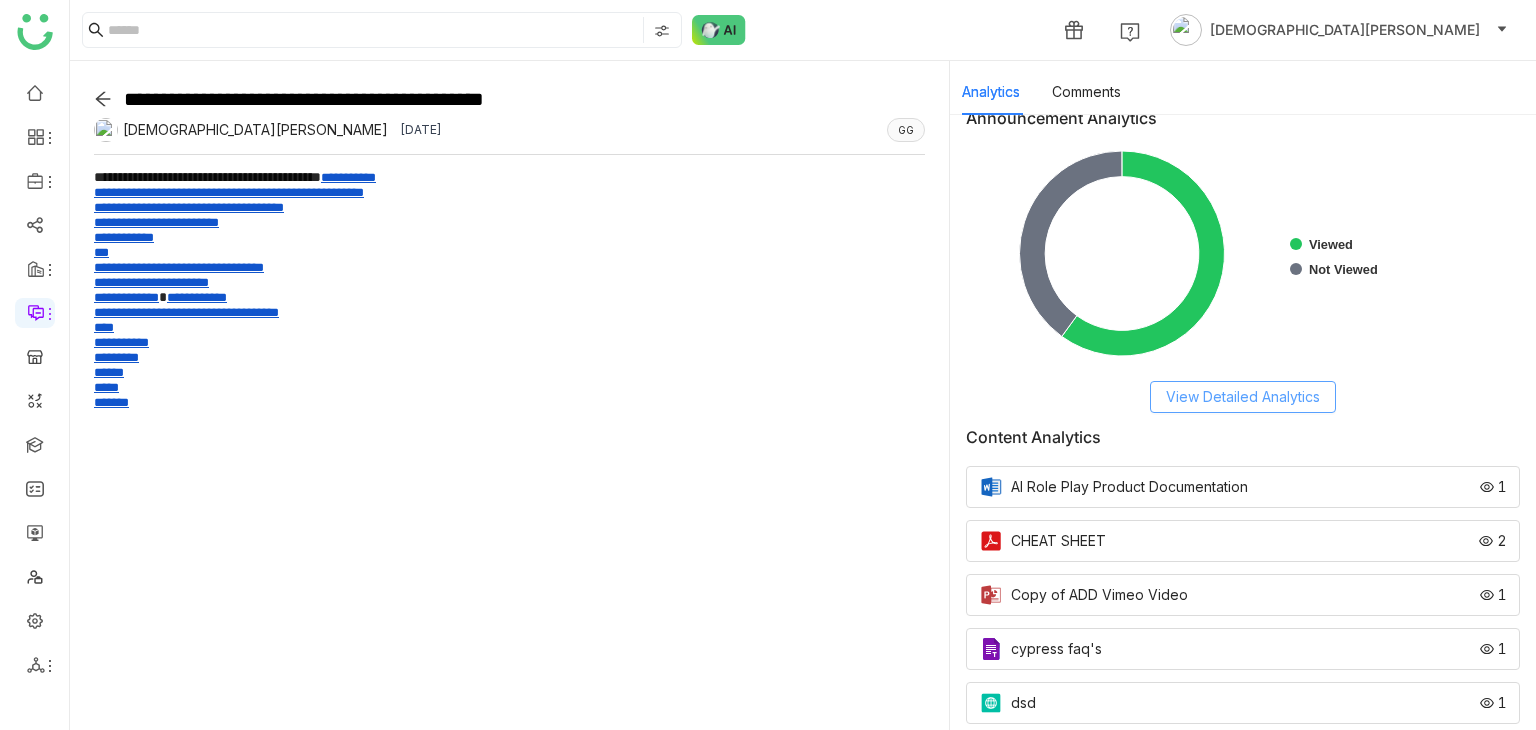 click on "View Detailed Analytics" at bounding box center (1243, 397) 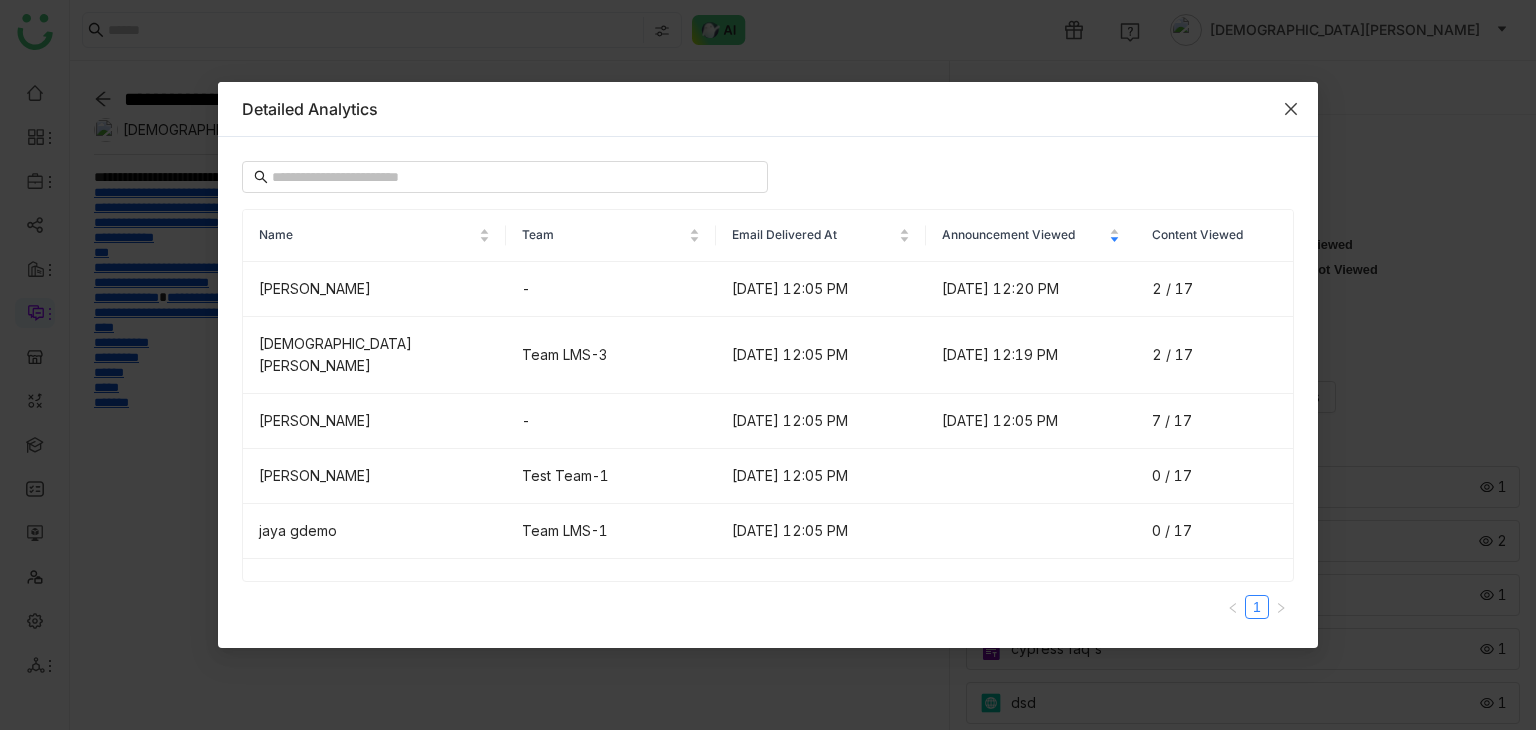 click 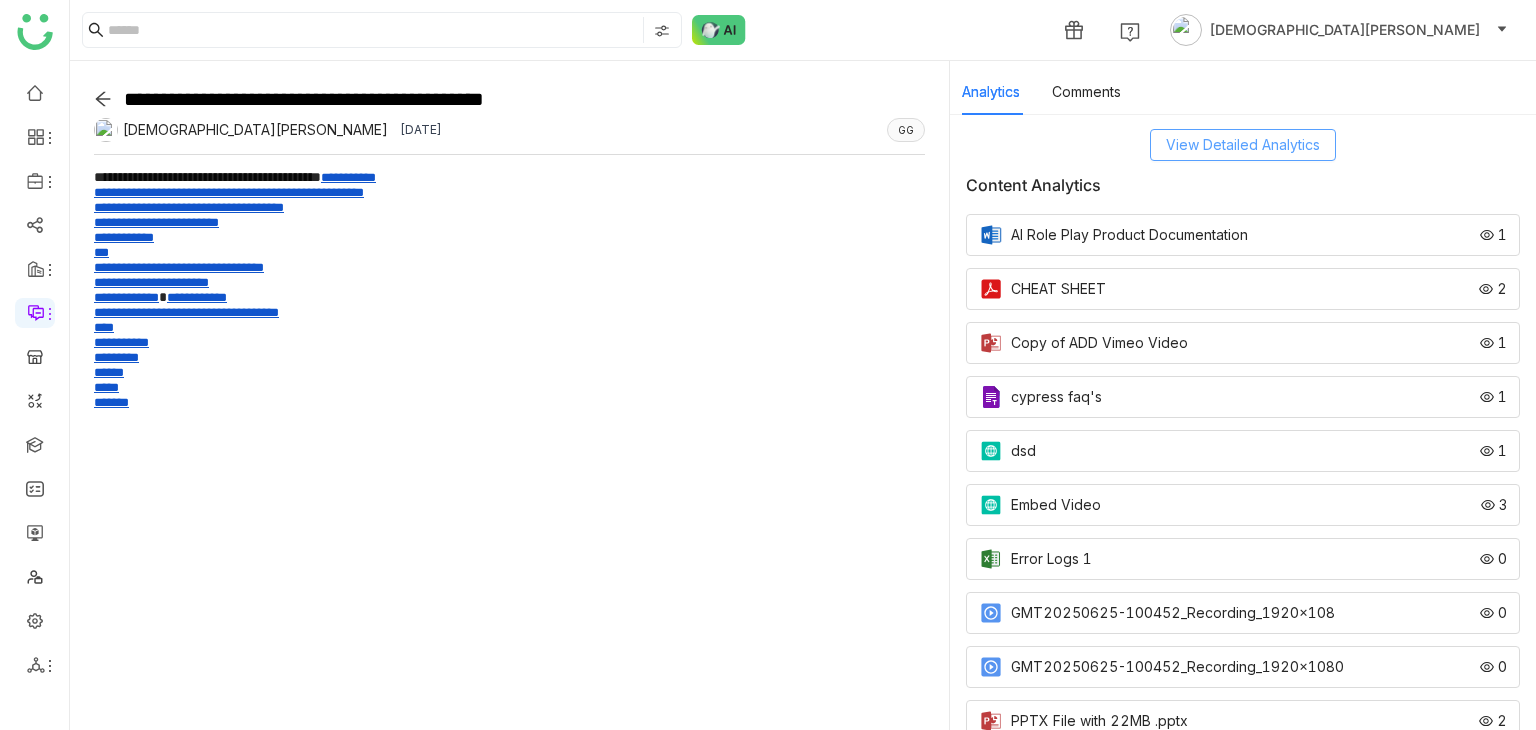 scroll, scrollTop: 400, scrollLeft: 0, axis: vertical 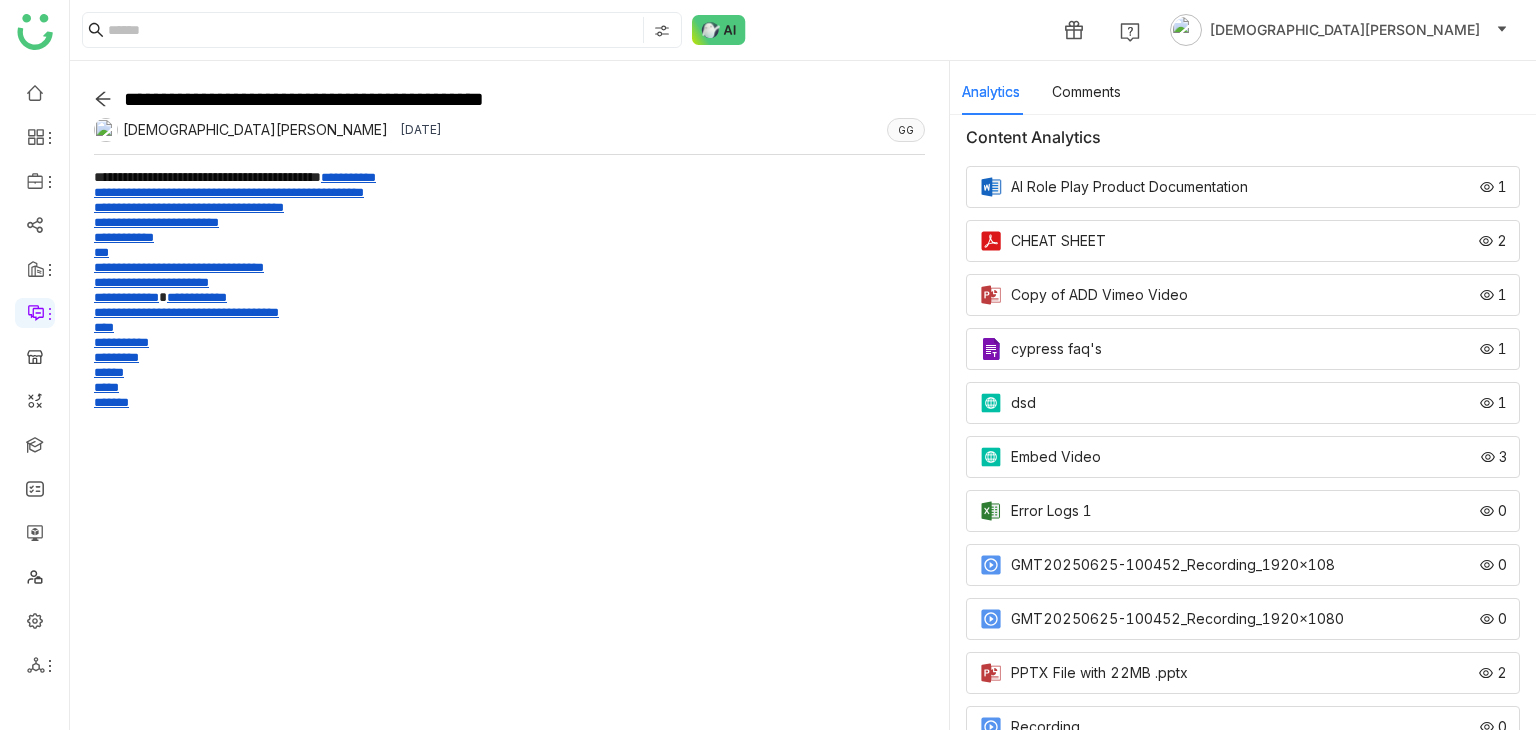 click on "AI Role Play Product Documentation 1" at bounding box center [1243, 187] 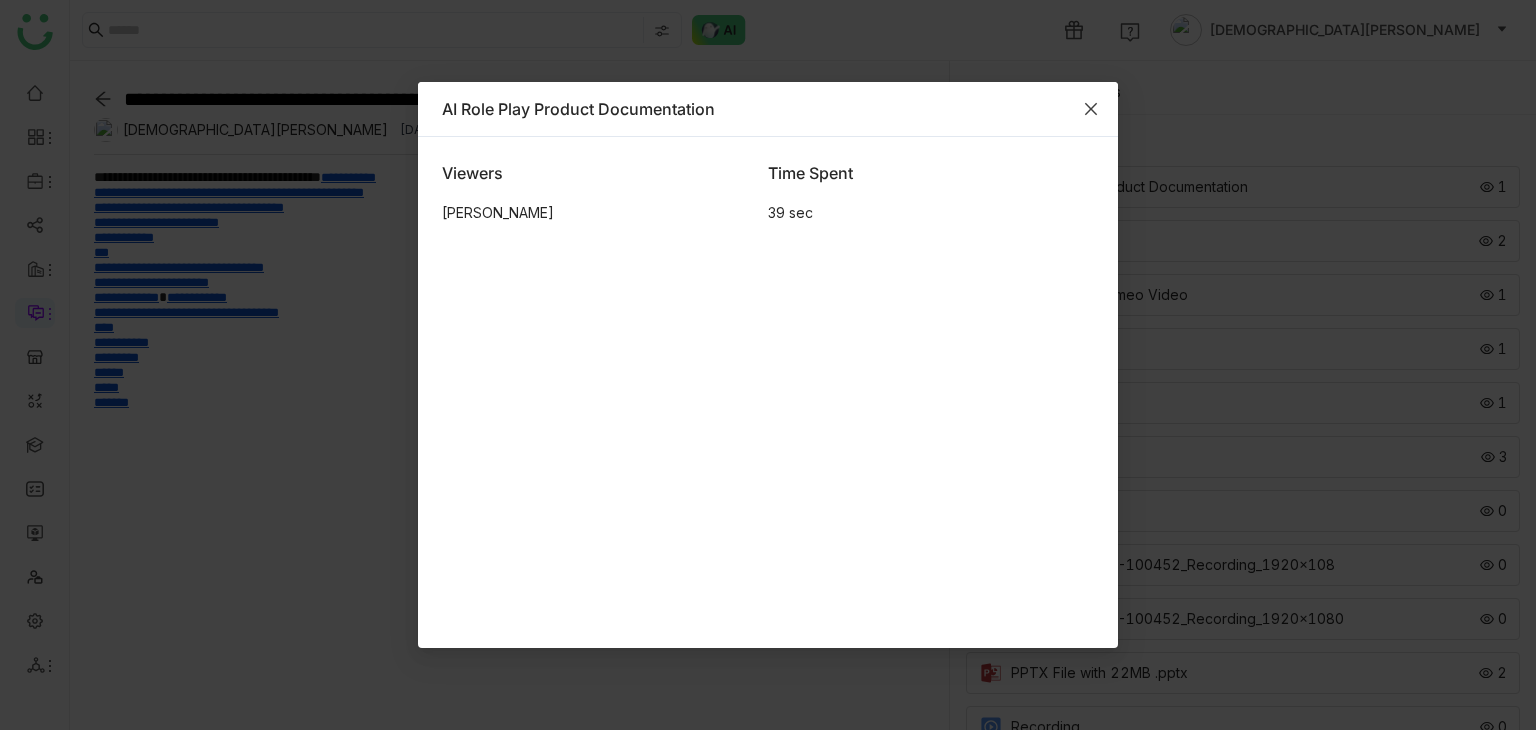 click 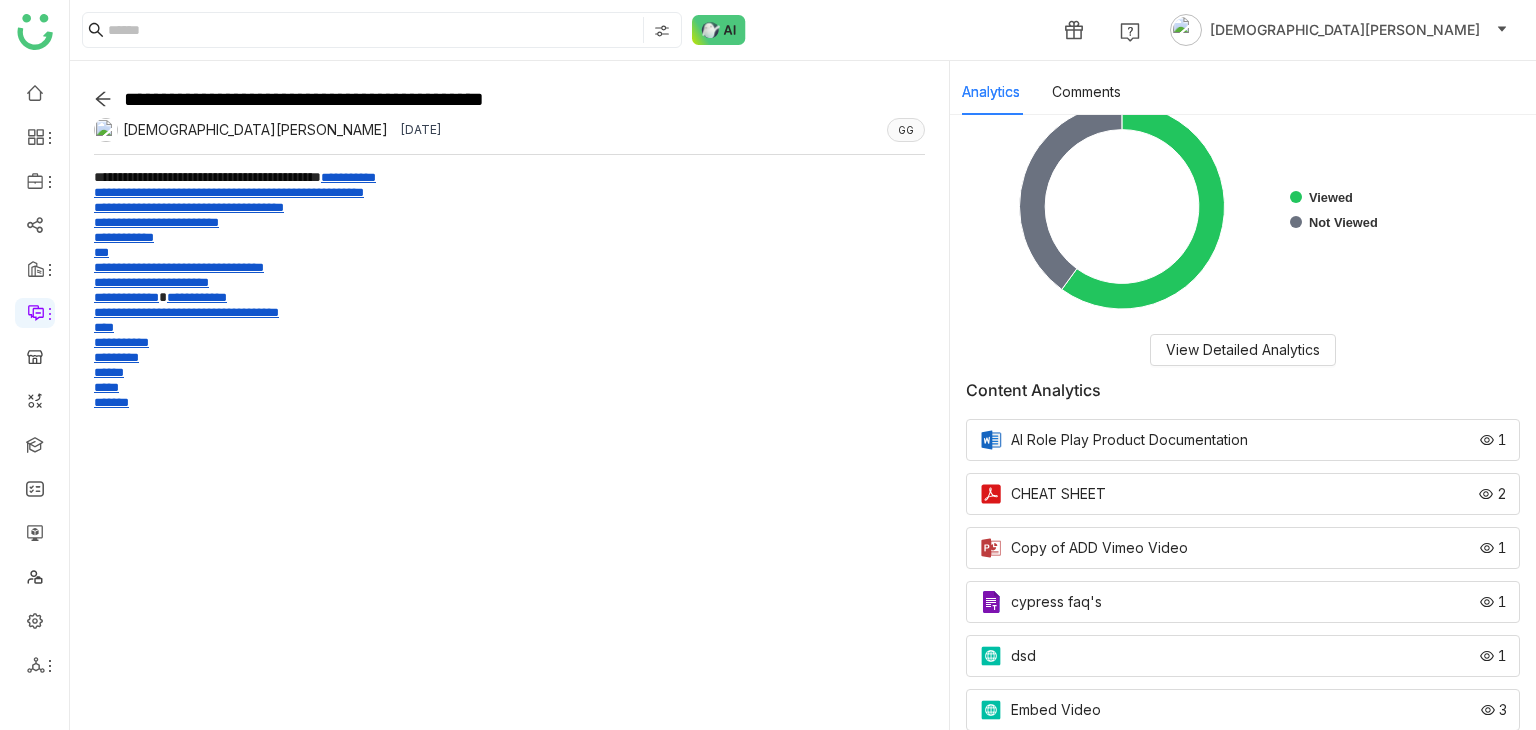 scroll, scrollTop: 200, scrollLeft: 0, axis: vertical 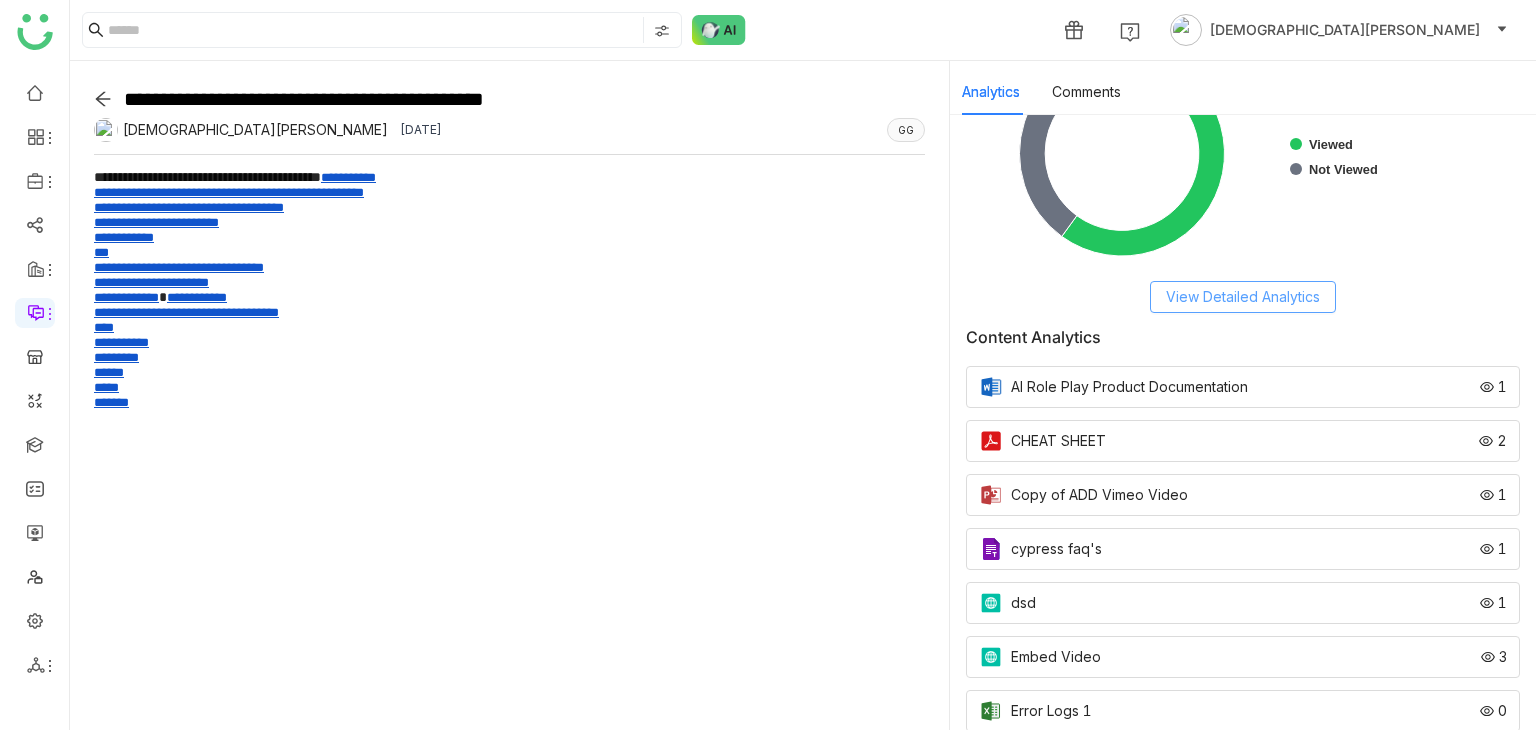 click on "View Detailed Analytics" at bounding box center (1243, 297) 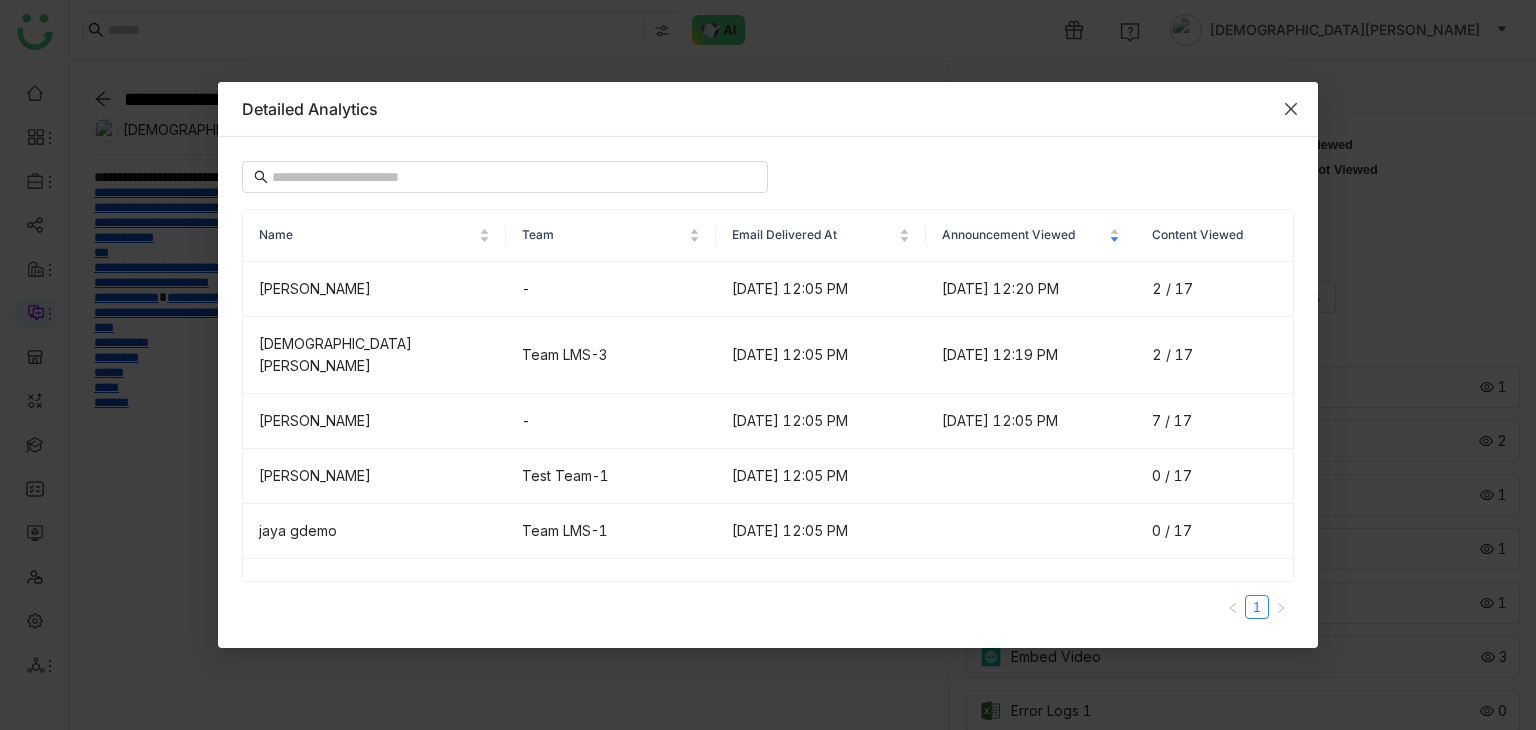 click 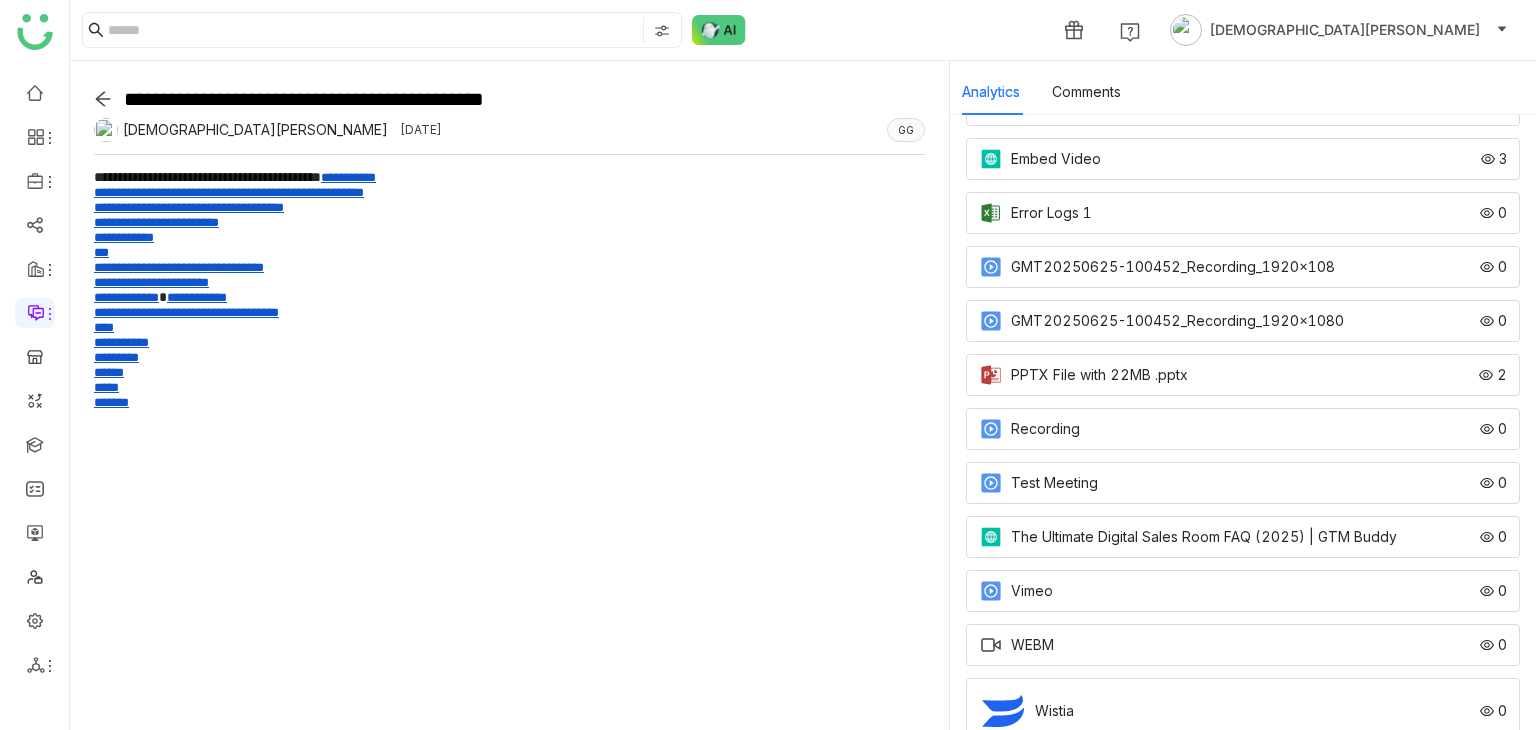 scroll, scrollTop: 775, scrollLeft: 0, axis: vertical 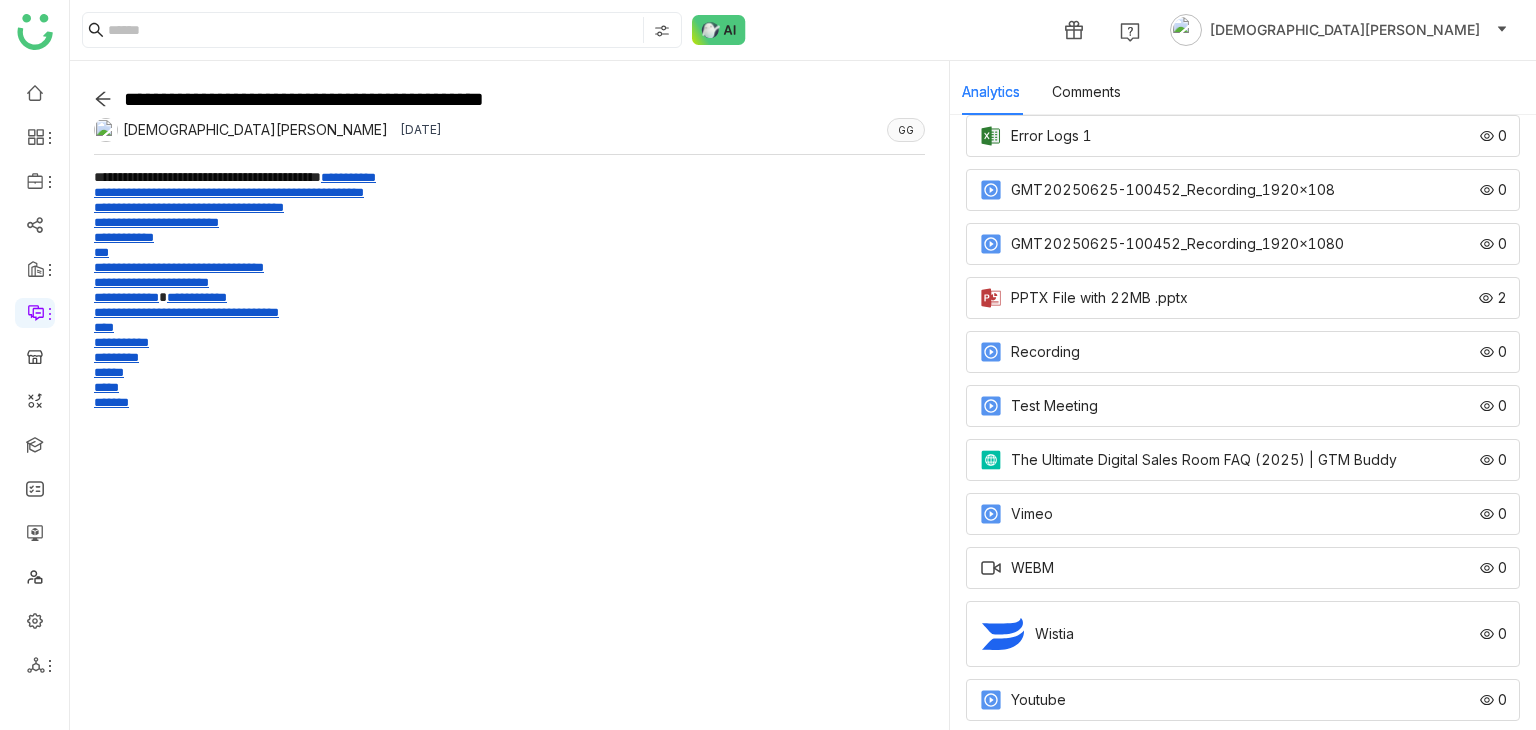 click 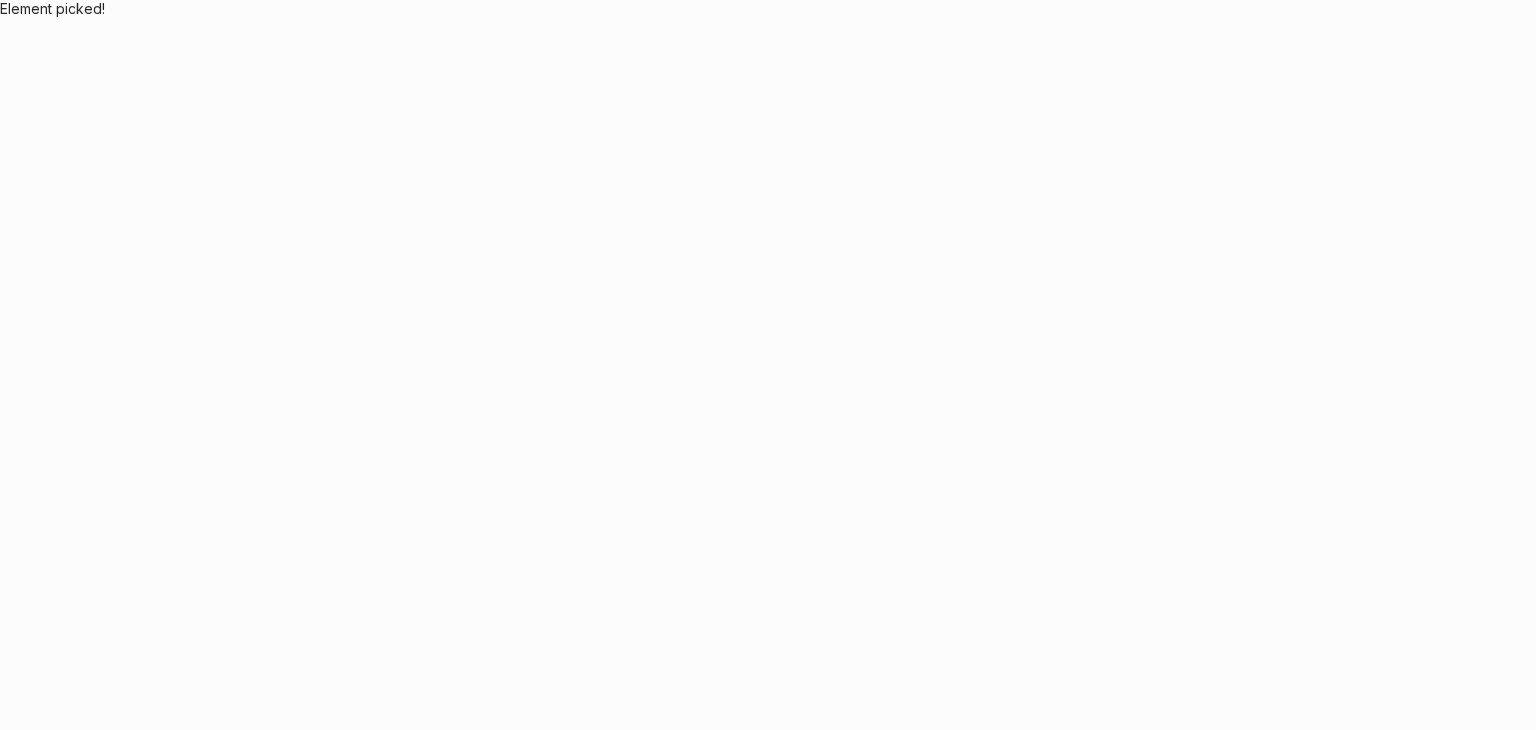 scroll, scrollTop: 0, scrollLeft: 0, axis: both 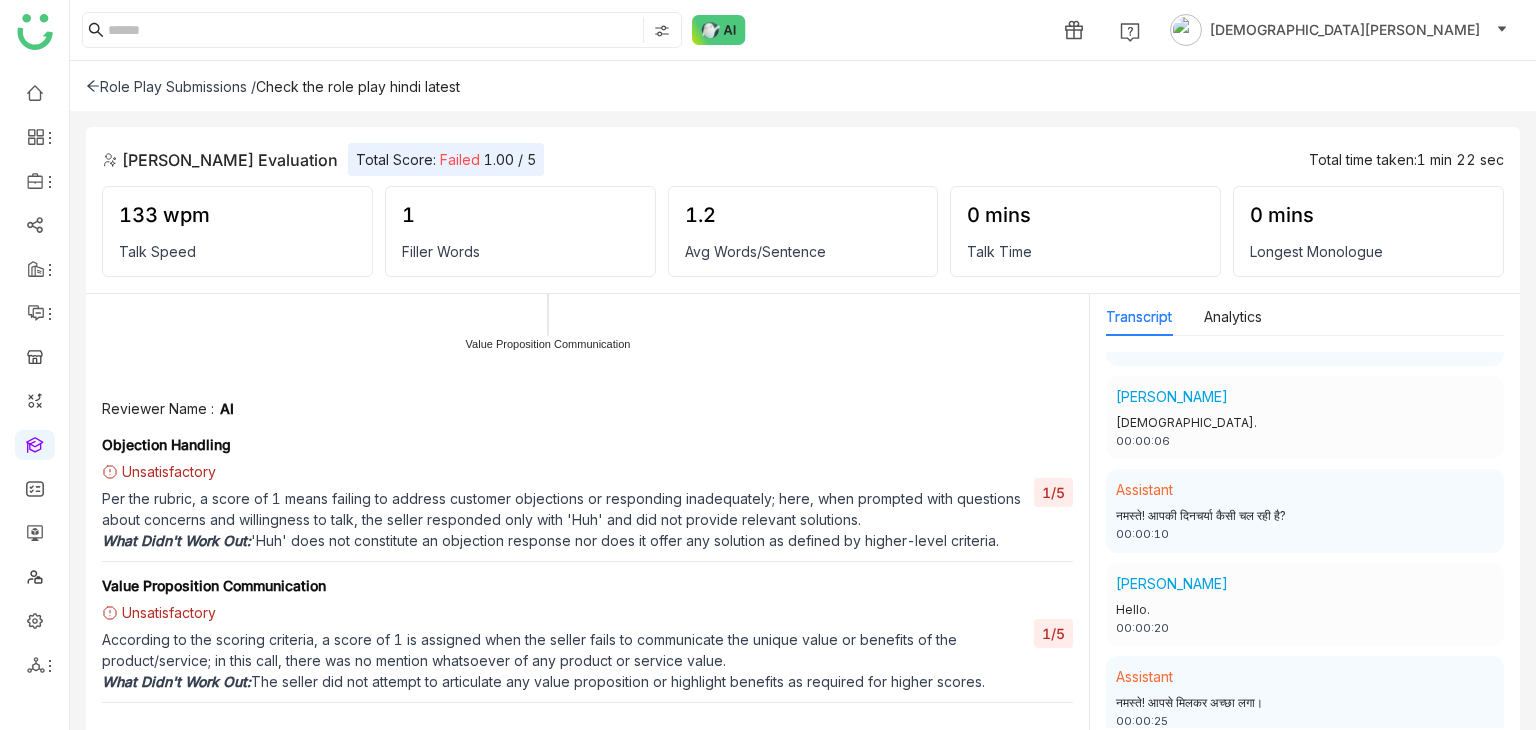 drag, startPoint x: 1324, startPoint y: 515, endPoint x: 1119, endPoint y: 512, distance: 205.02196 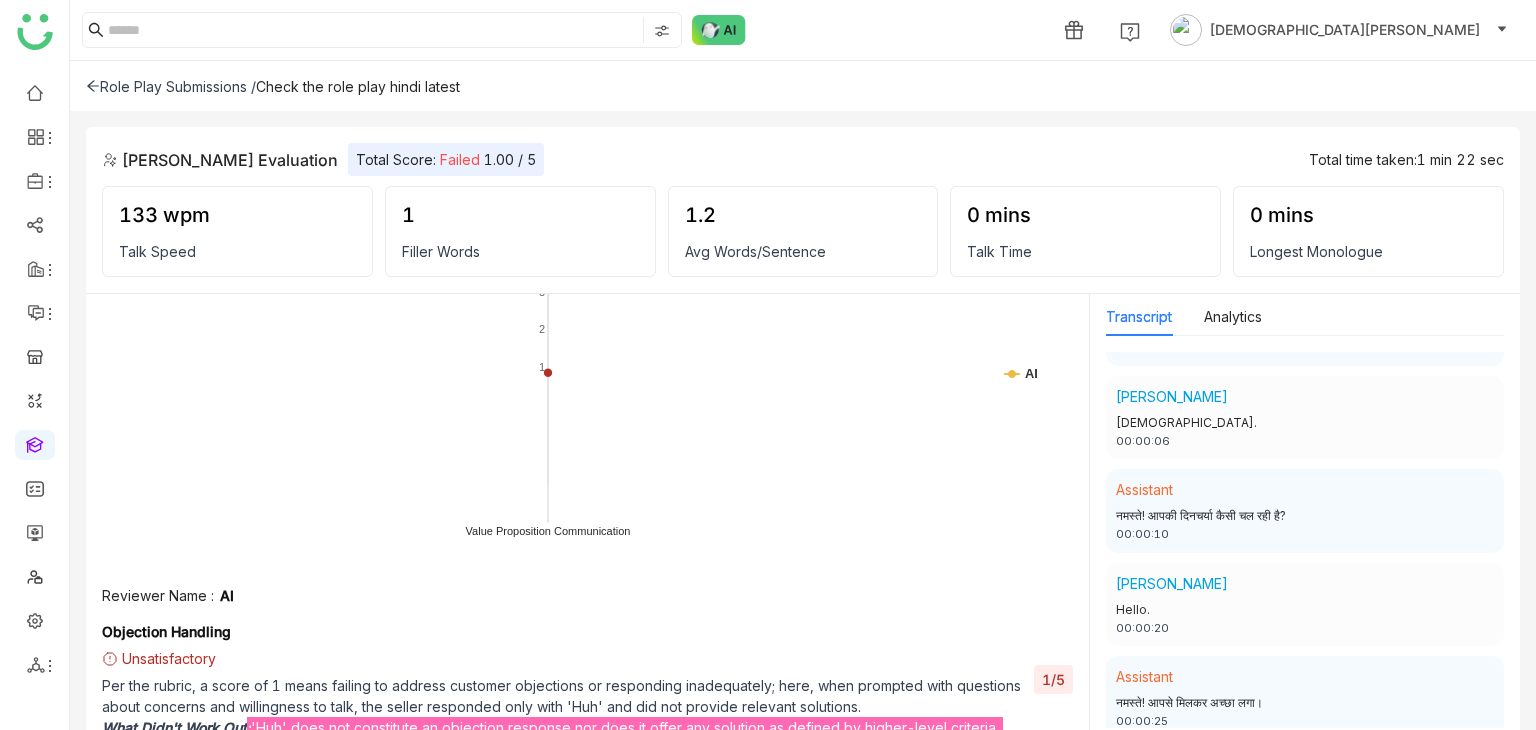 scroll, scrollTop: 300, scrollLeft: 0, axis: vertical 